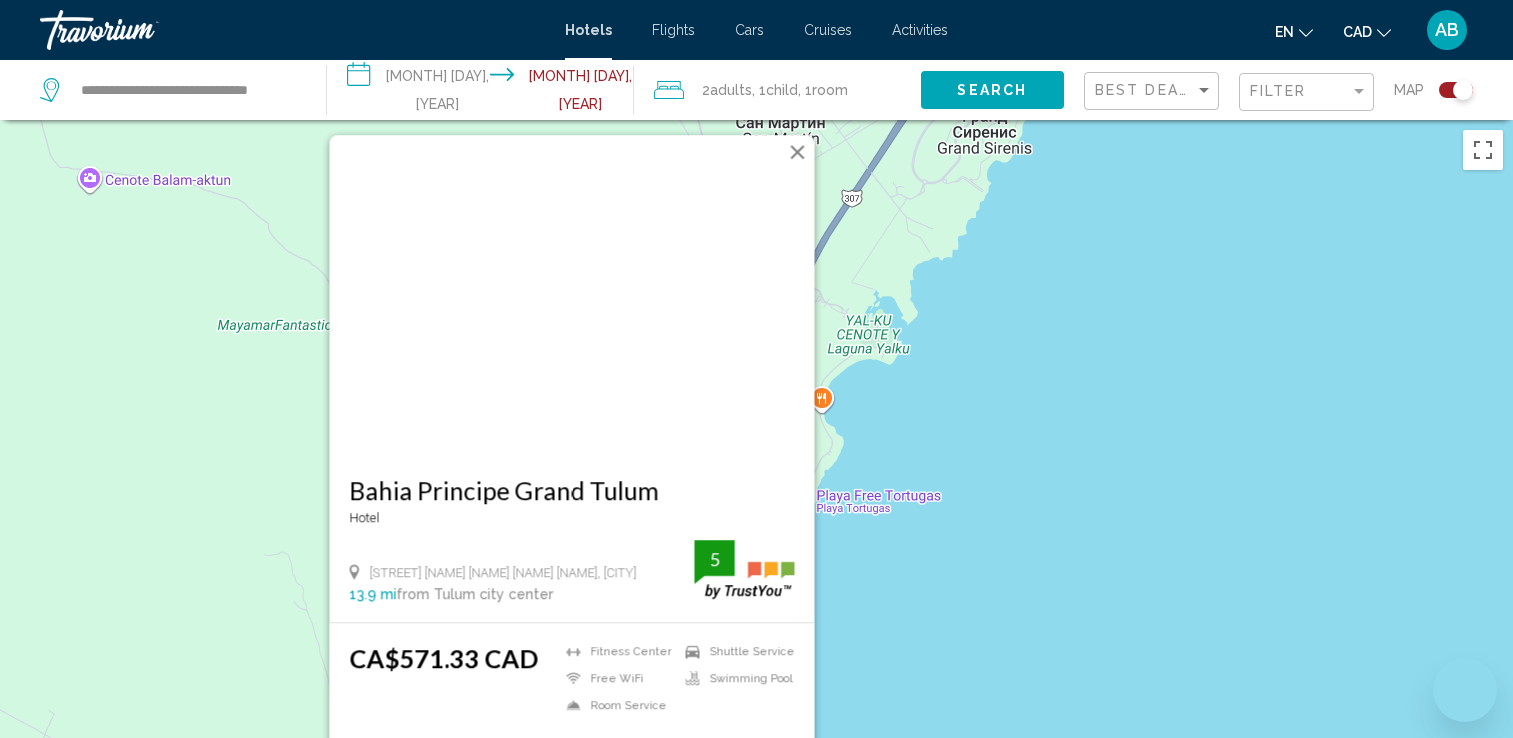 scroll, scrollTop: 0, scrollLeft: 0, axis: both 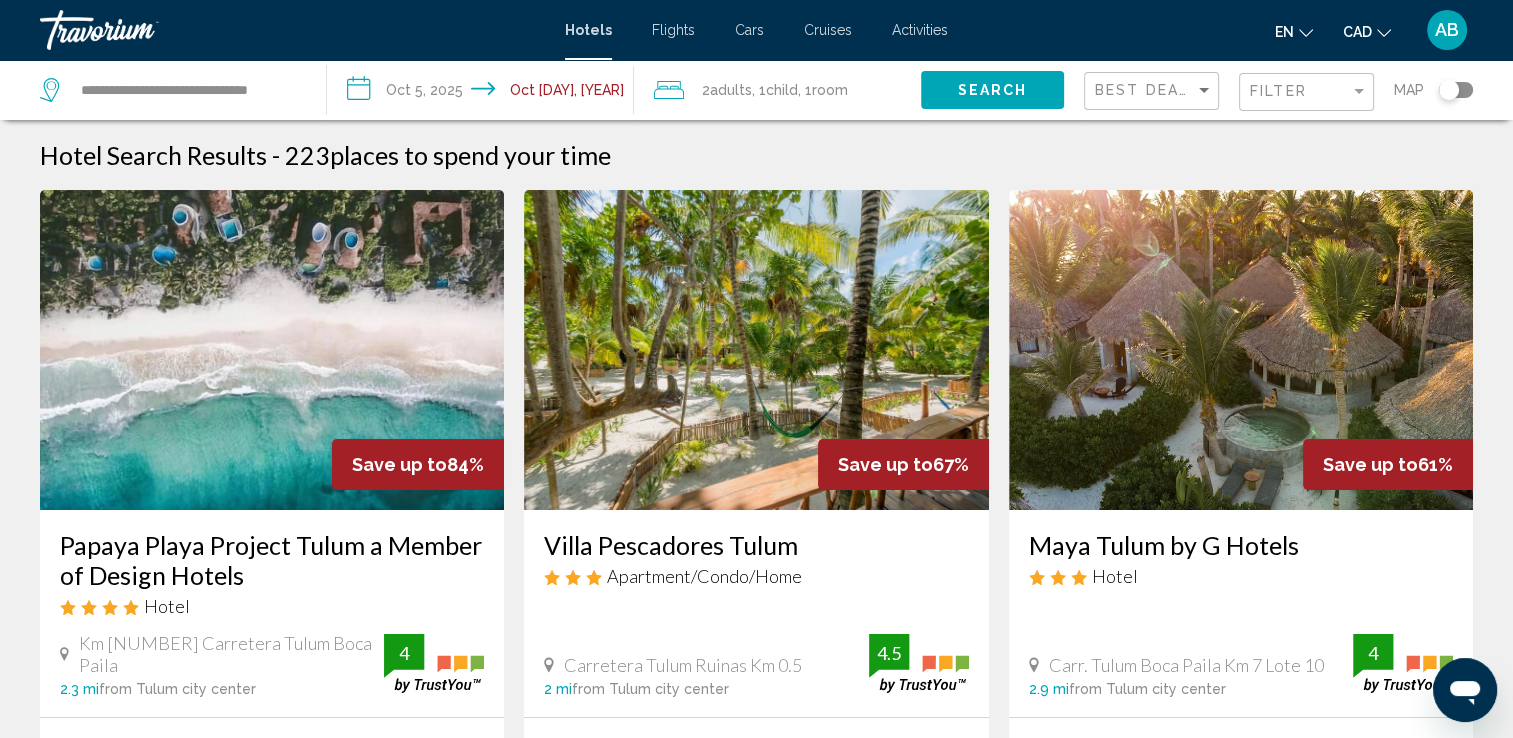 click on ", 1  Child Children" at bounding box center (775, 90) 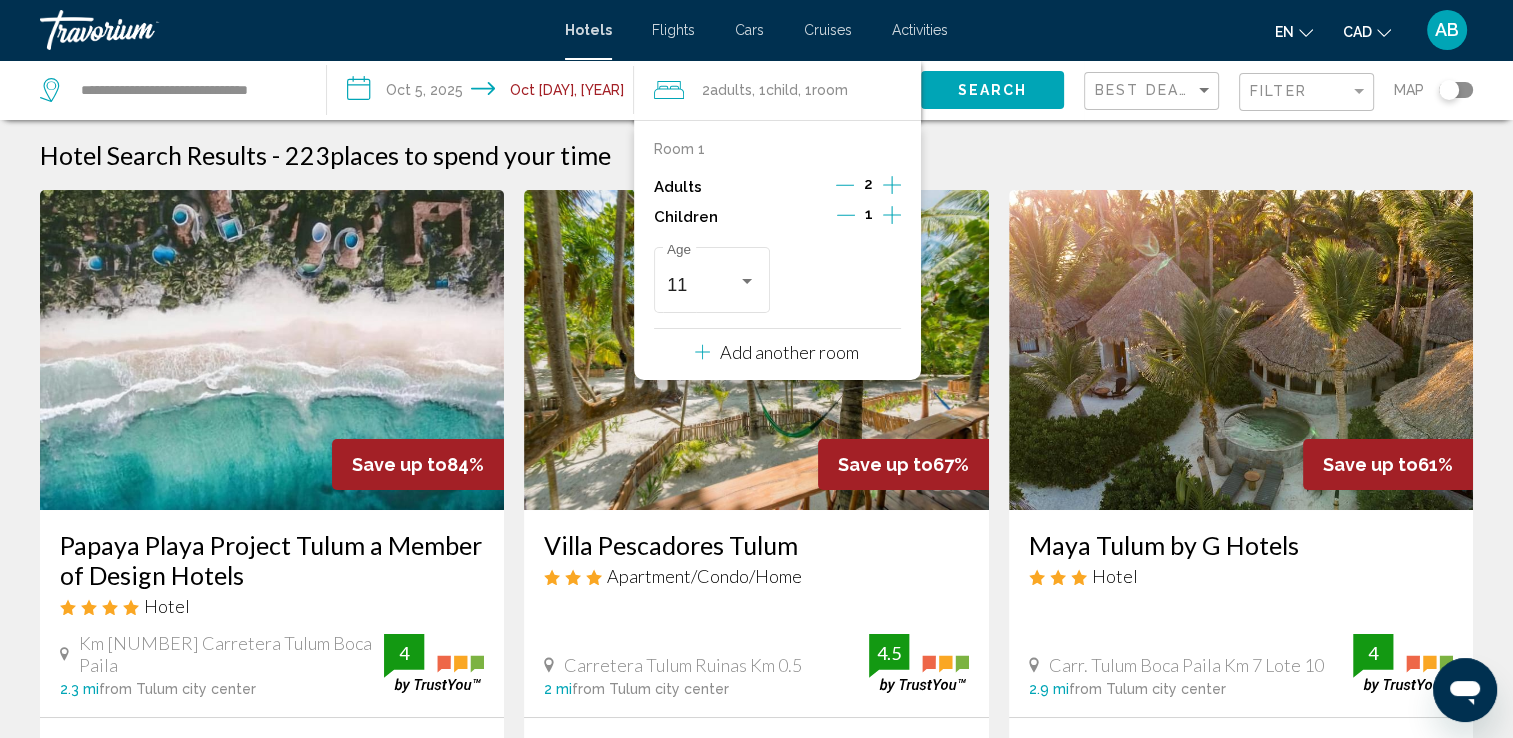 click on "Add another room" at bounding box center (789, 352) 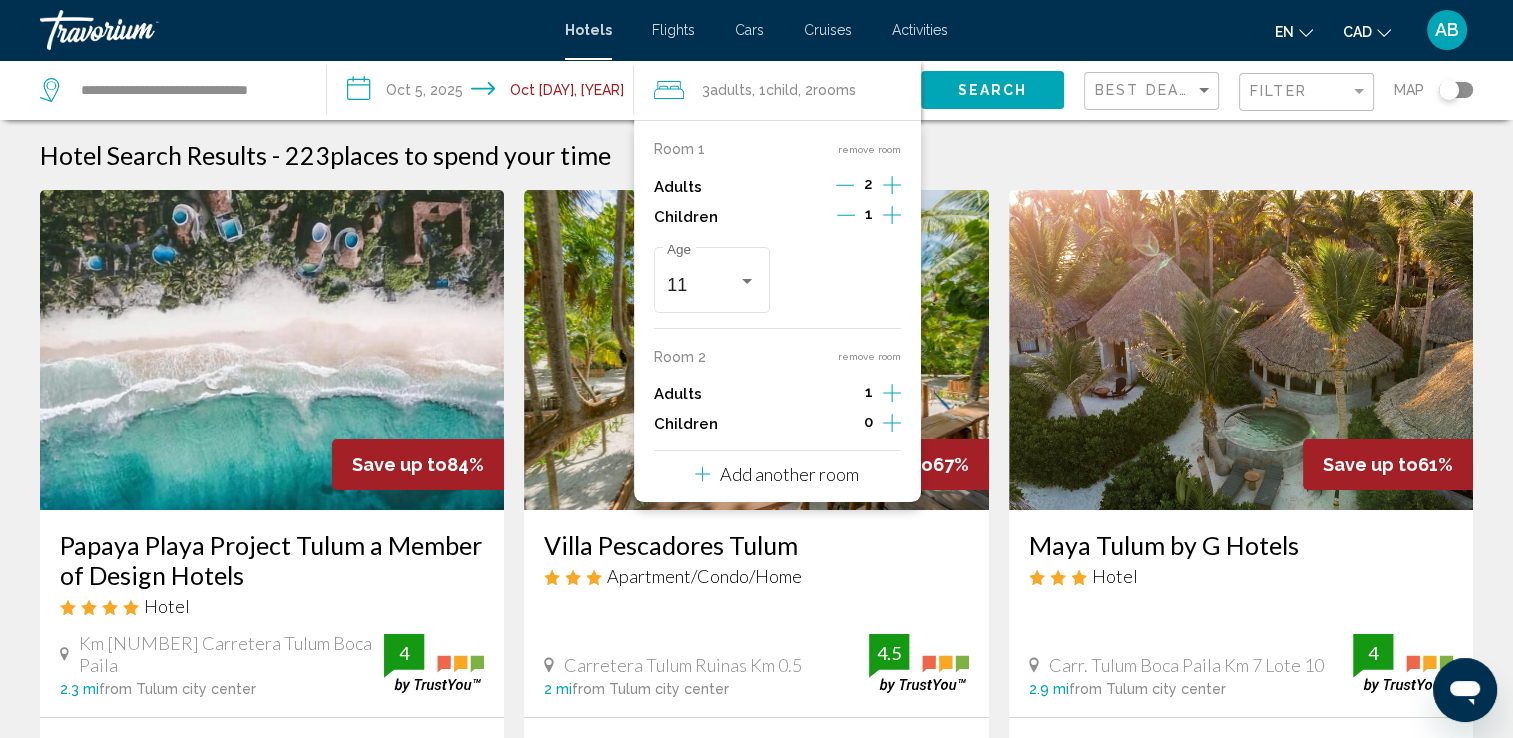 click at bounding box center [892, 185] 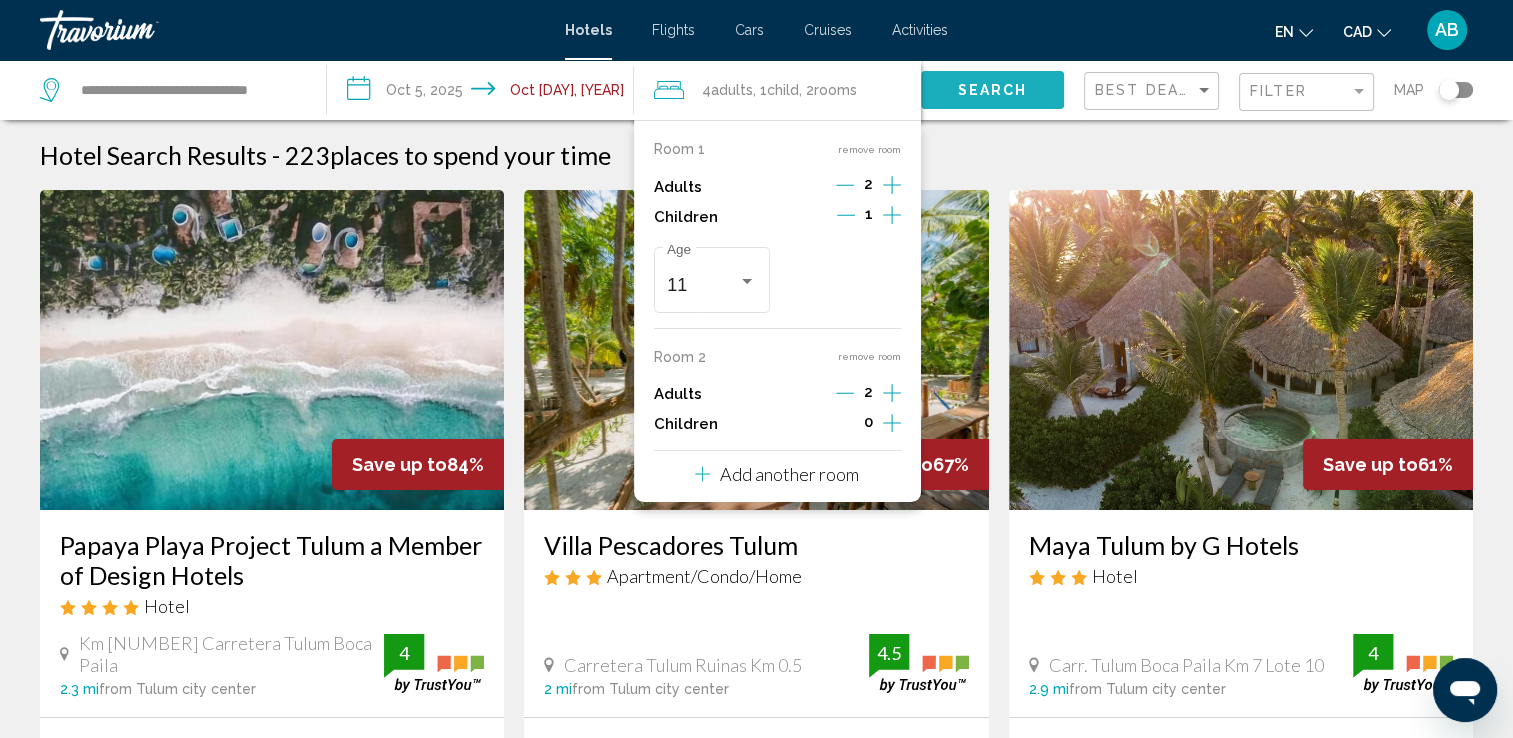 click on "Search" at bounding box center (992, 91) 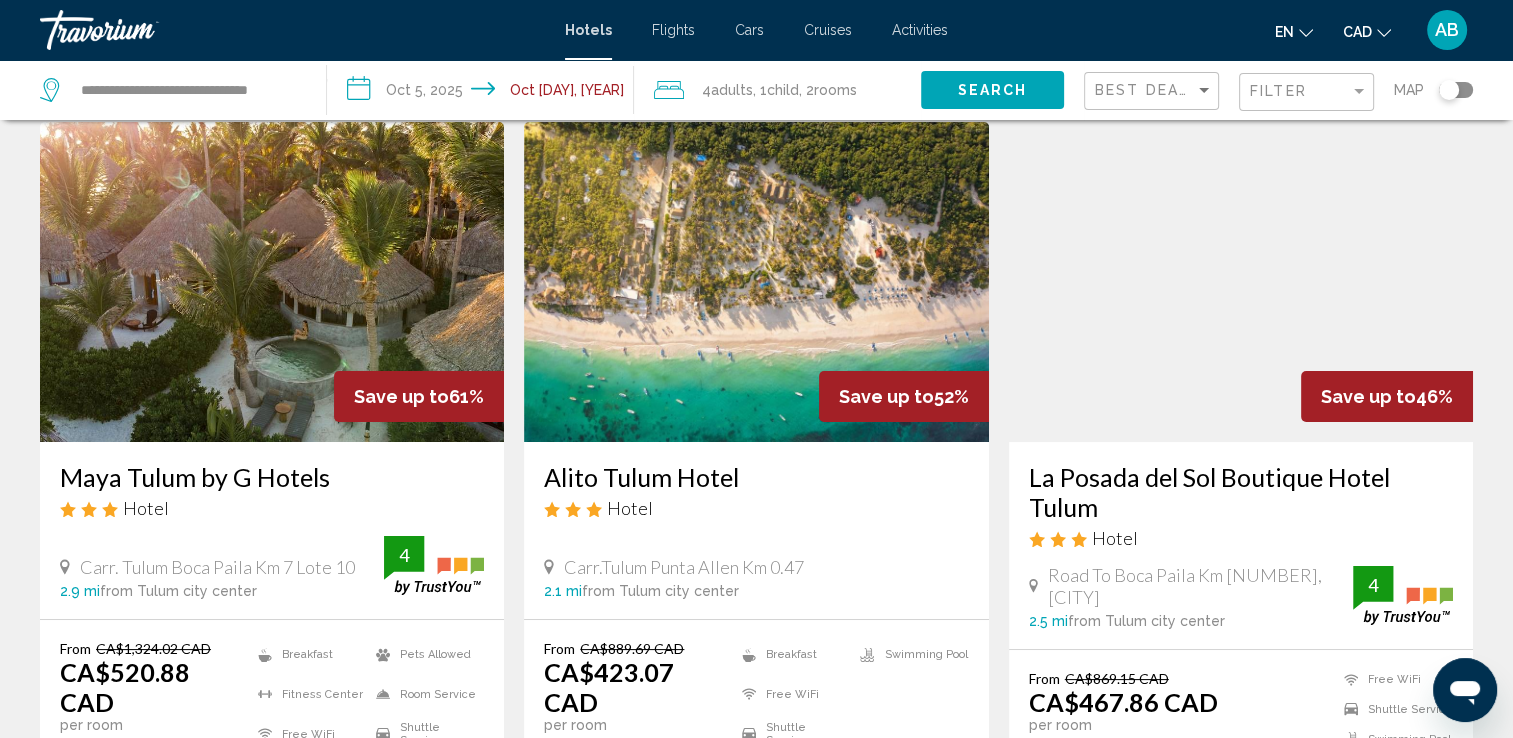 scroll, scrollTop: 0, scrollLeft: 0, axis: both 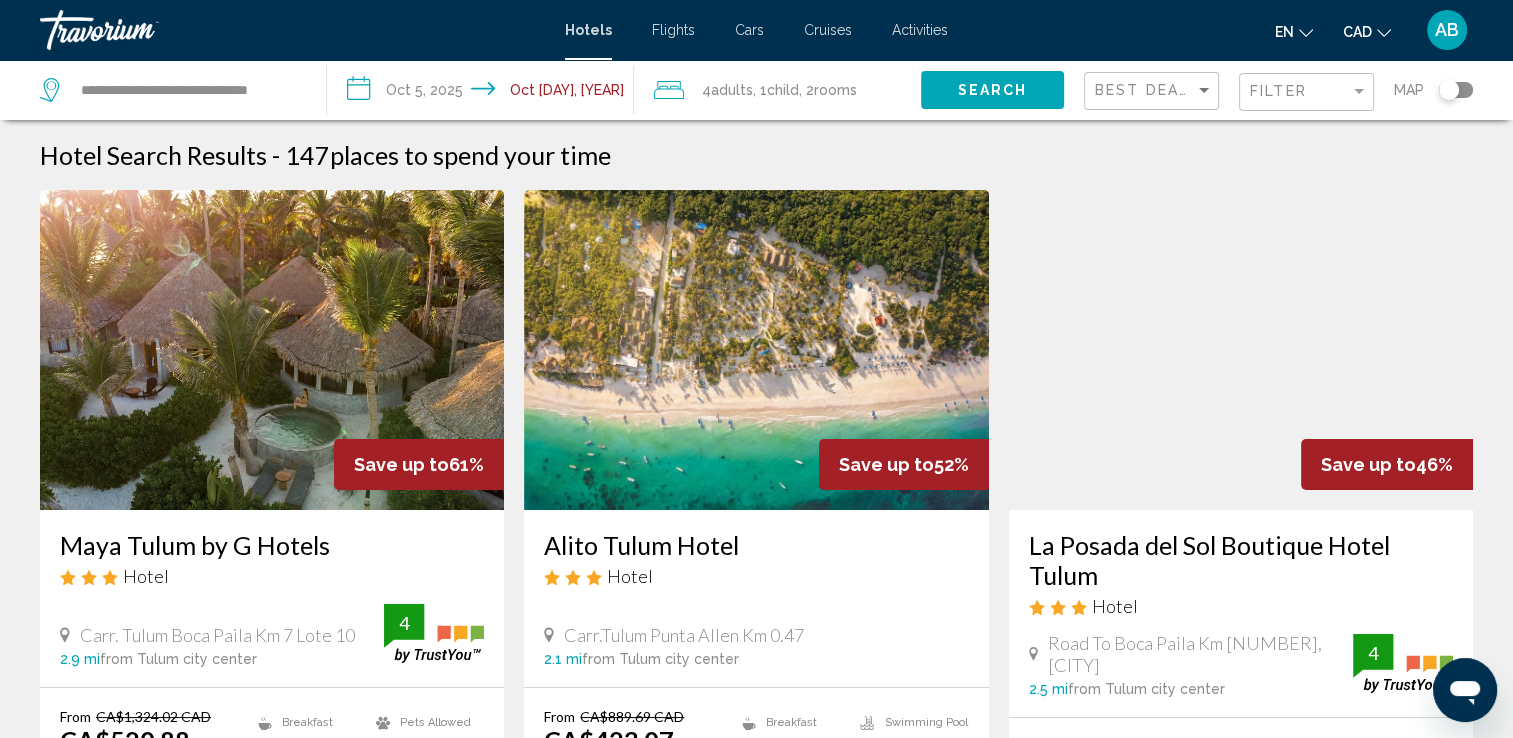 click at bounding box center (1456, 90) 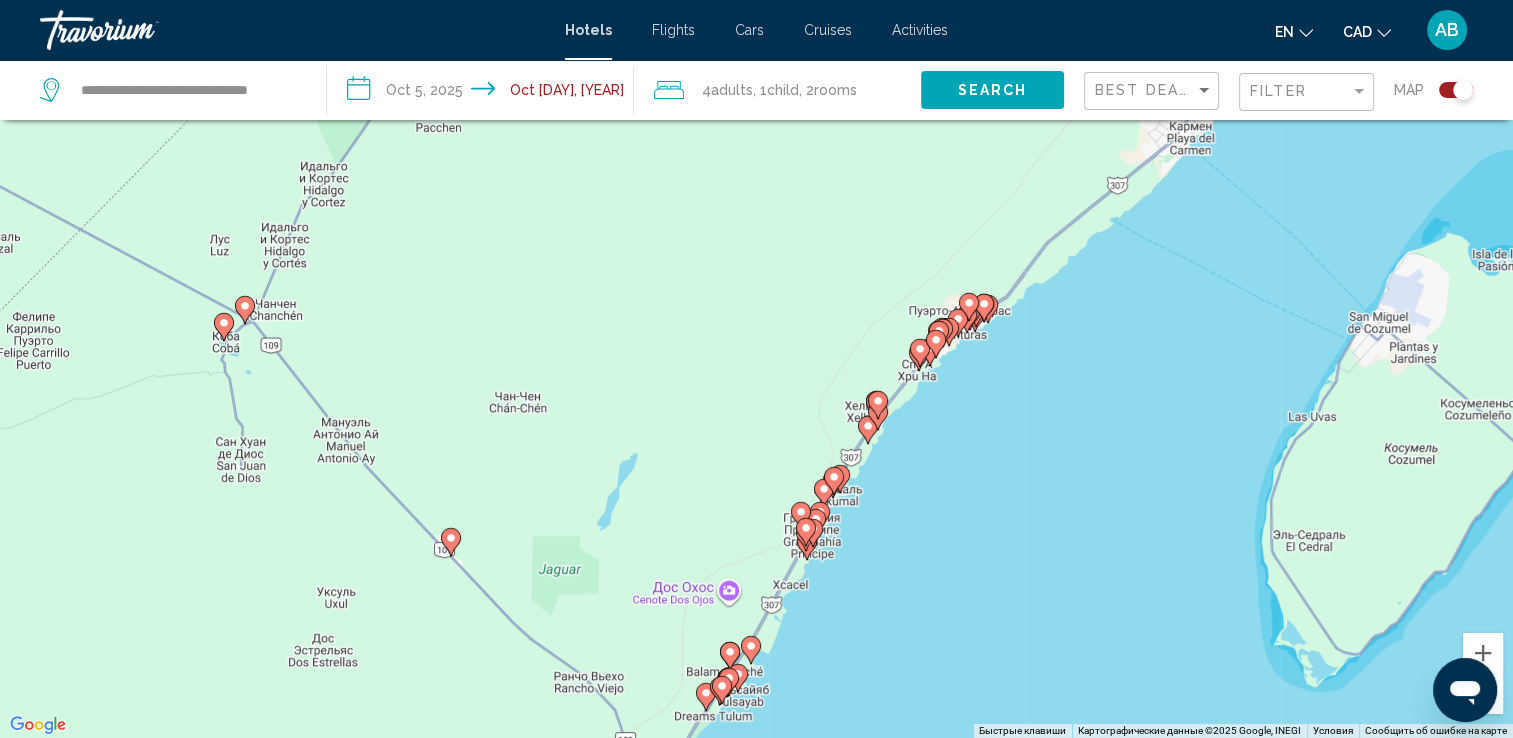 drag, startPoint x: 999, startPoint y: 262, endPoint x: 852, endPoint y: 478, distance: 261.27573 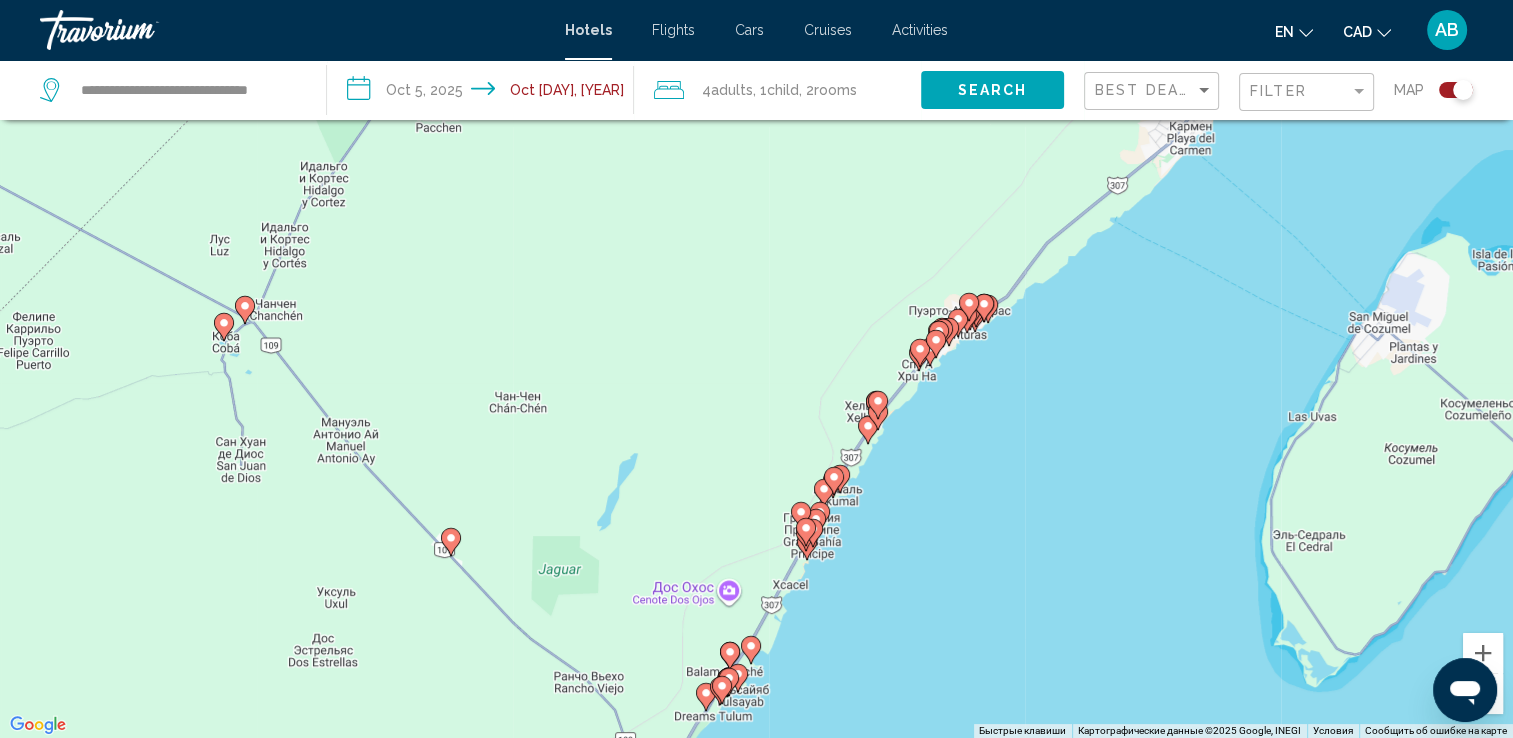 click on "Для навигации используйте клавиши со стрелками. Чтобы активировать перетаскивание с помощью клавиатуры, нажмите Alt + Ввод. После этого перемещайте маркер, используя клавиши со стрелками. Чтобы завершить перетаскивание, нажмите клавишу Ввод. Чтобы отменить действие, нажмите клавишу Esc." at bounding box center (756, 369) 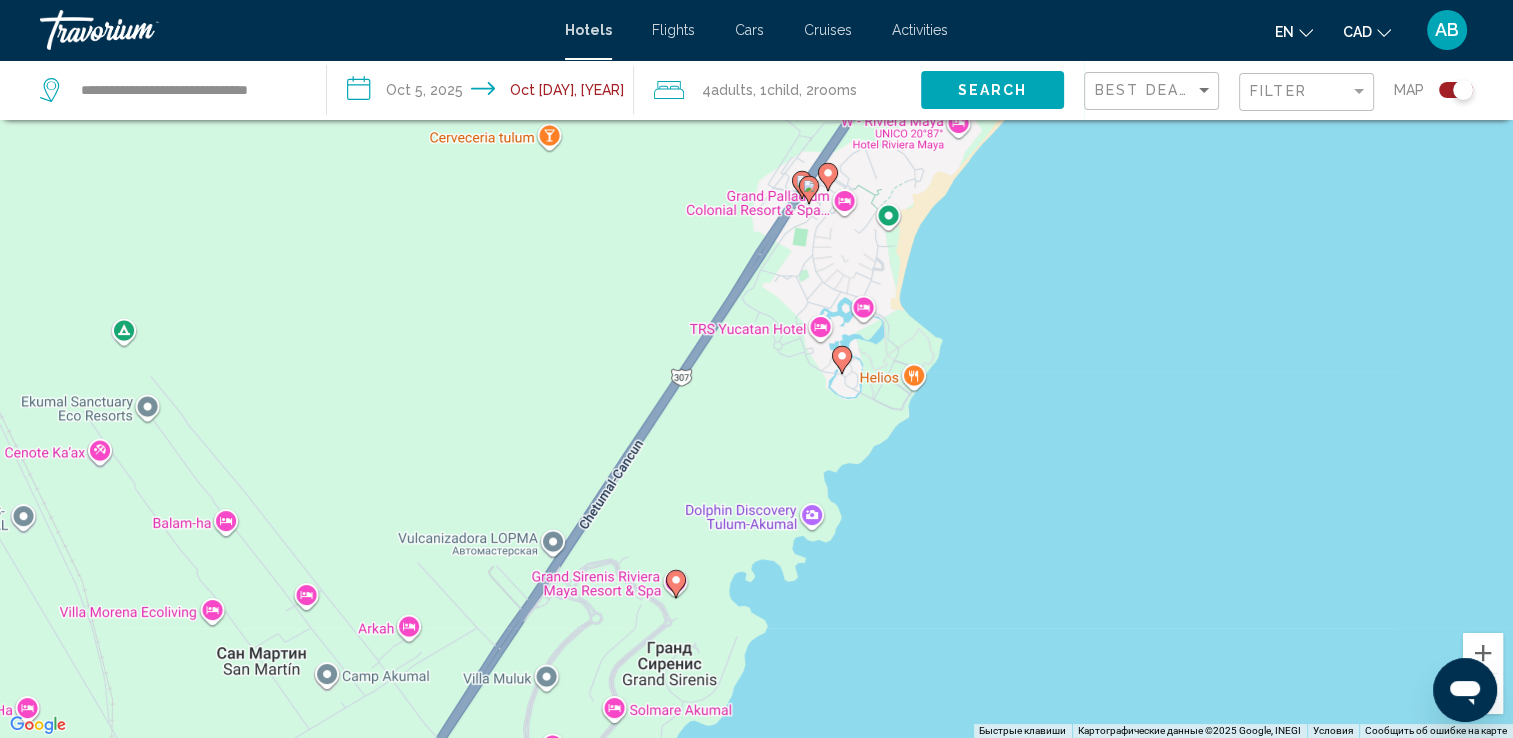 click at bounding box center [802, 181] 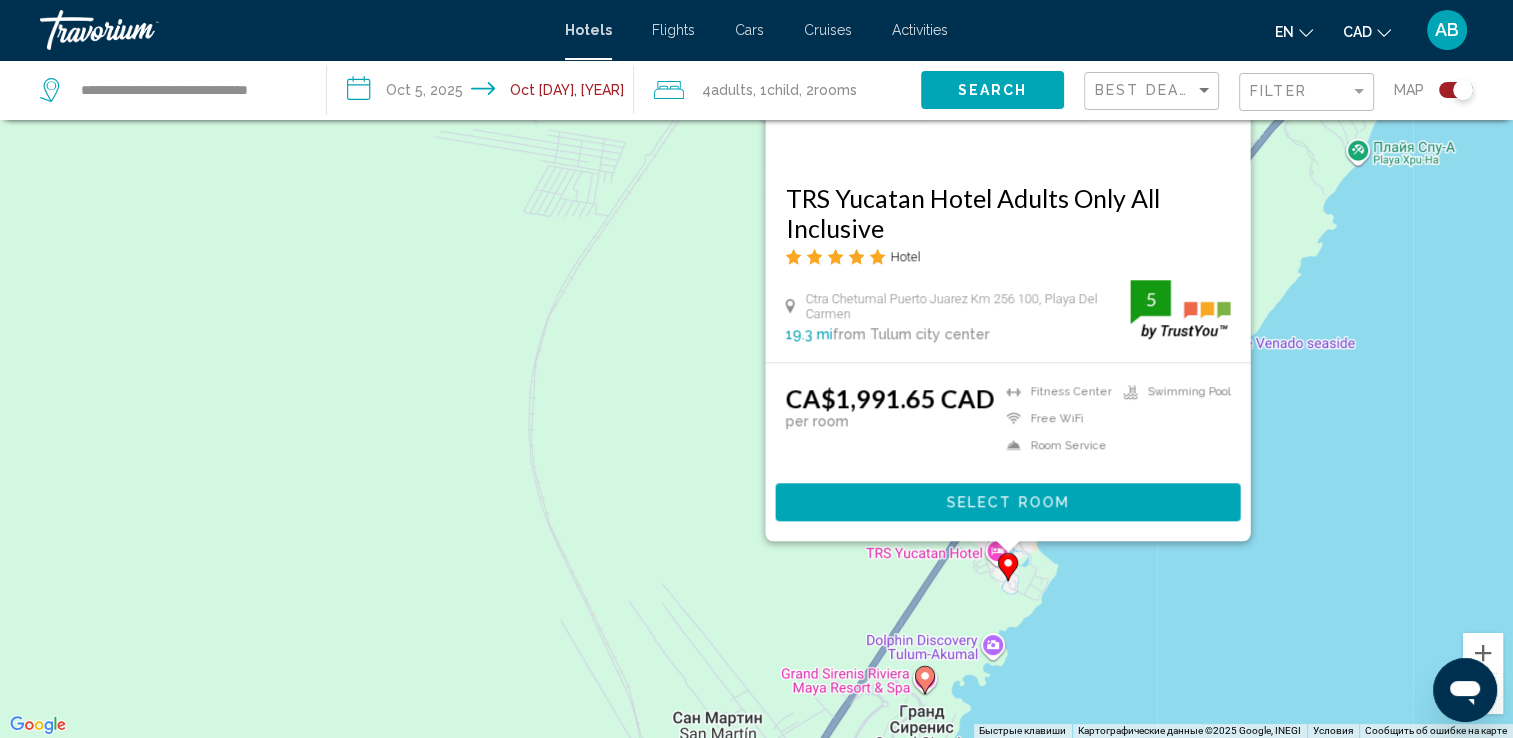 click at bounding box center [988, 476] 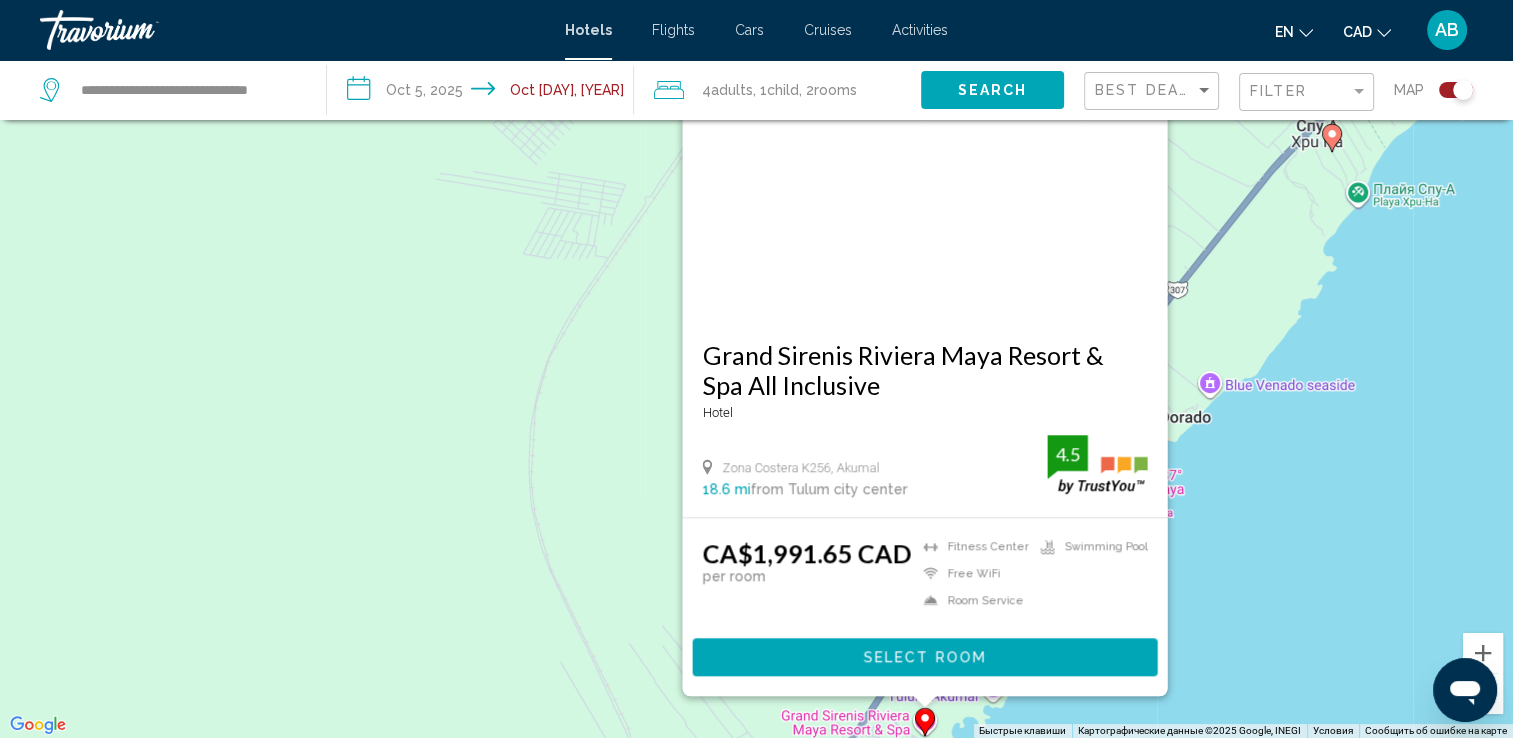 click at bounding box center (1456, 90) 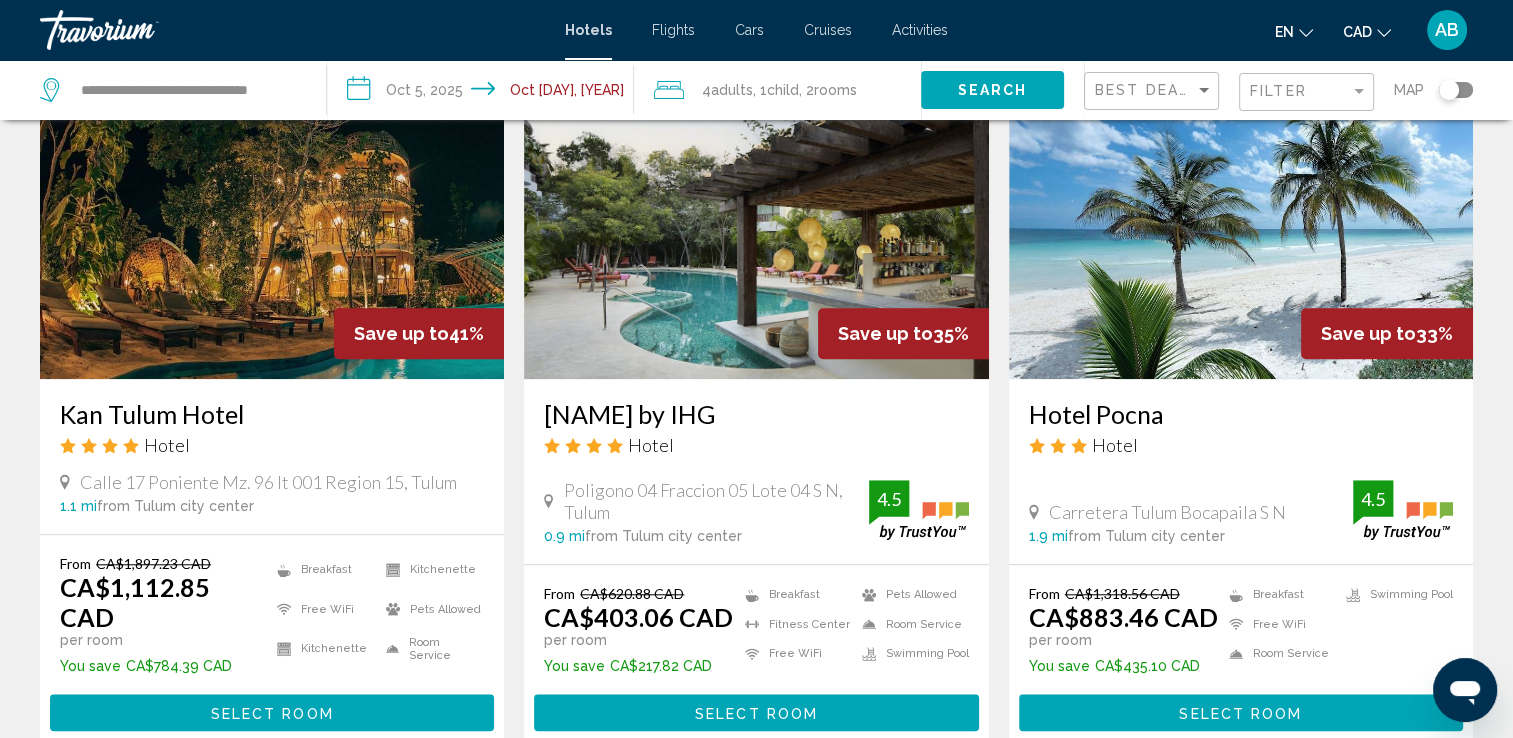 scroll, scrollTop: 1540, scrollLeft: 0, axis: vertical 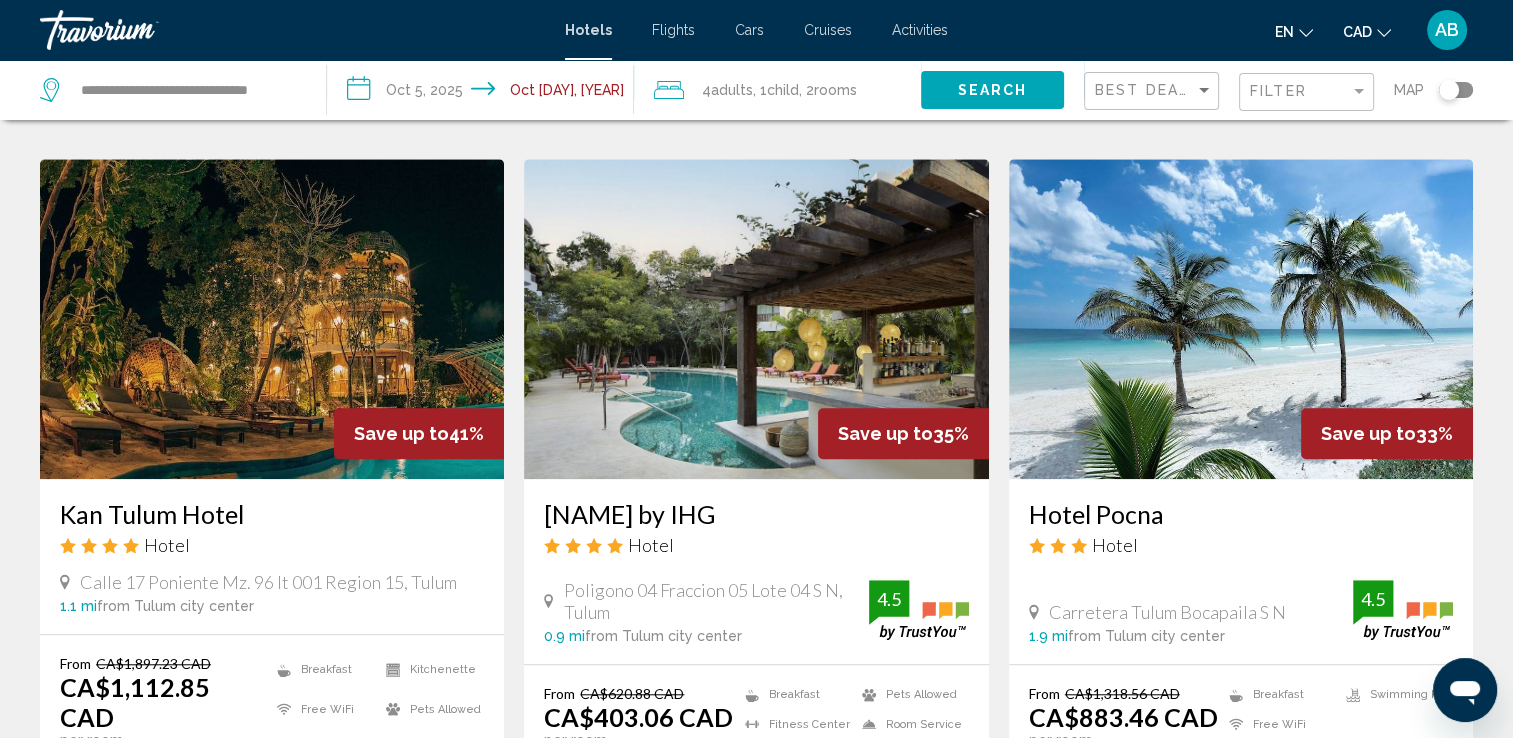 click at bounding box center (756, 319) 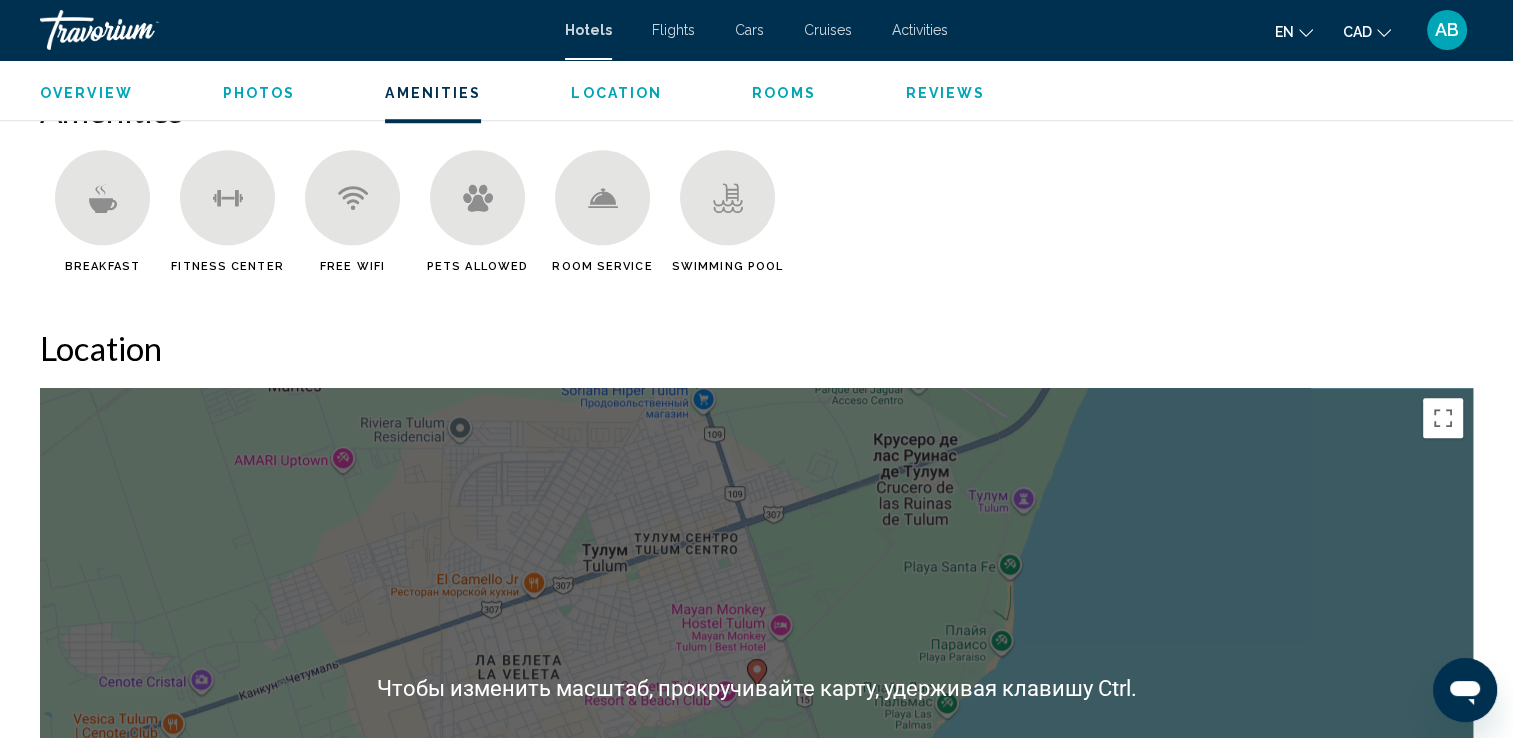 scroll, scrollTop: 2000, scrollLeft: 0, axis: vertical 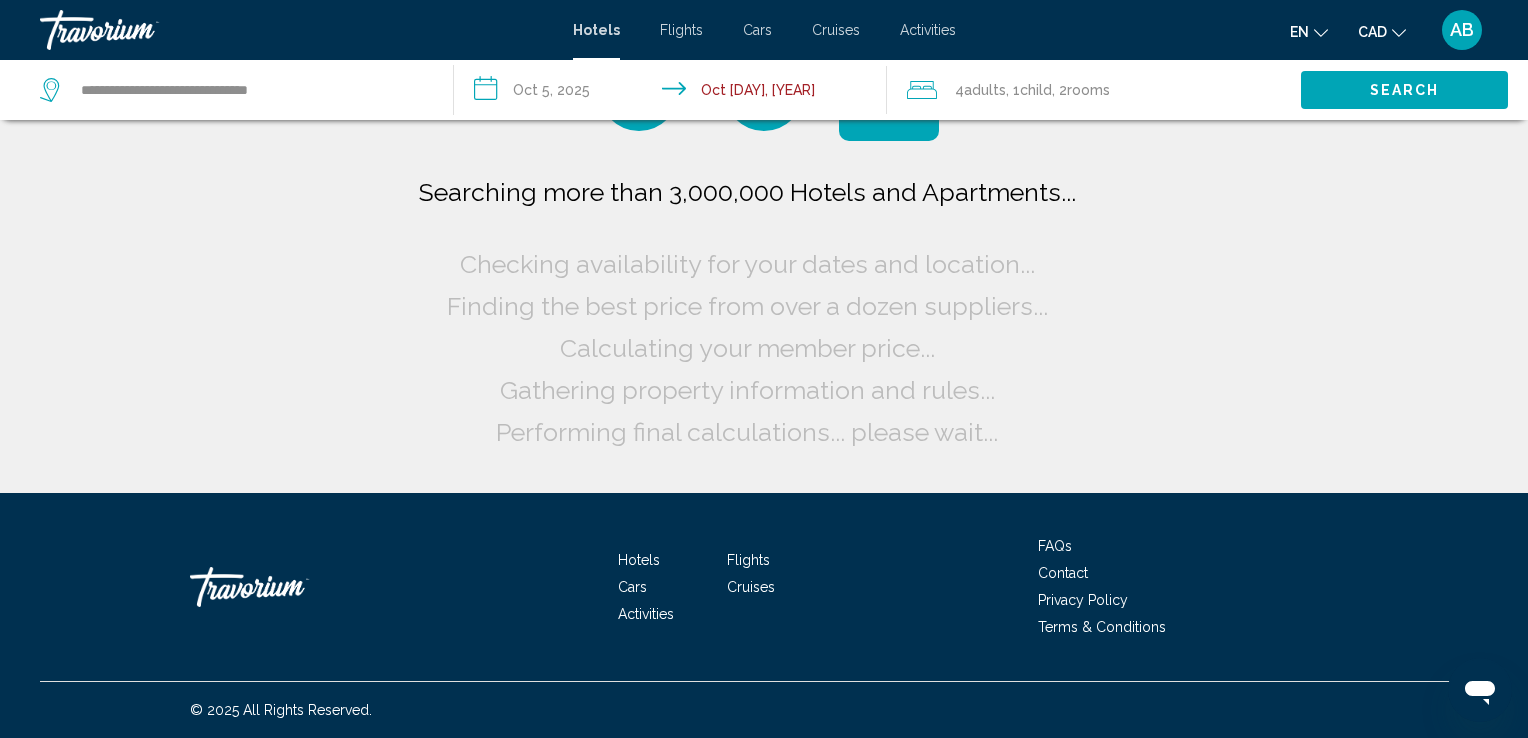 click on "**********" at bounding box center (675, 93) 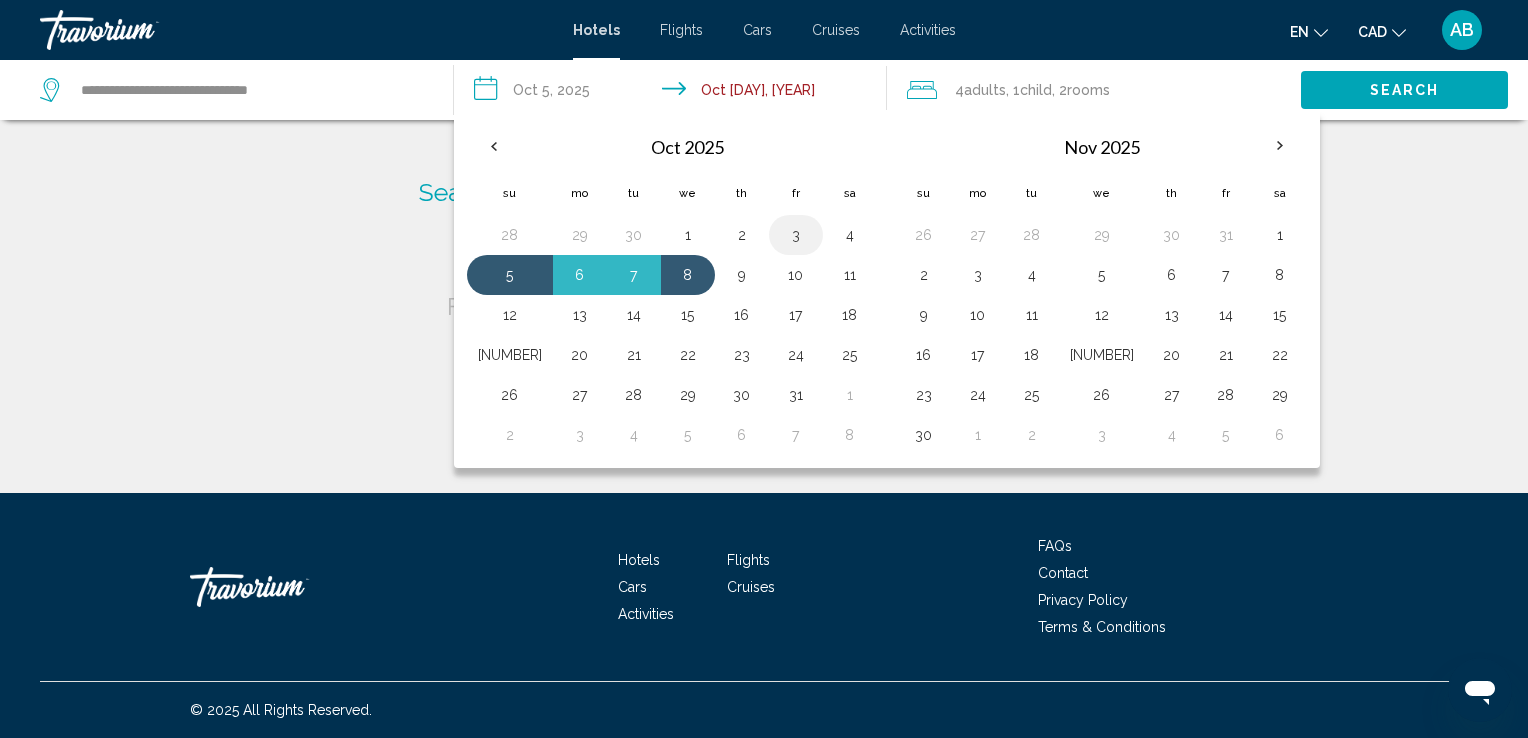 click on "3" at bounding box center (796, 235) 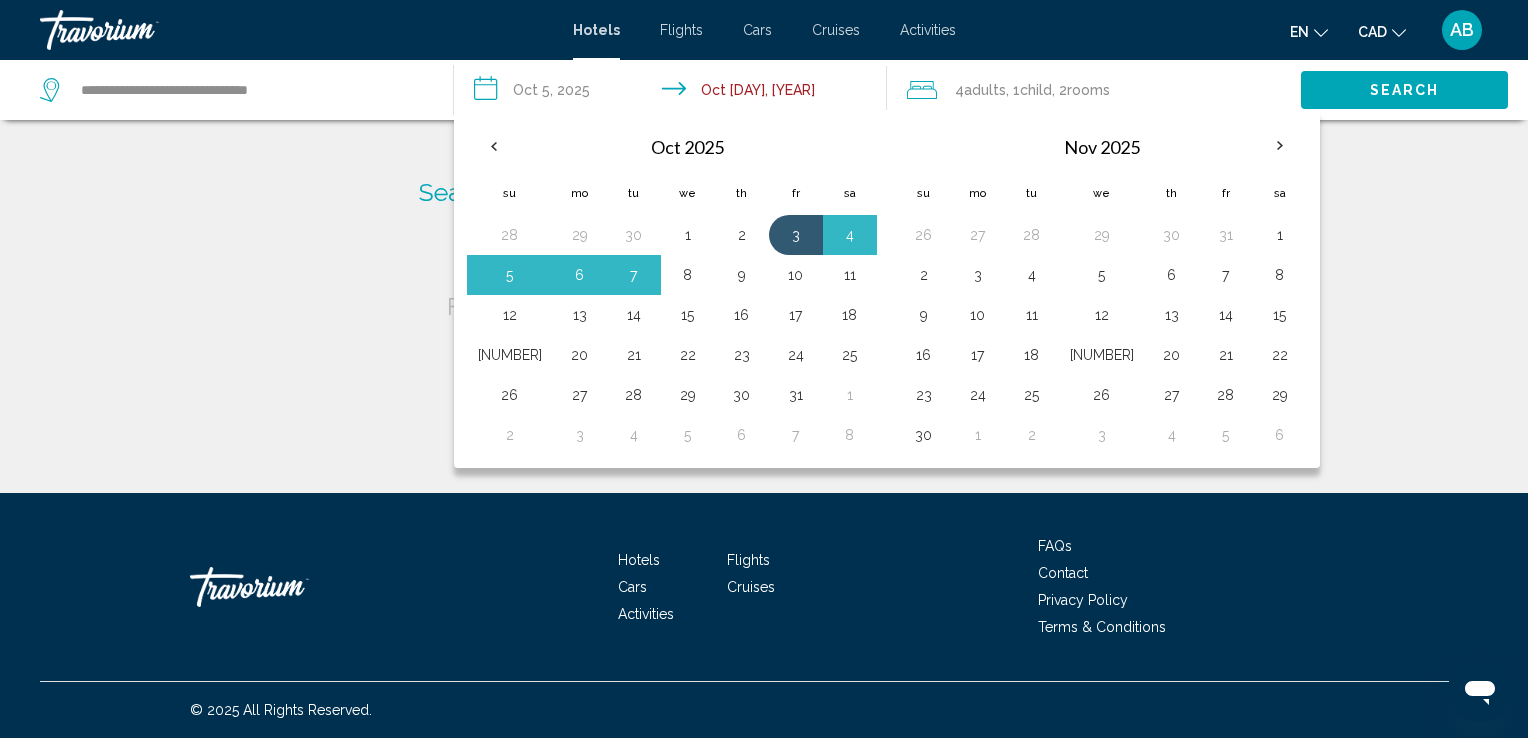 click on "8" at bounding box center [688, 275] 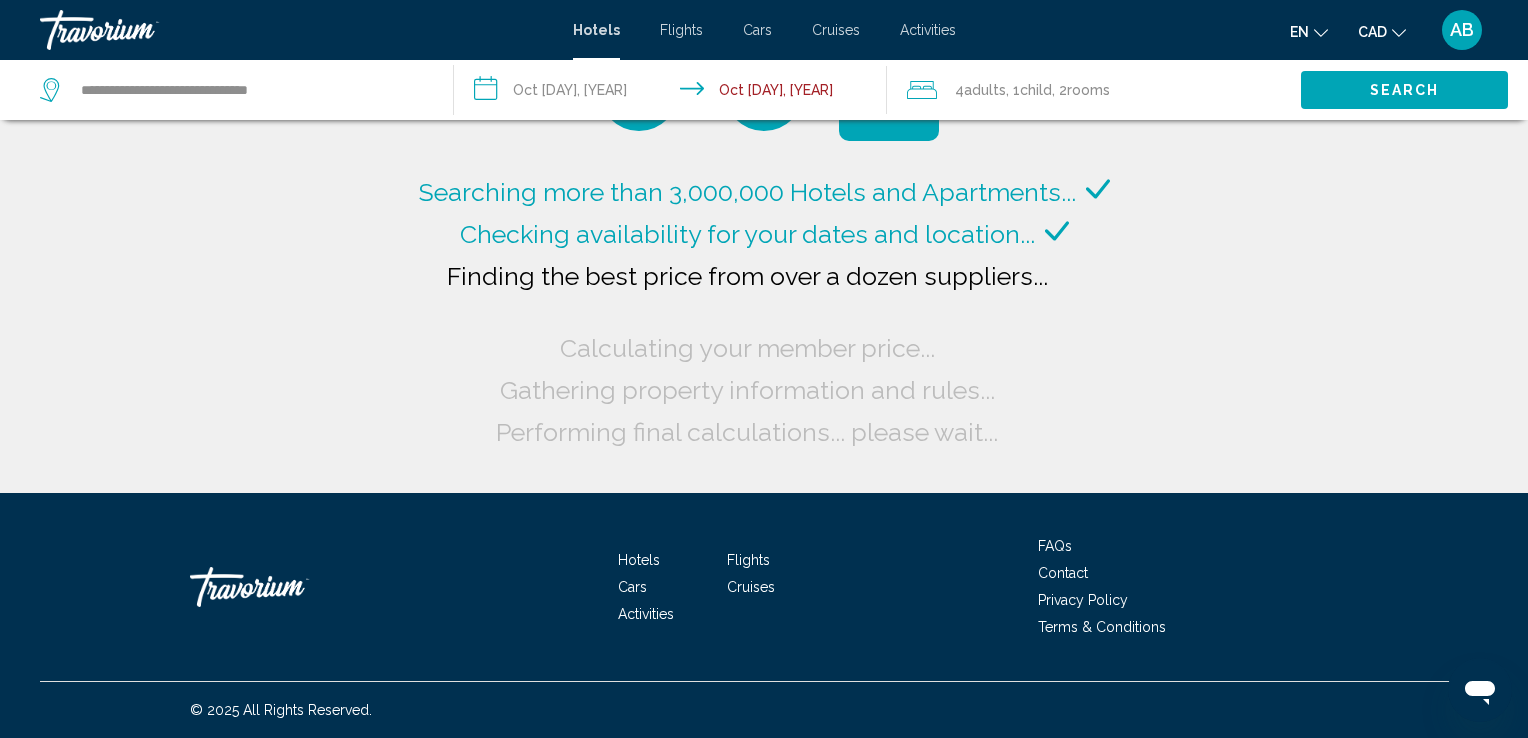 click on "Search" at bounding box center [1404, 89] 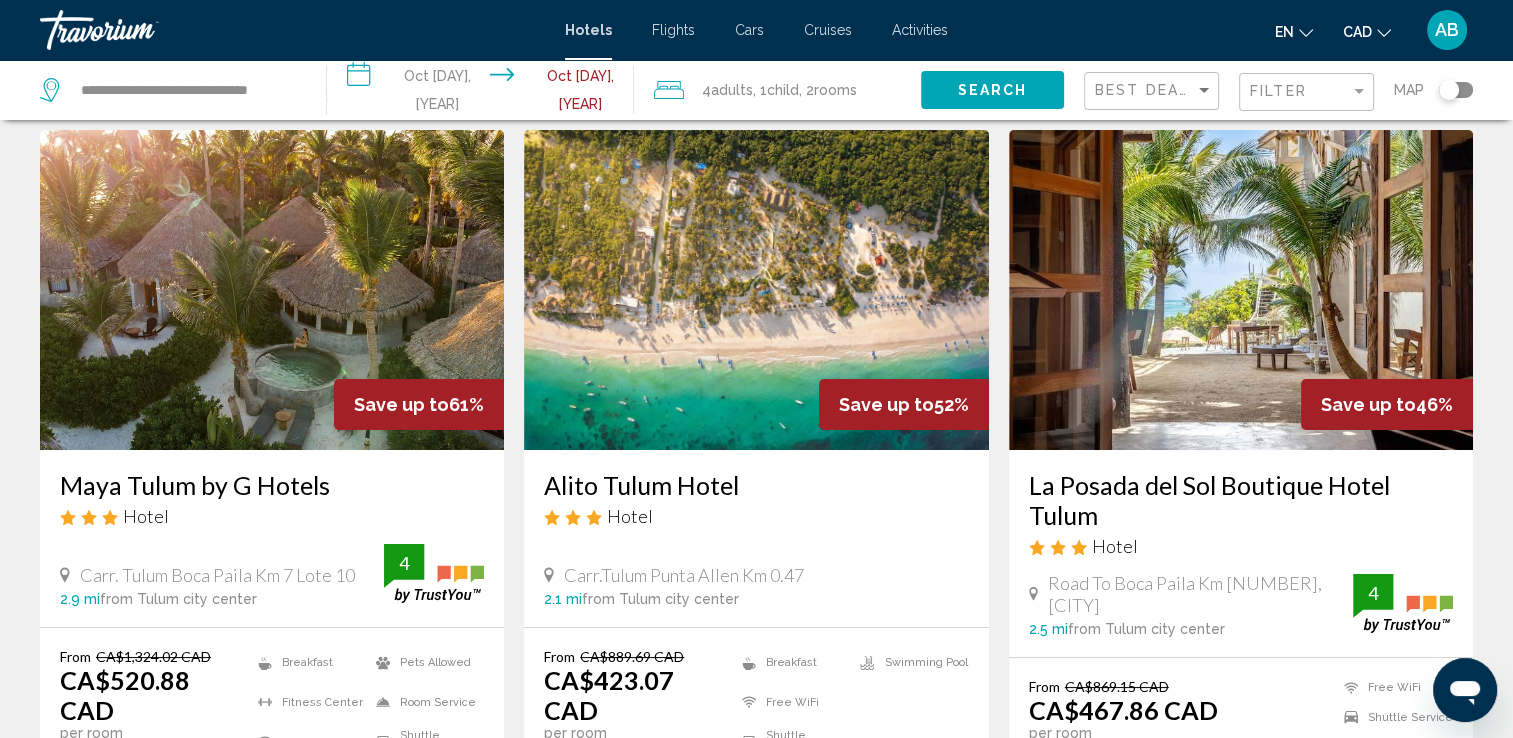 scroll, scrollTop: 200, scrollLeft: 0, axis: vertical 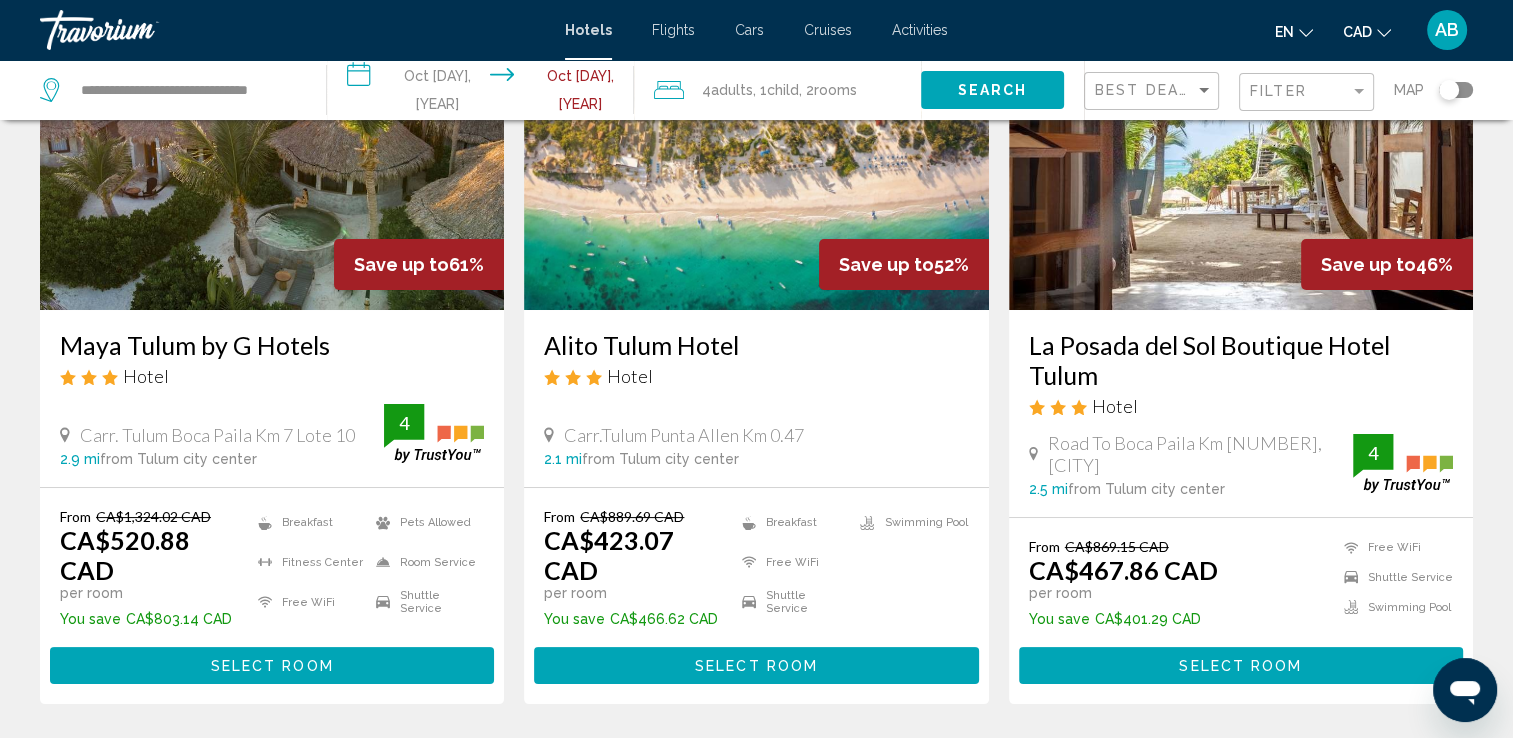 click on "**********" at bounding box center [484, 93] 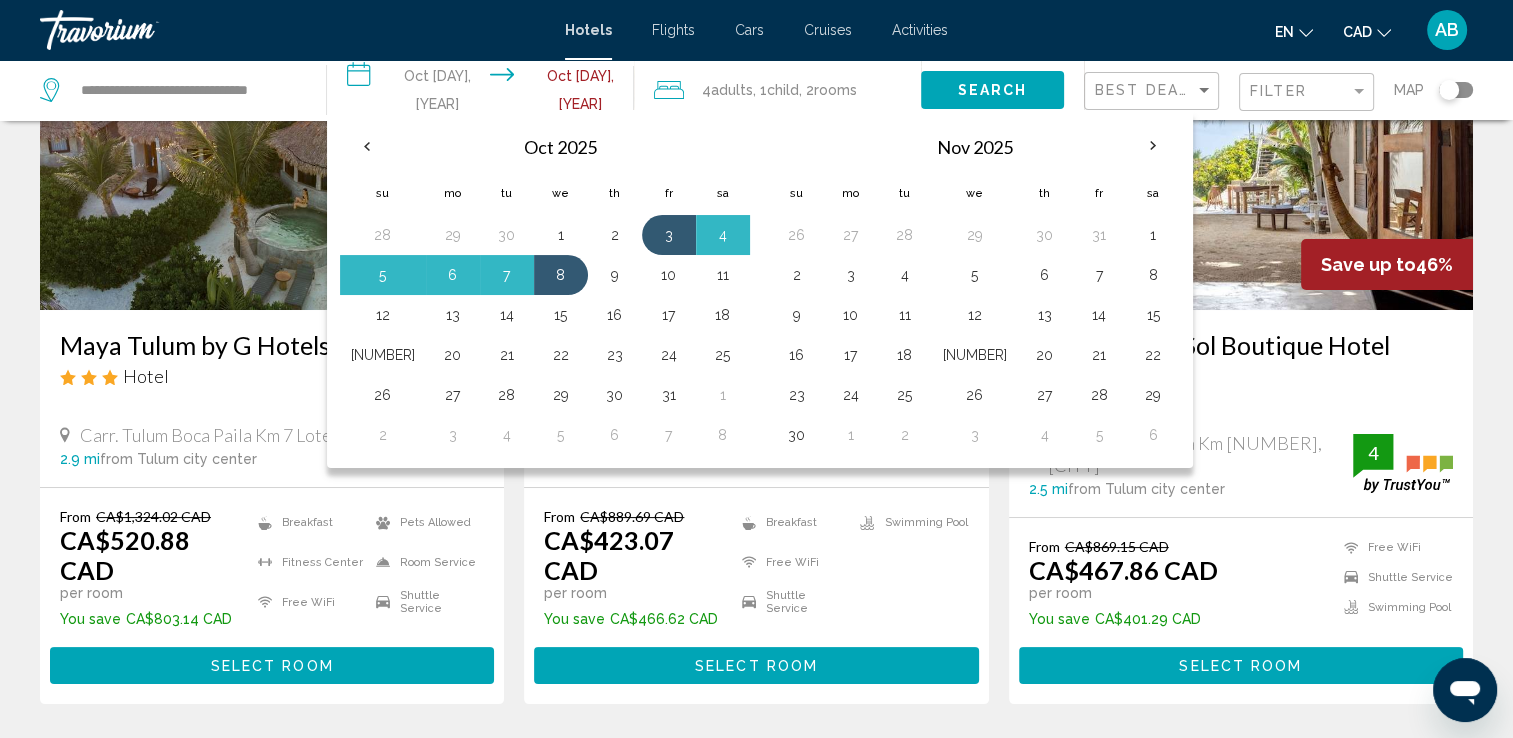 click on "Hotel Search Results - 146 places to spend your time Save up to 61% Maya Tulum by G Hotels
Hotel
Carr. Tulum Boca Paila Km 7 Lote 10 2.9 mi from Tulum city center from hotel 4 From CA$1,324.02 CAD CA$520.88 CAD per room You save CA$803.14 CAD
Breakfast
Fitness Center
Free WiFi
Pets Allowed
Room Service
Shuttle Service 4 Select Room Save up to 52% Alito Tulum Hotel
Hotel
Carr.Tulum Punta Allen Km 0.47 2.1 mi from Tulum city center from hotel From CA$889.69 CAD CA$423.07 CAD per room You save CA$466.62 CAD
4" at bounding box center [756, 1497] 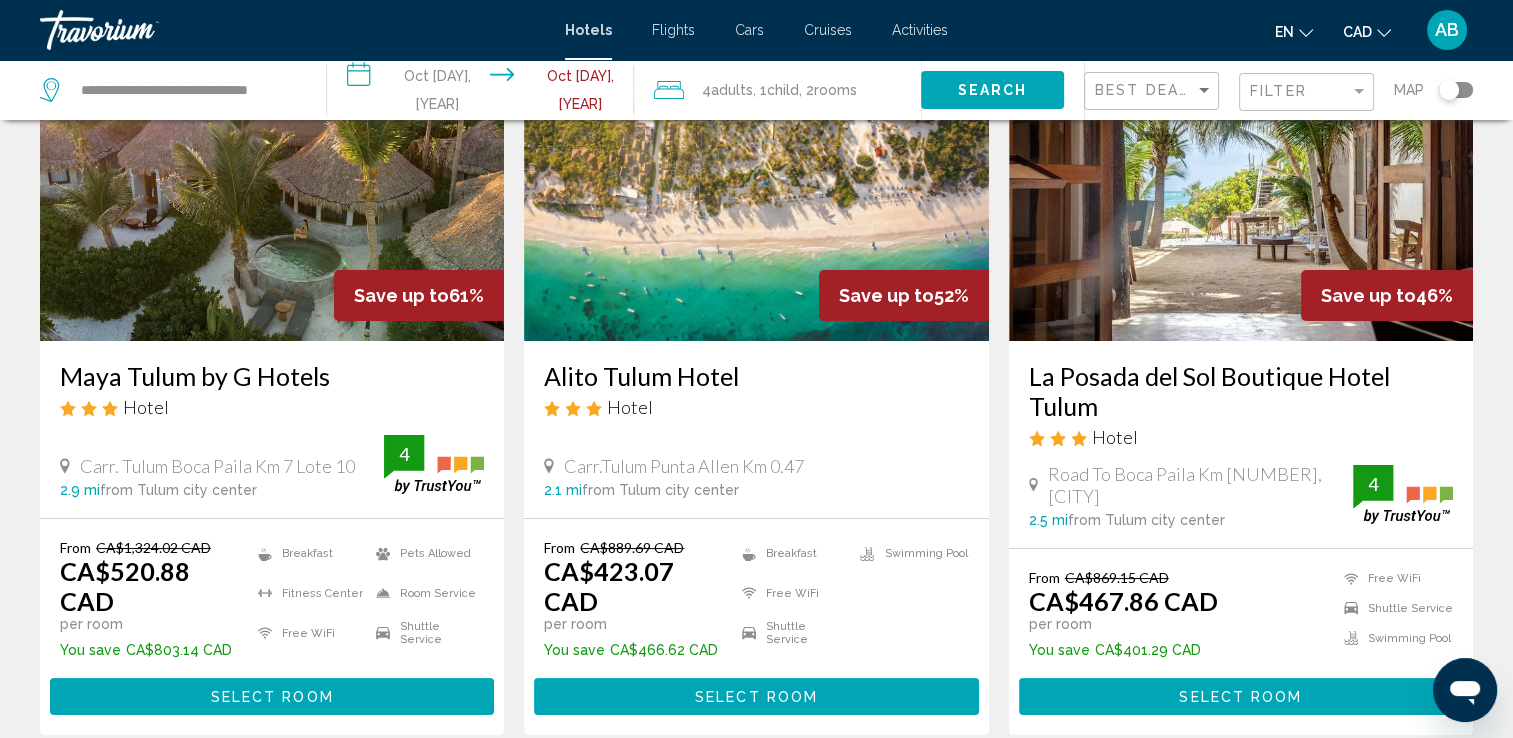 scroll, scrollTop: 200, scrollLeft: 0, axis: vertical 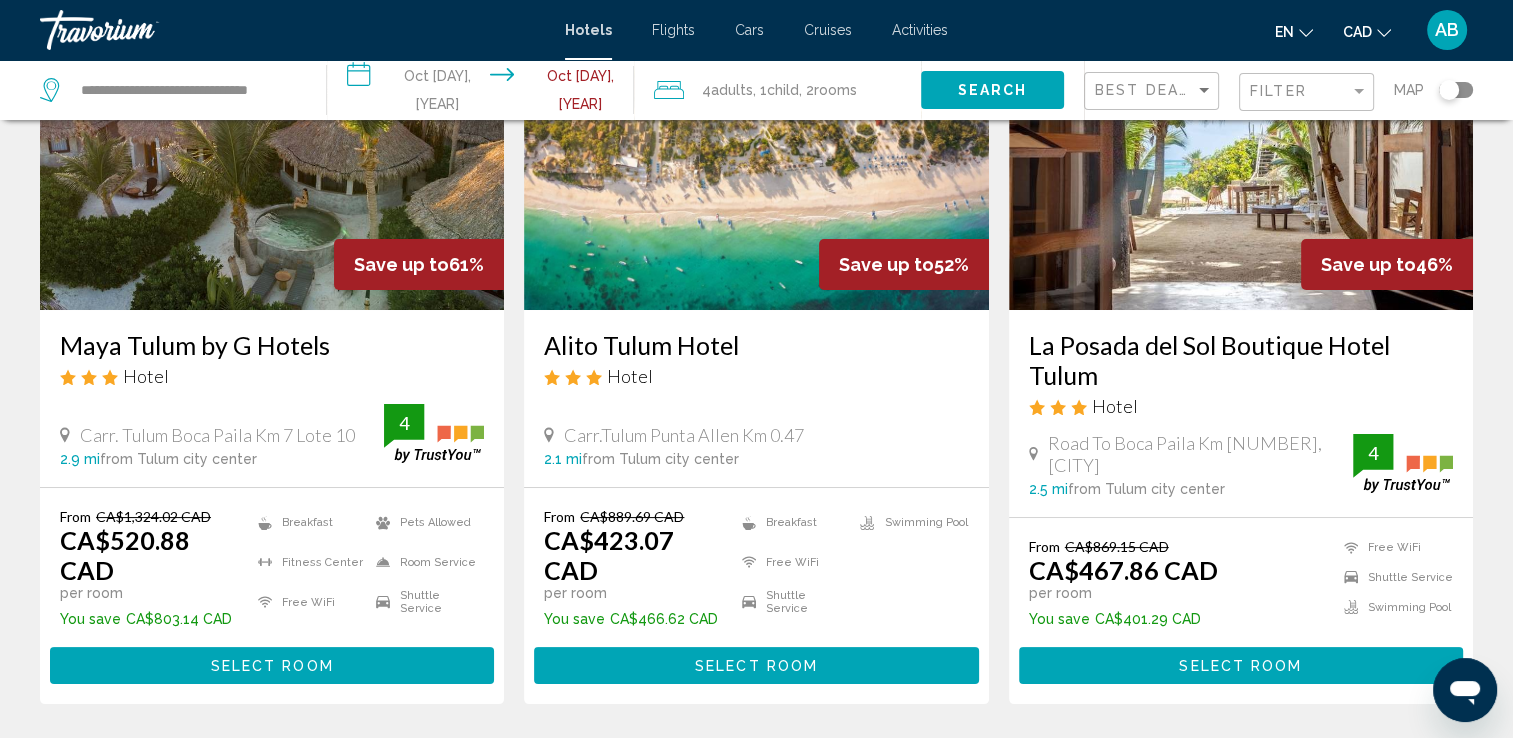 click at bounding box center (272, 150) 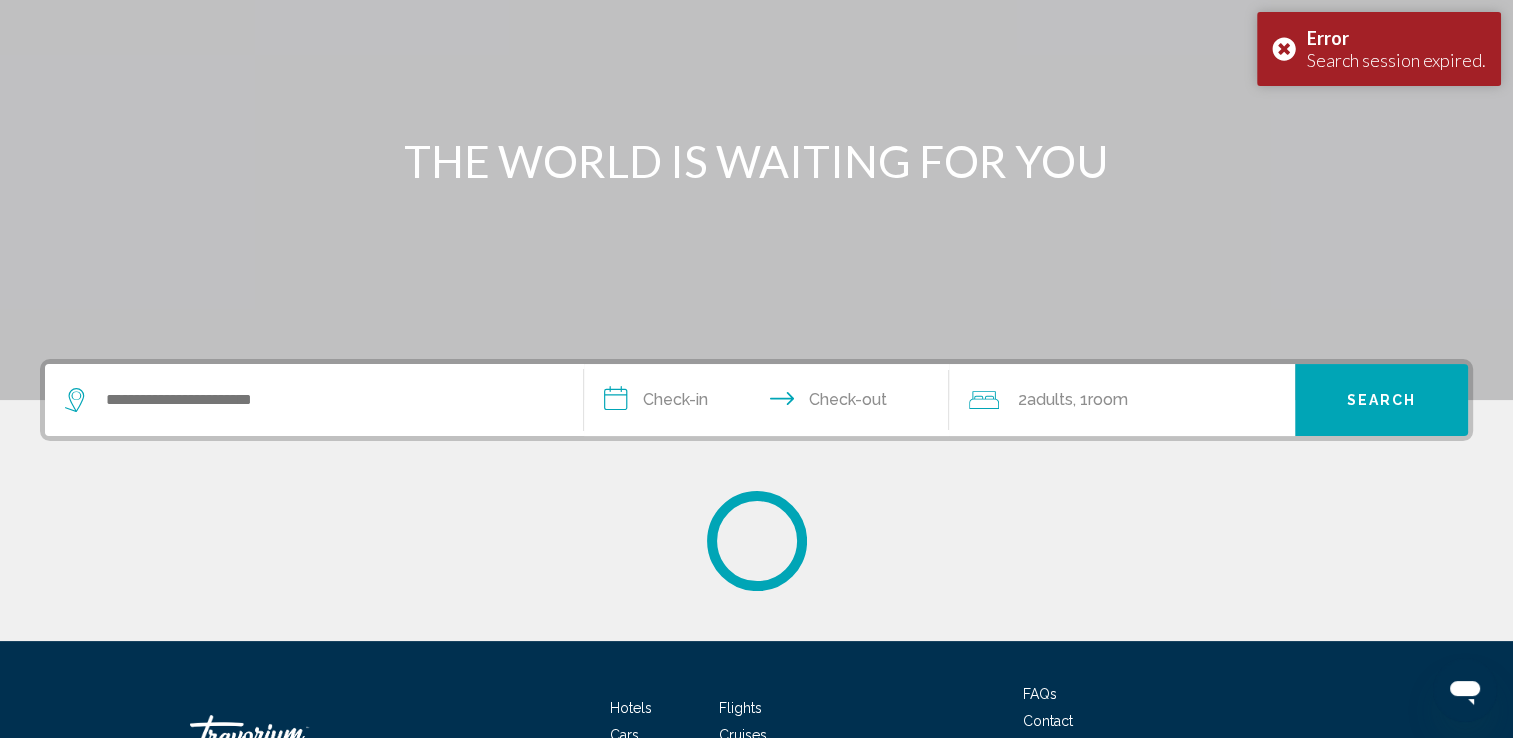 scroll, scrollTop: 0, scrollLeft: 0, axis: both 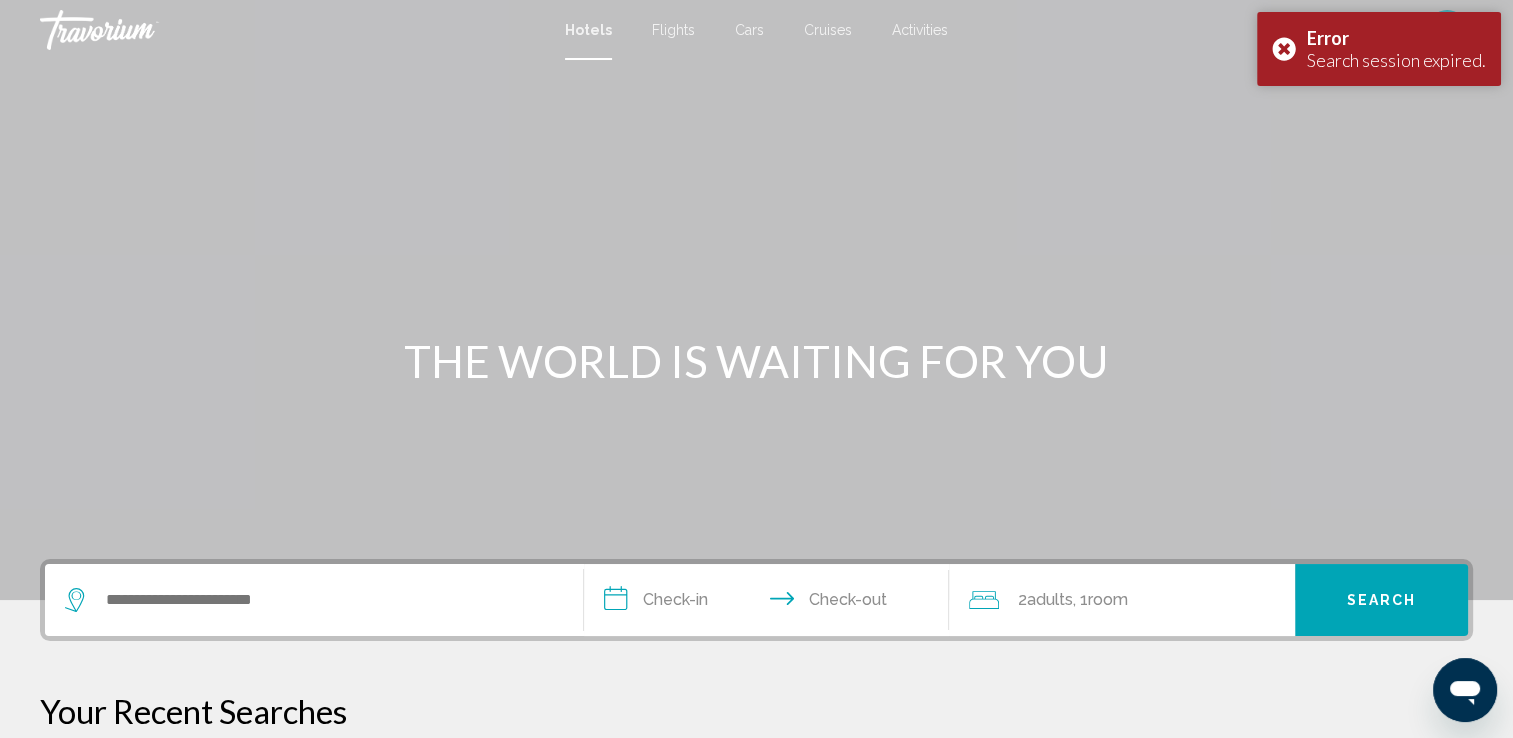 click at bounding box center [314, 600] 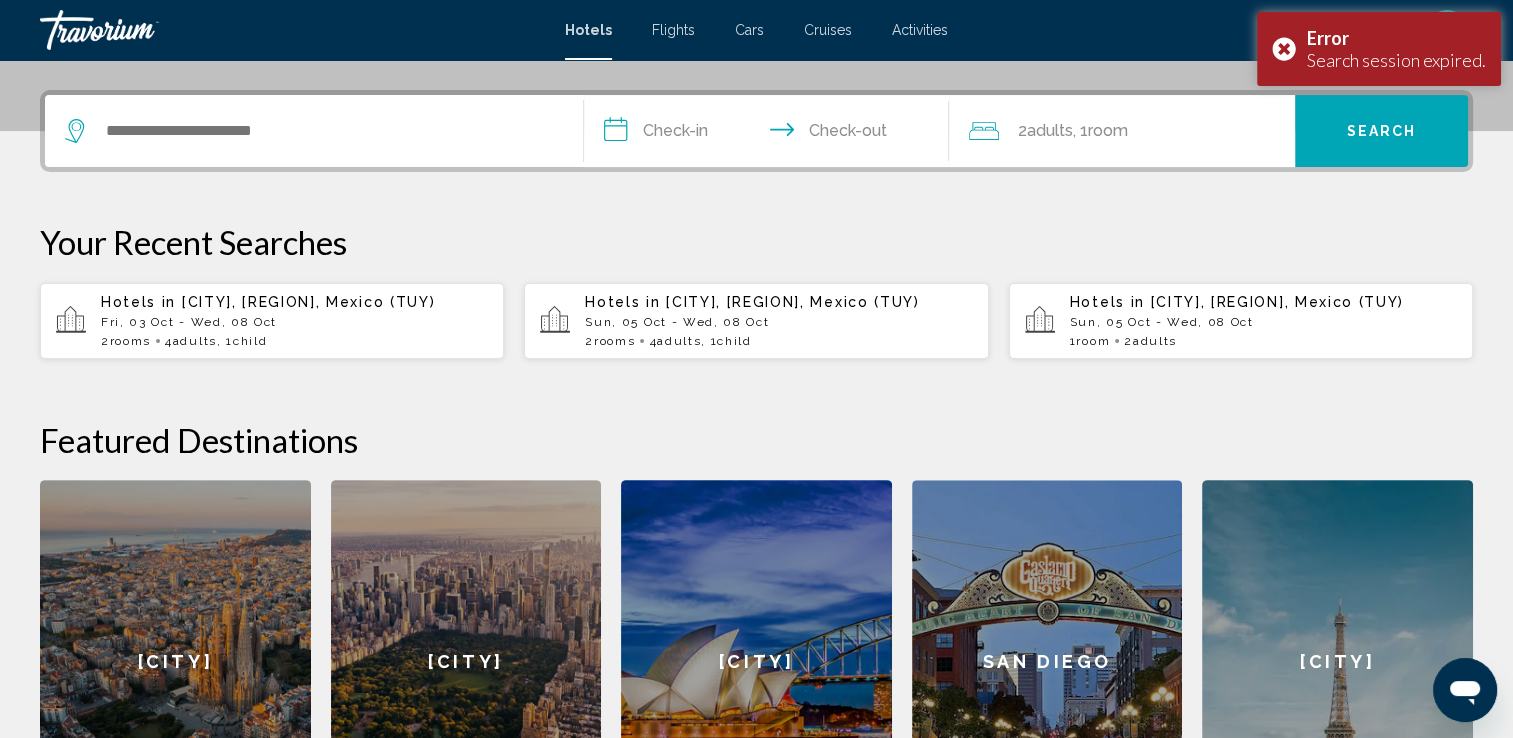 scroll, scrollTop: 493, scrollLeft: 0, axis: vertical 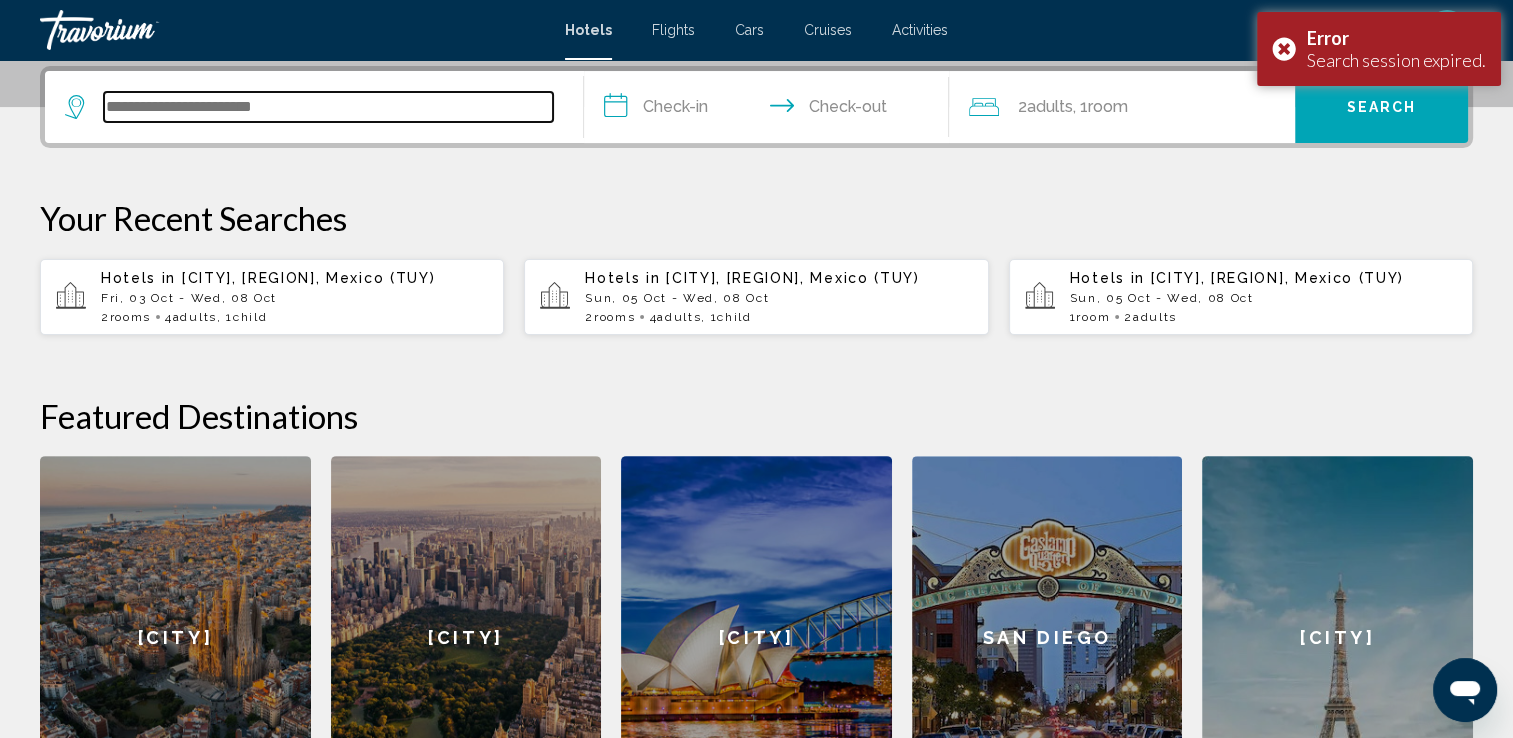 click at bounding box center (328, 107) 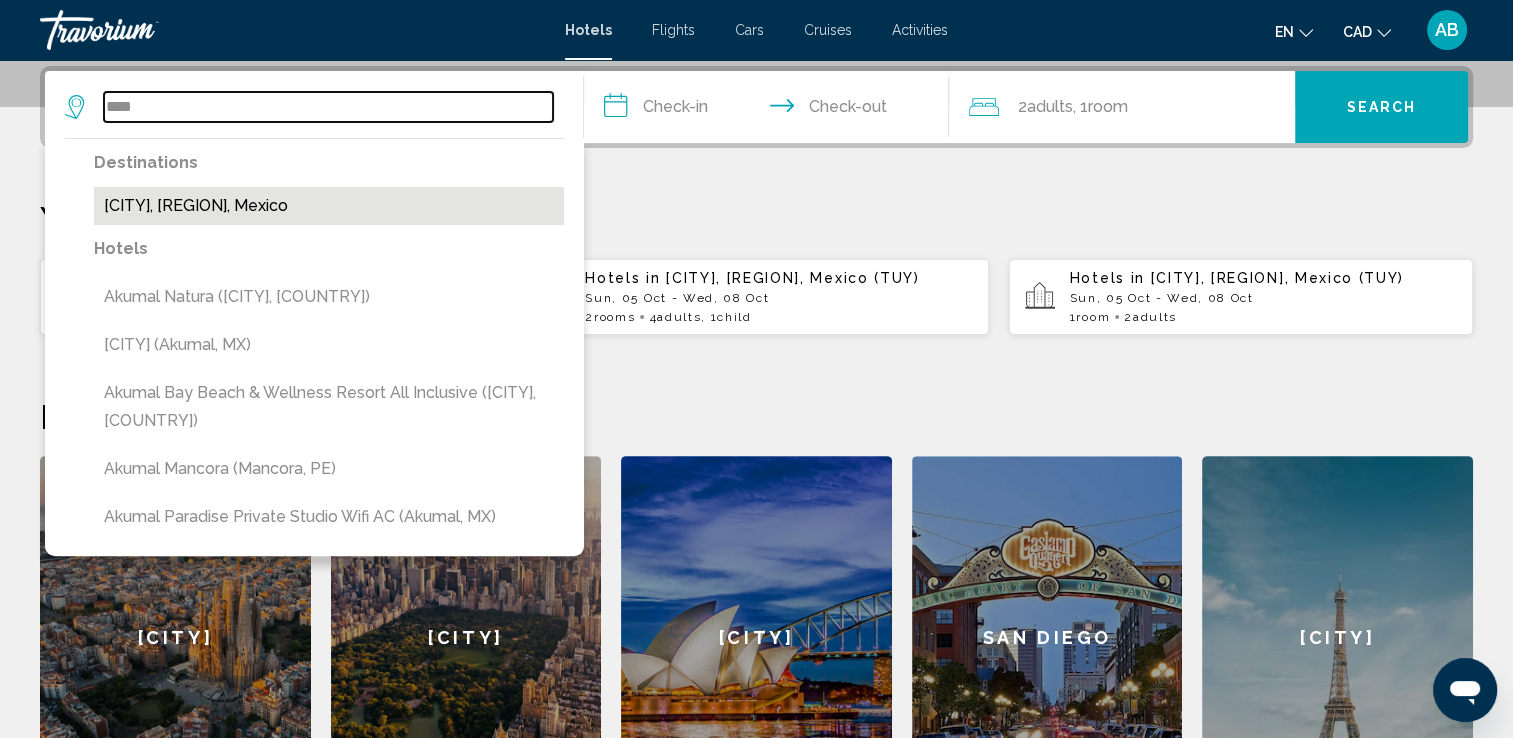 type on "****" 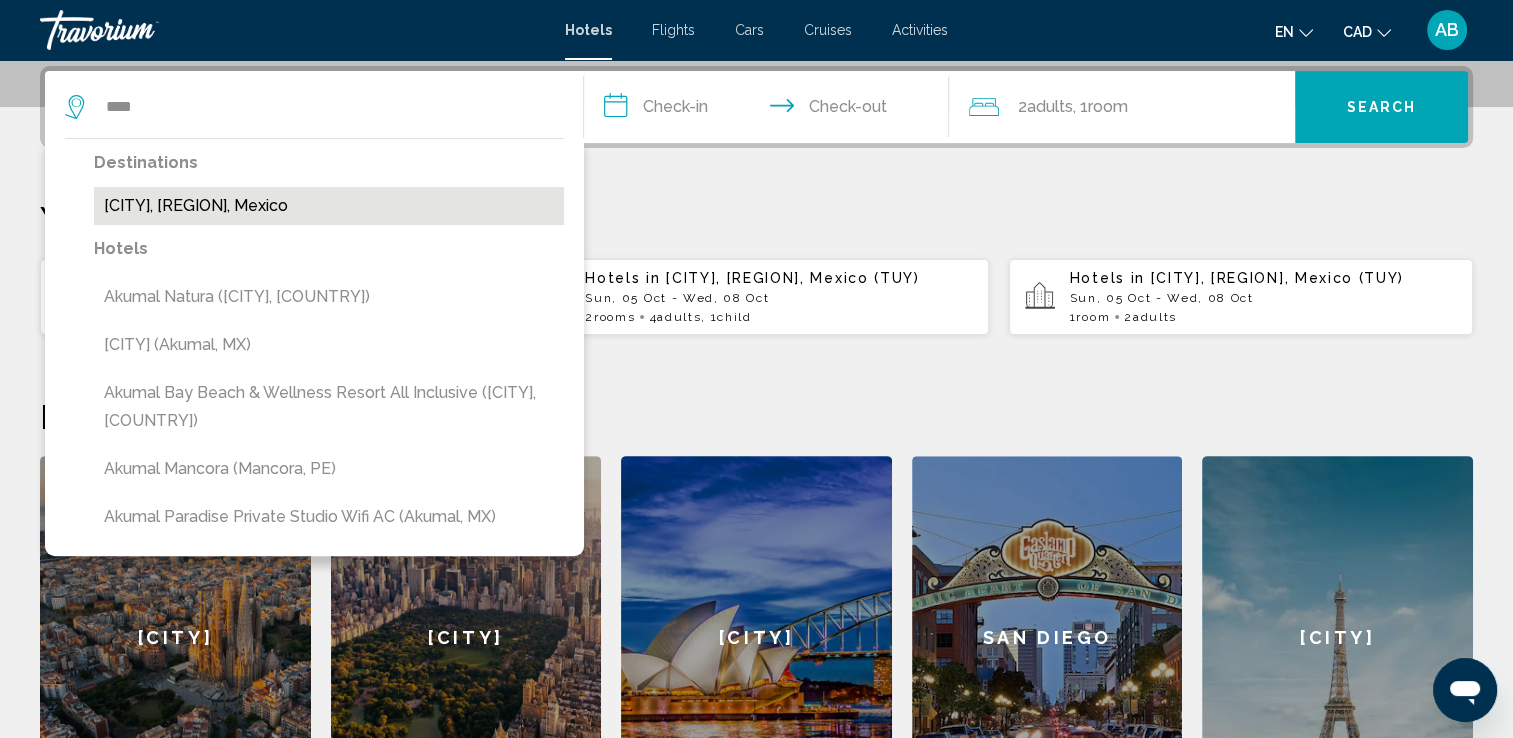 click on "[CITY], [REGION], Mexico" at bounding box center (329, 206) 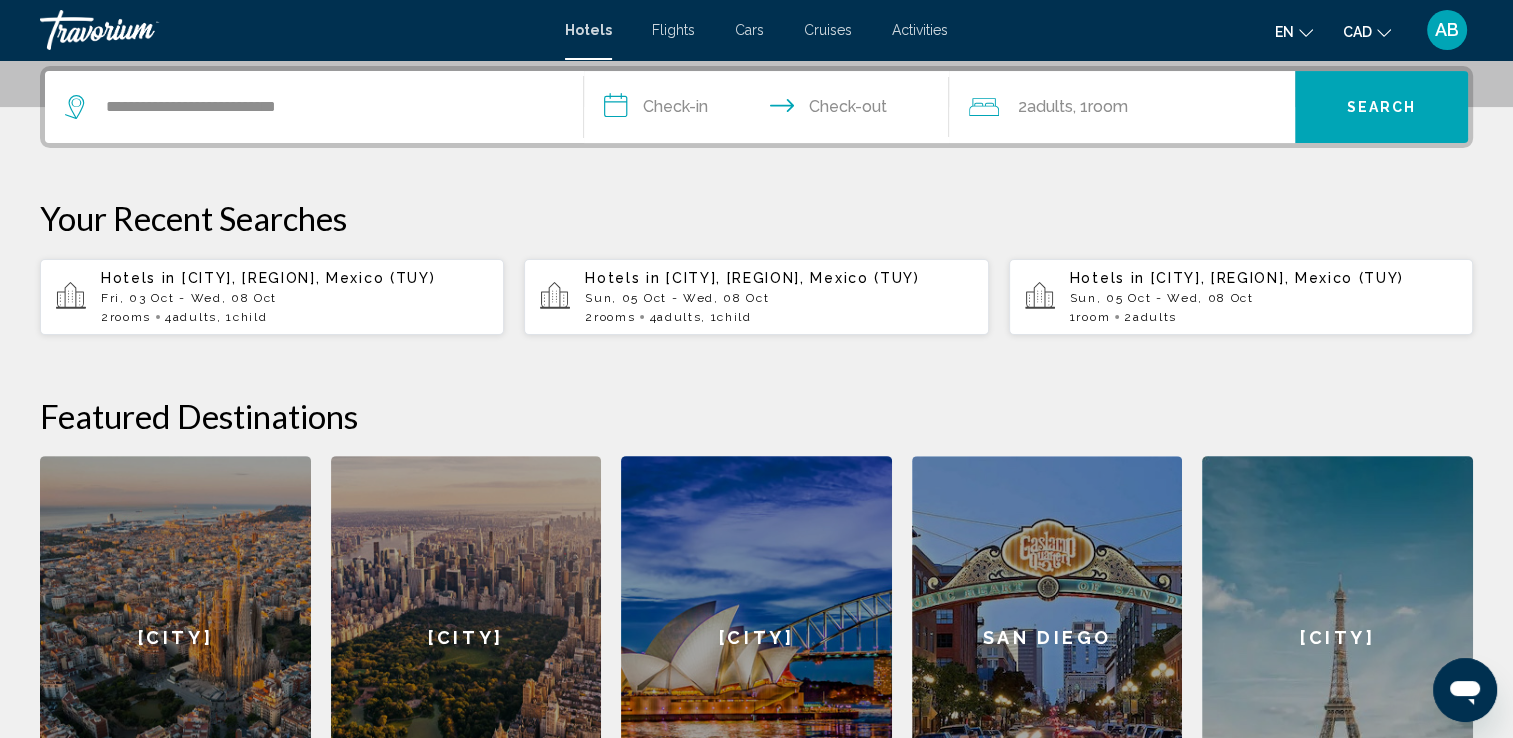 click on "**********" at bounding box center (771, 110) 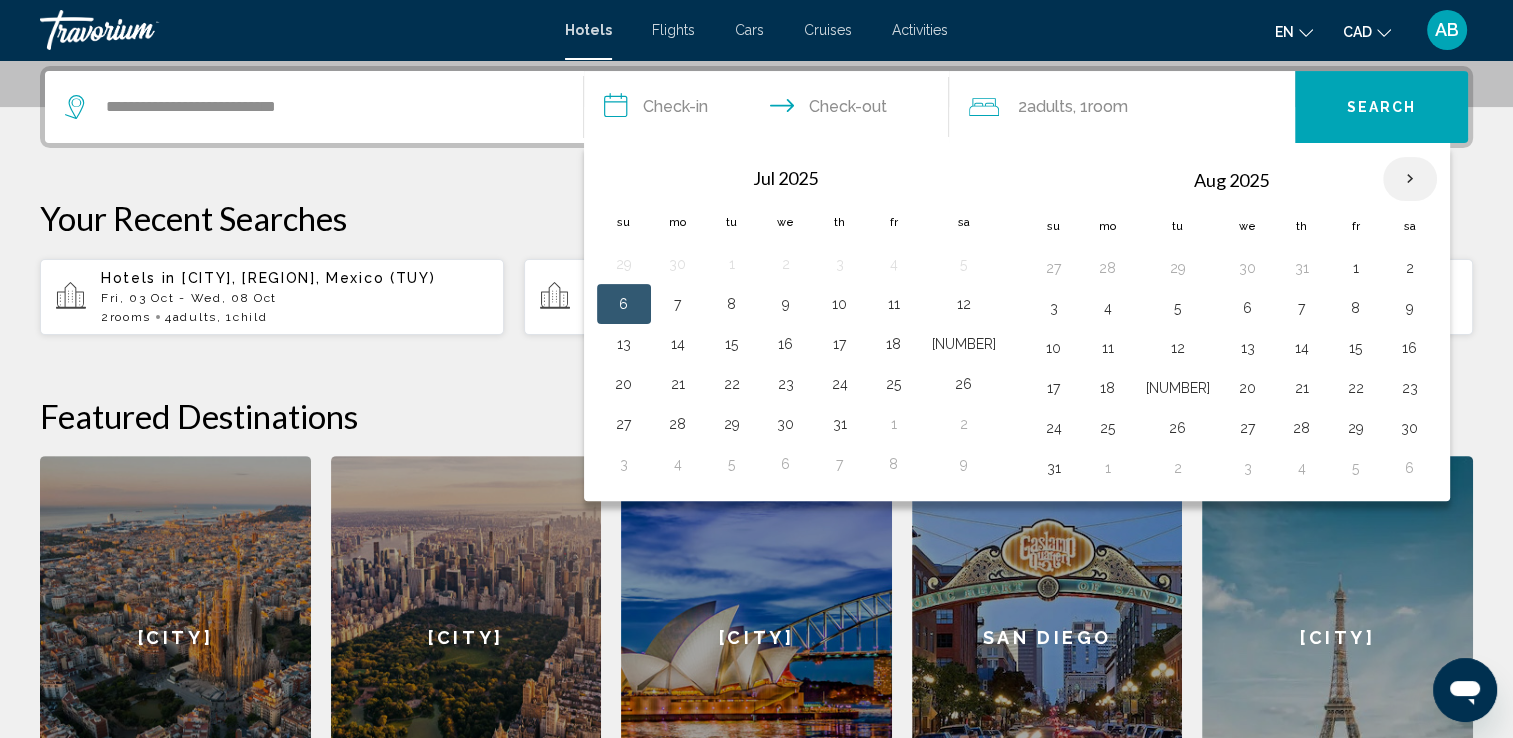 click at bounding box center (1410, 179) 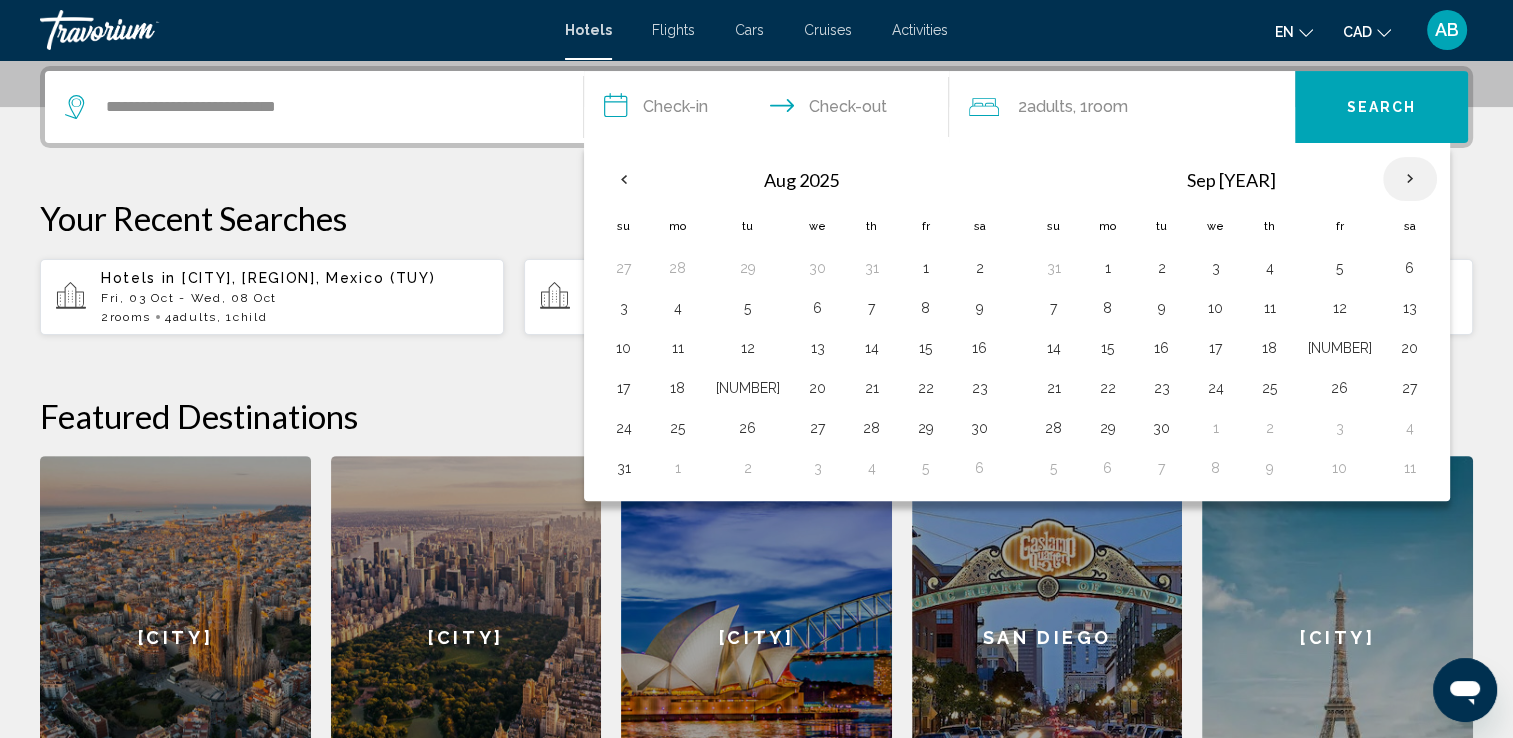 click at bounding box center [1410, 179] 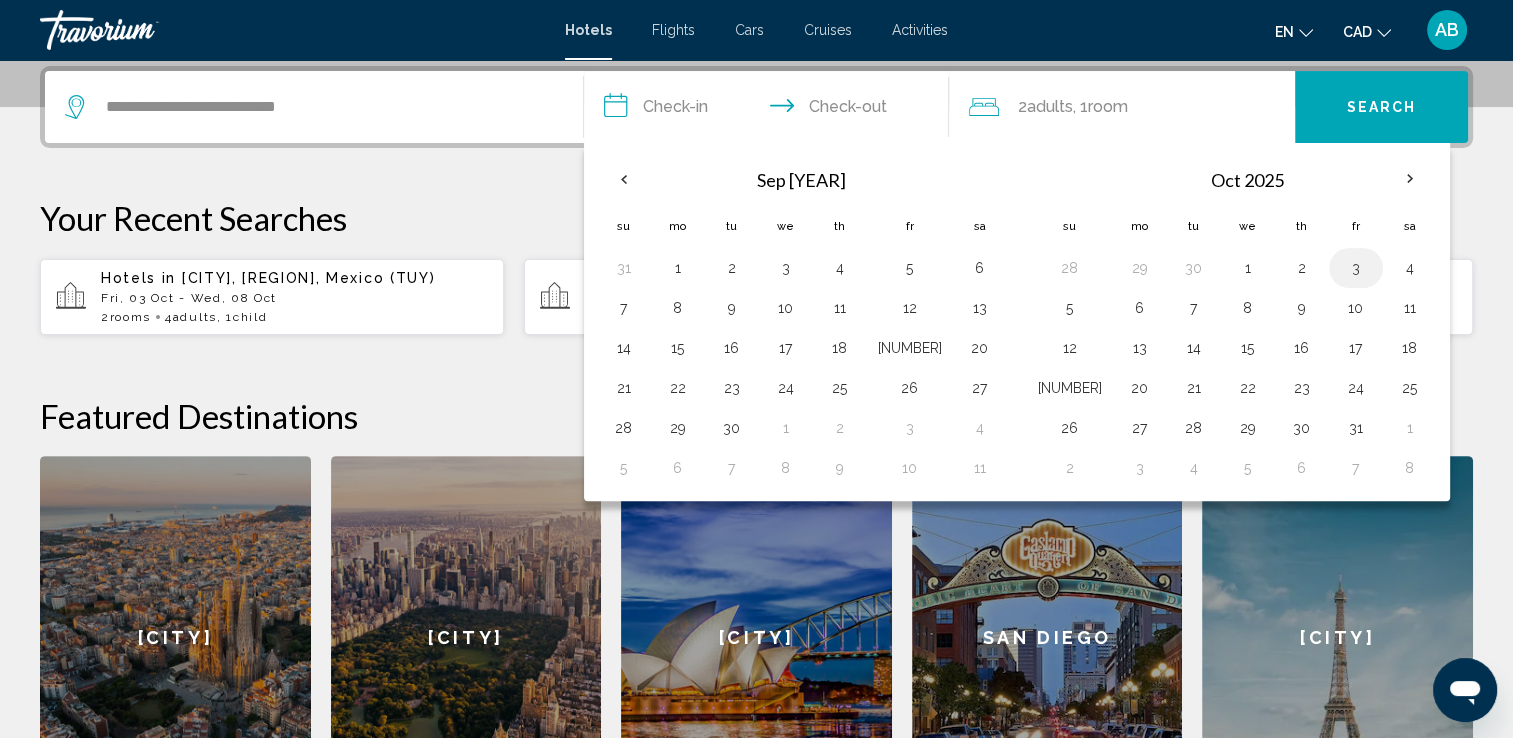 click on "3" at bounding box center [1356, 268] 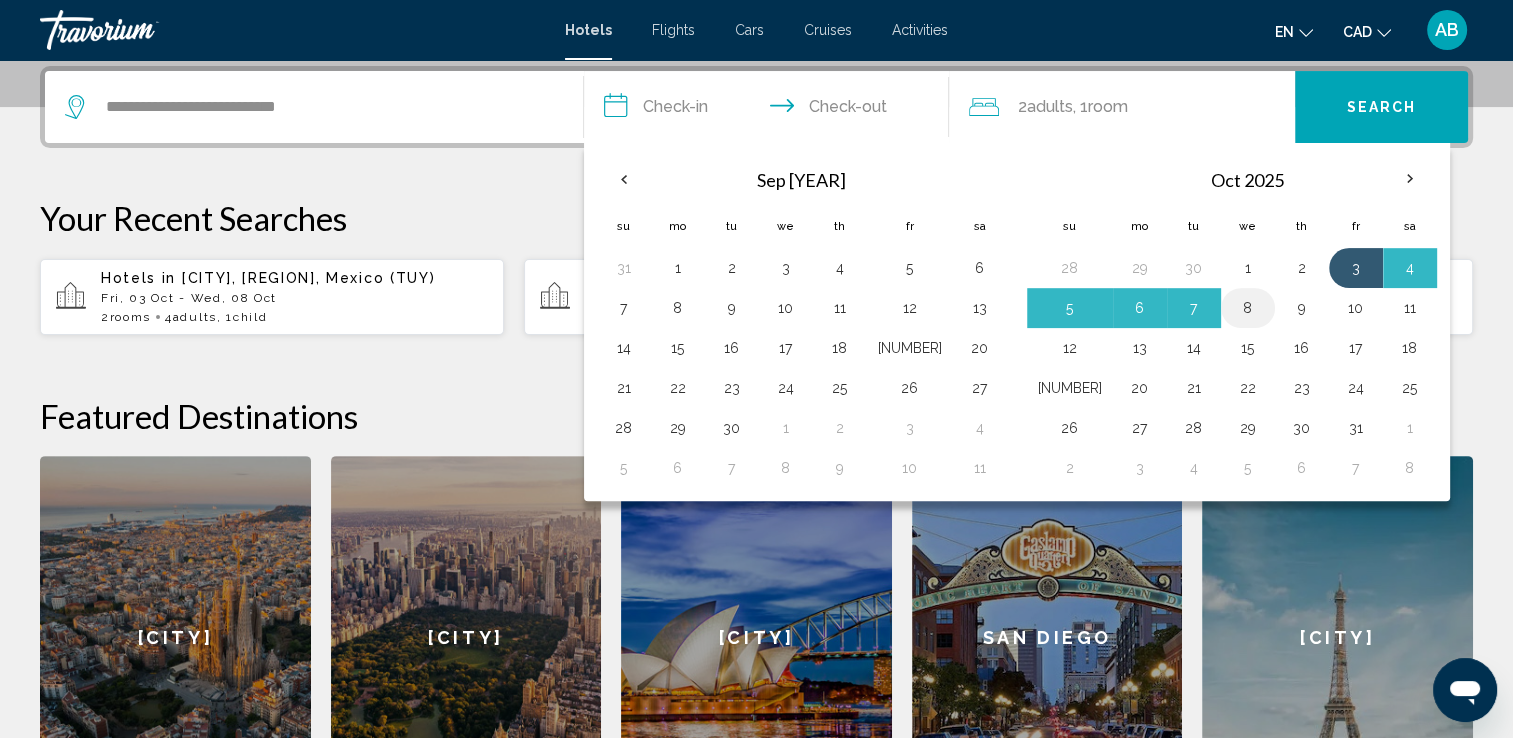 click on "8" at bounding box center (1248, 268) 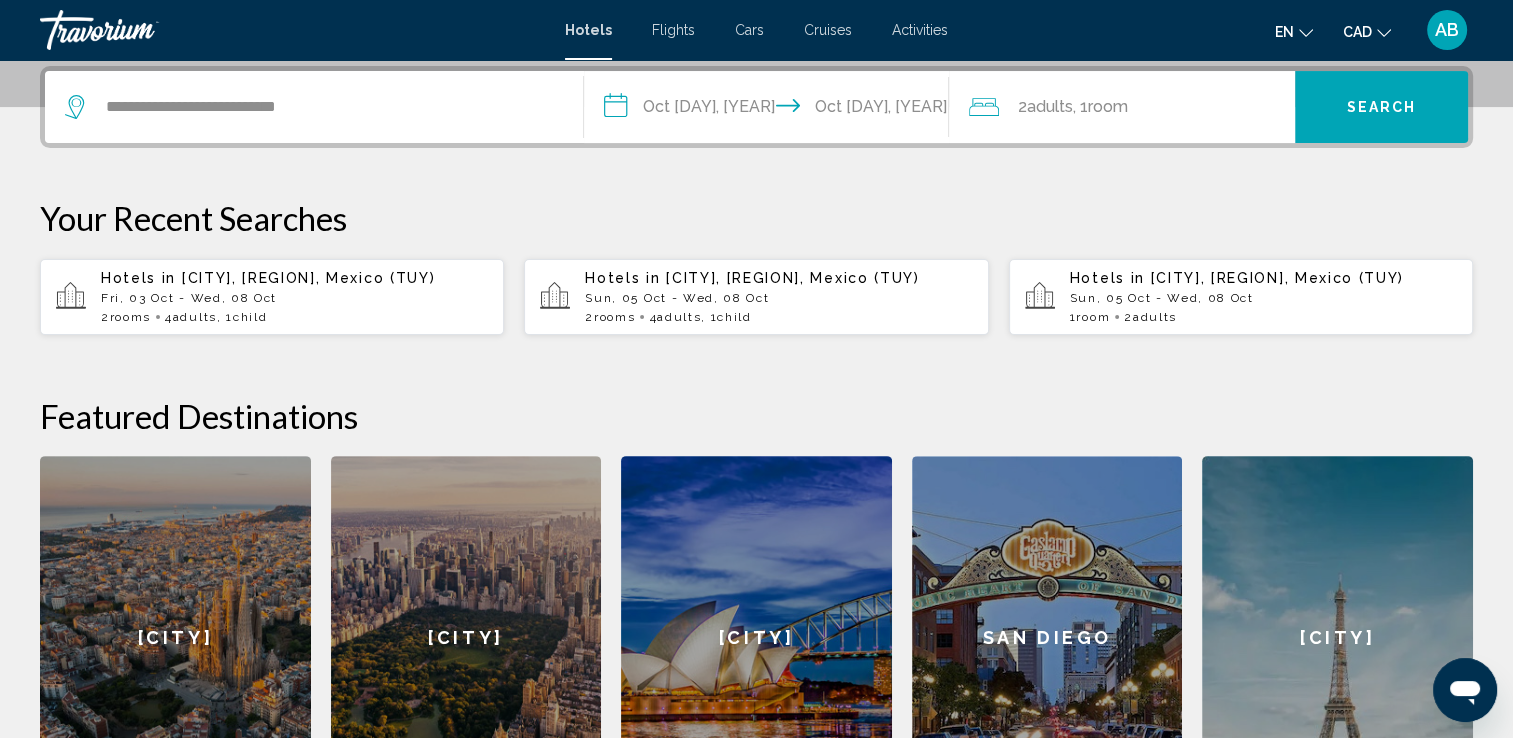 click on "2  Adult Adults , 1  Room rooms" at bounding box center (1132, 107) 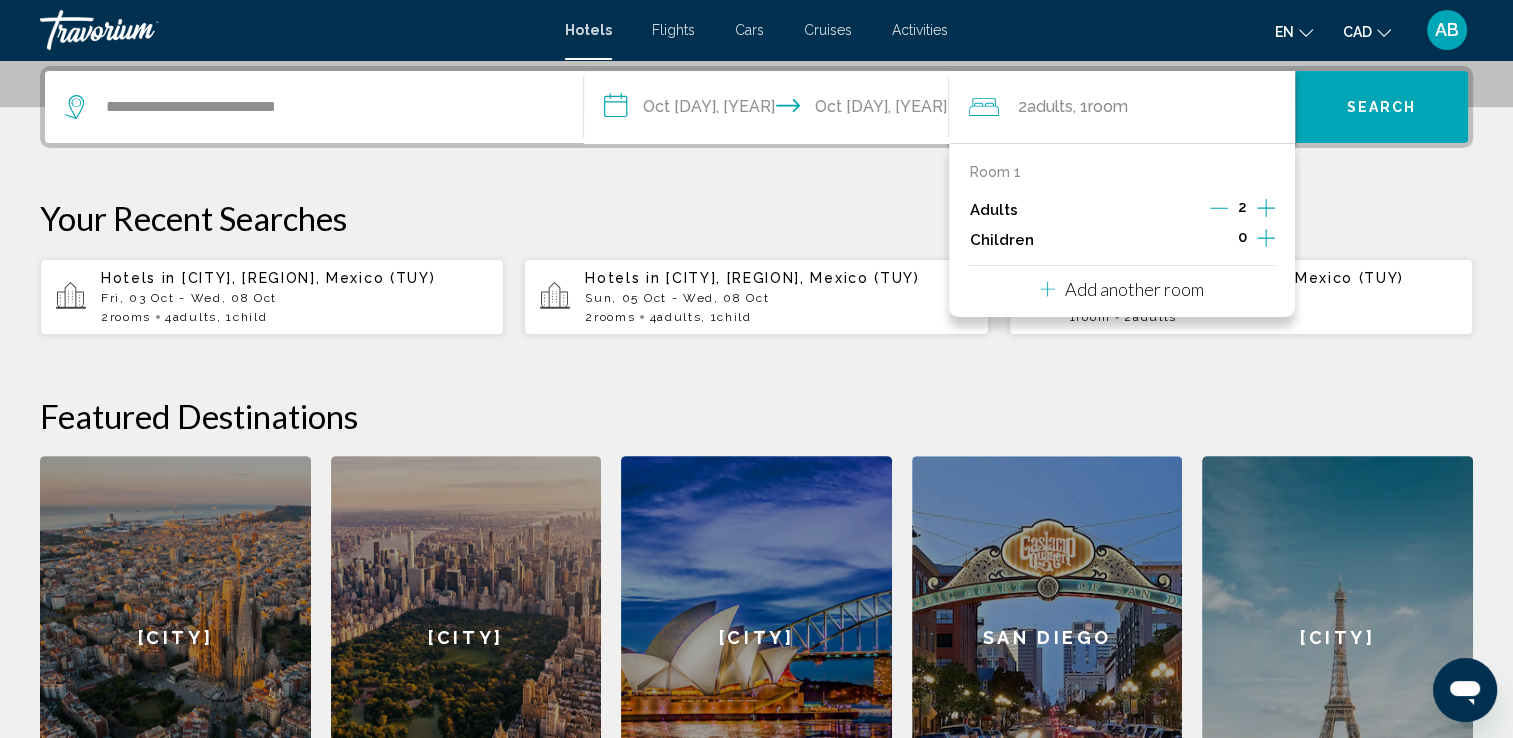 click at bounding box center (1266, 238) 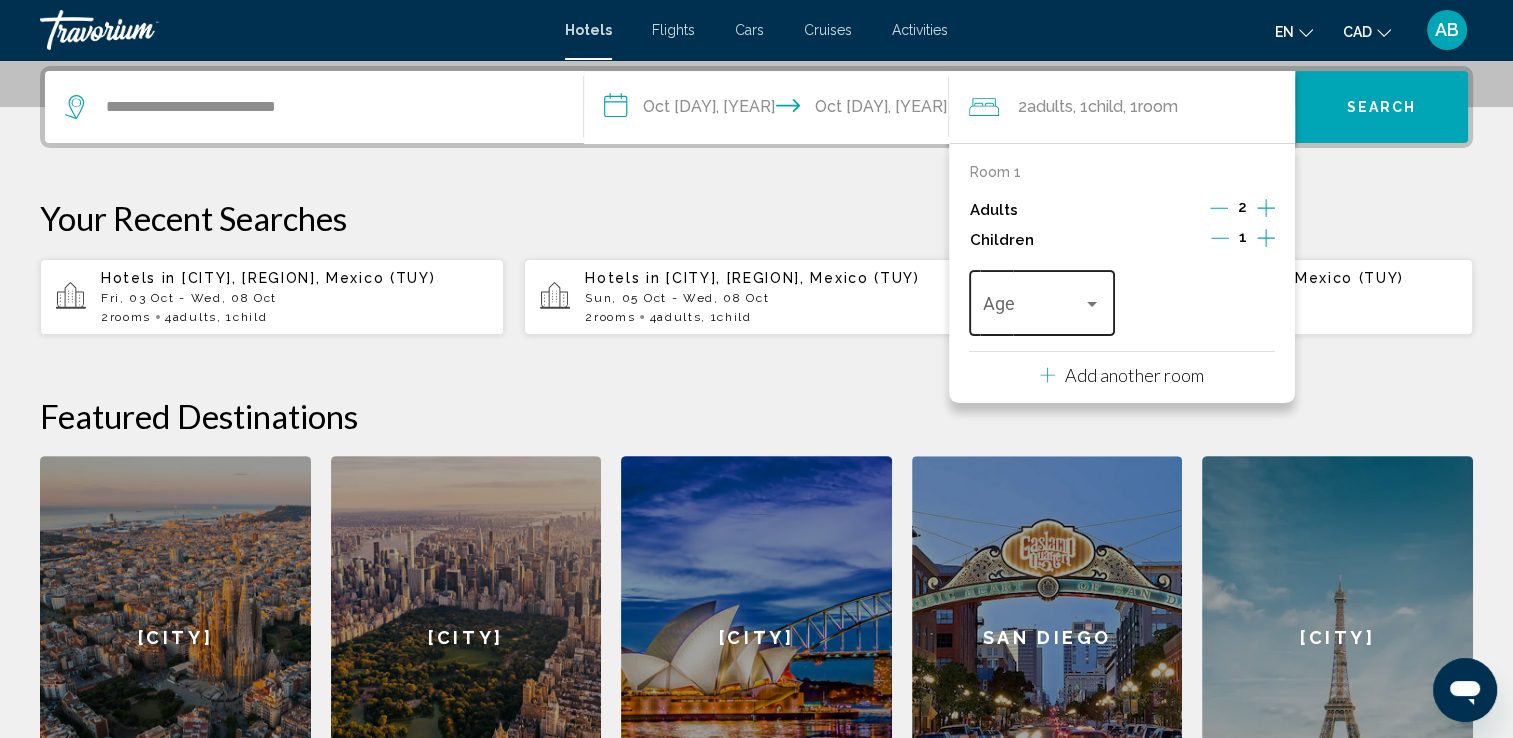click at bounding box center [1033, 308] 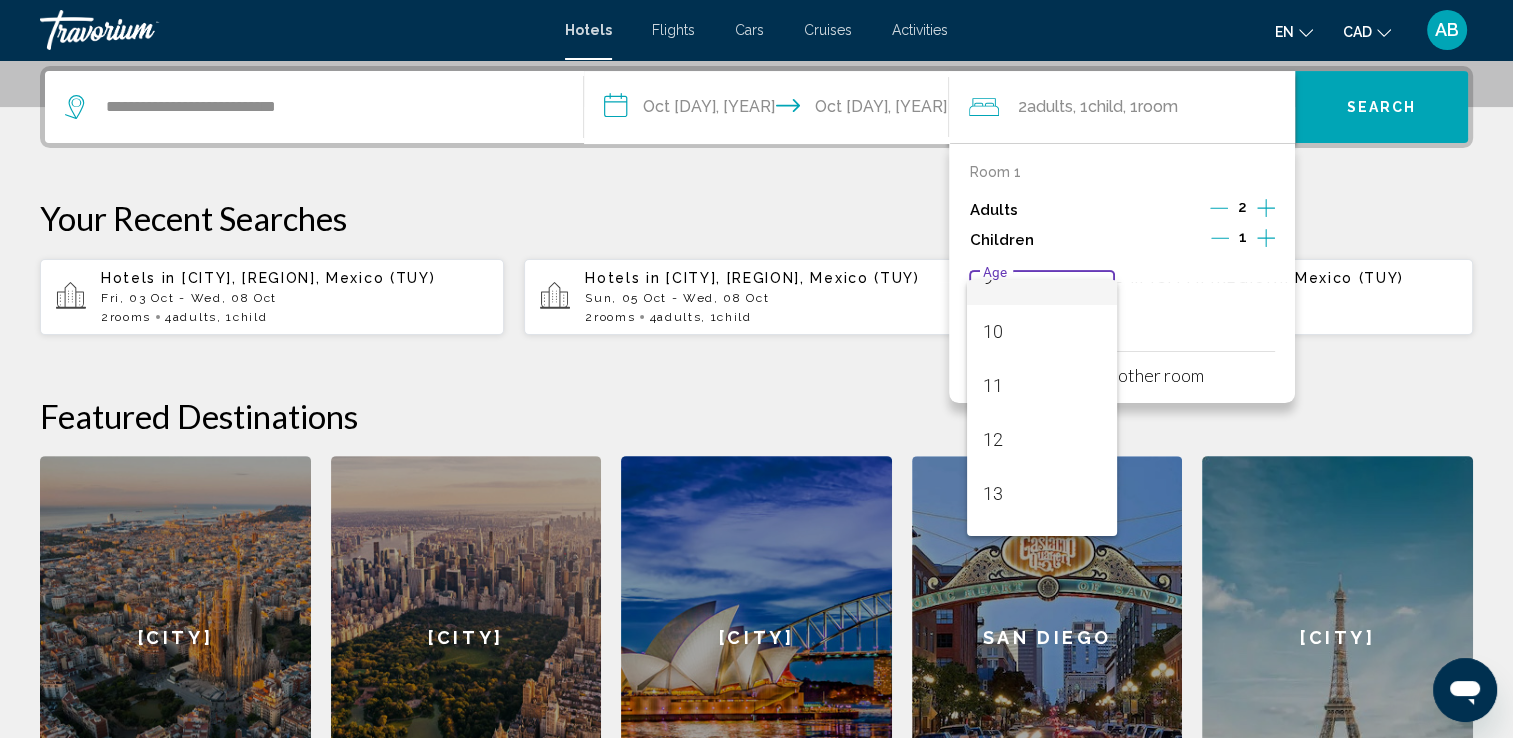 scroll, scrollTop: 600, scrollLeft: 0, axis: vertical 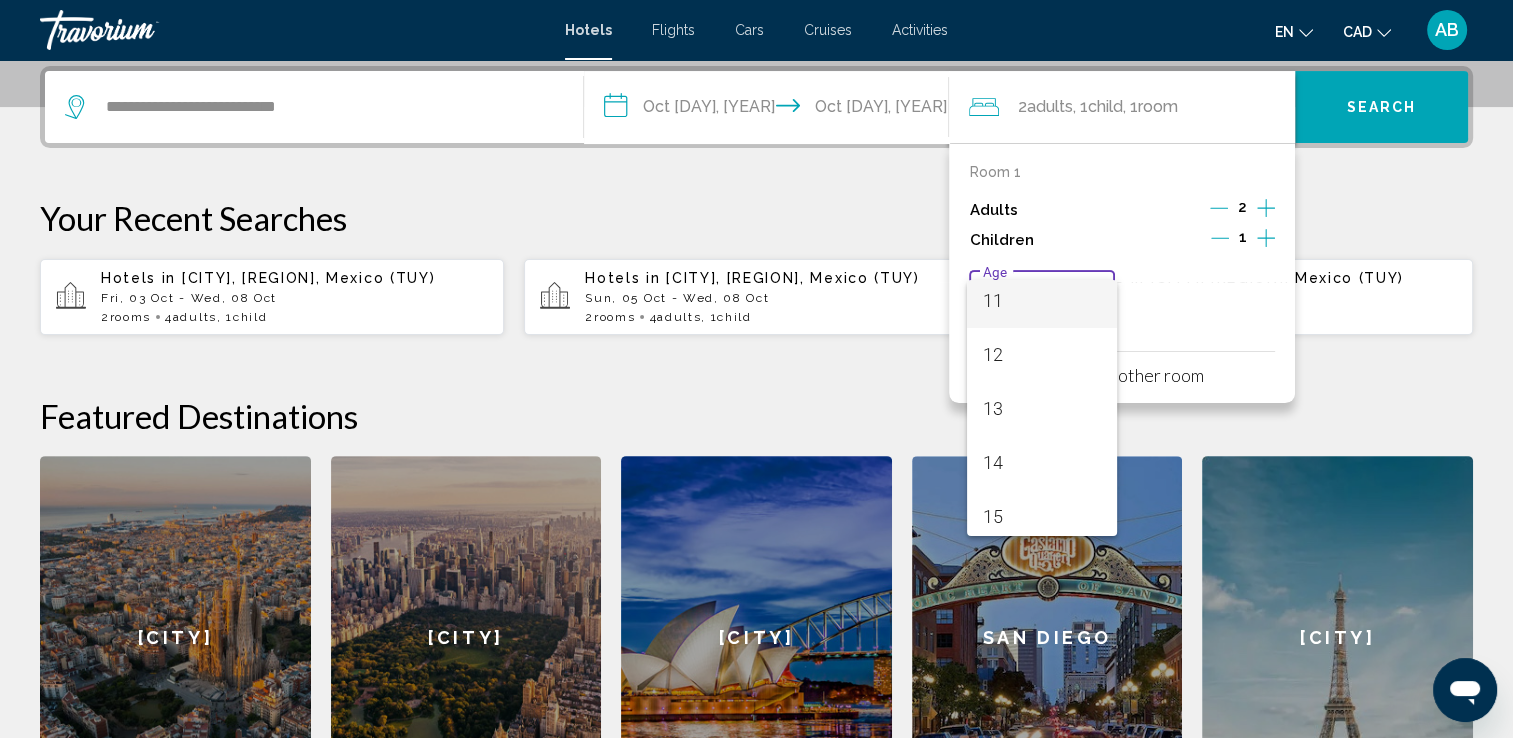 click on "11" at bounding box center [1042, 301] 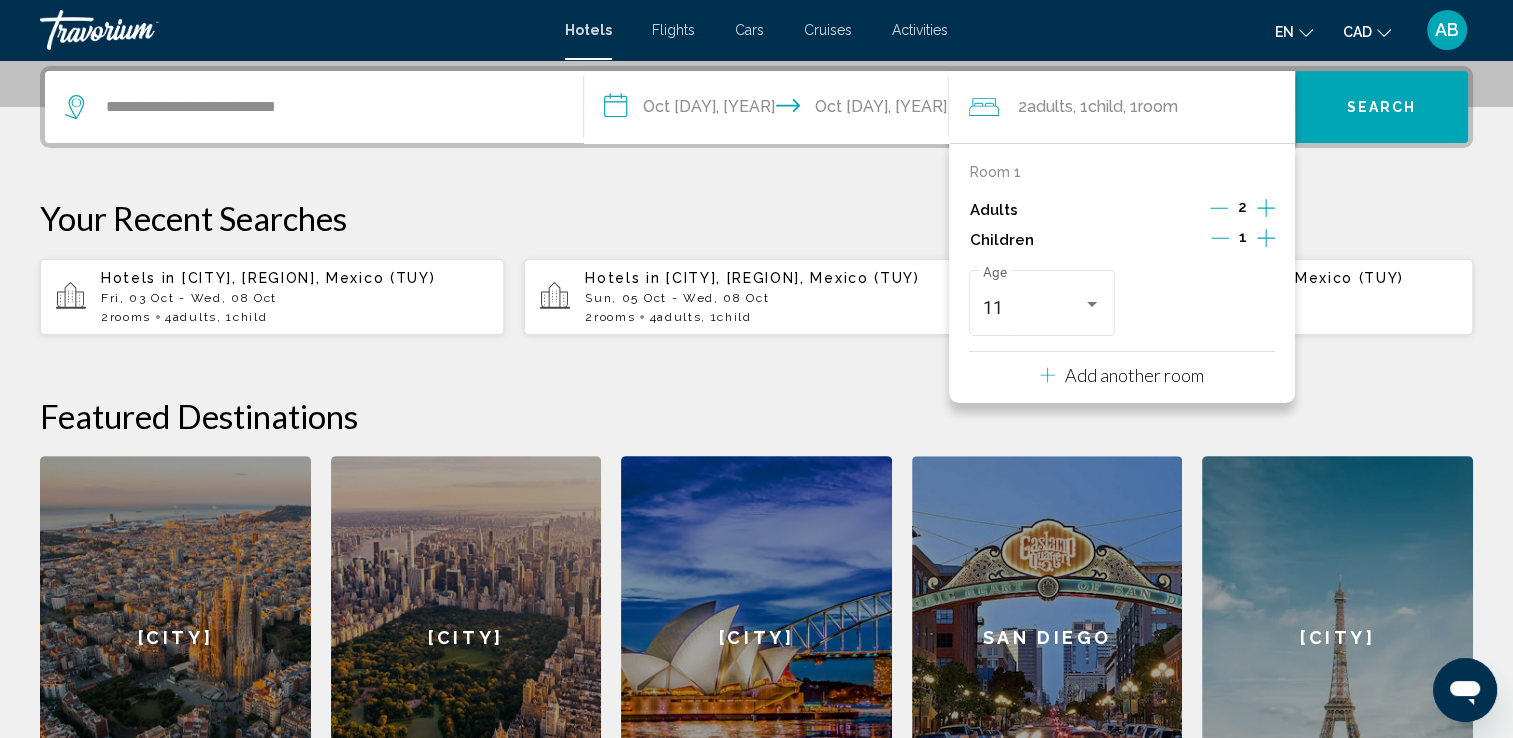 click on "Add another room" at bounding box center (1134, 375) 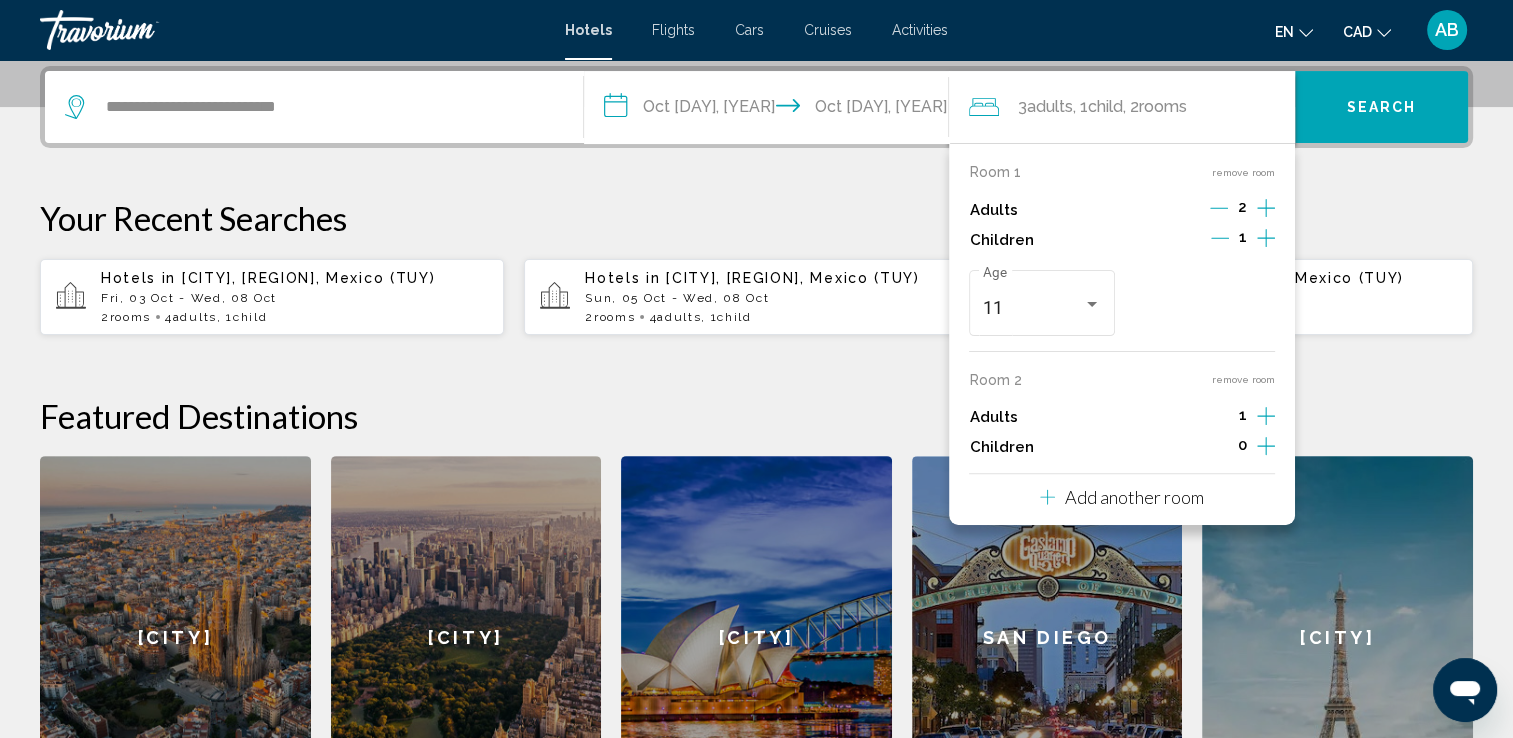 click on "1" at bounding box center (1242, 210) 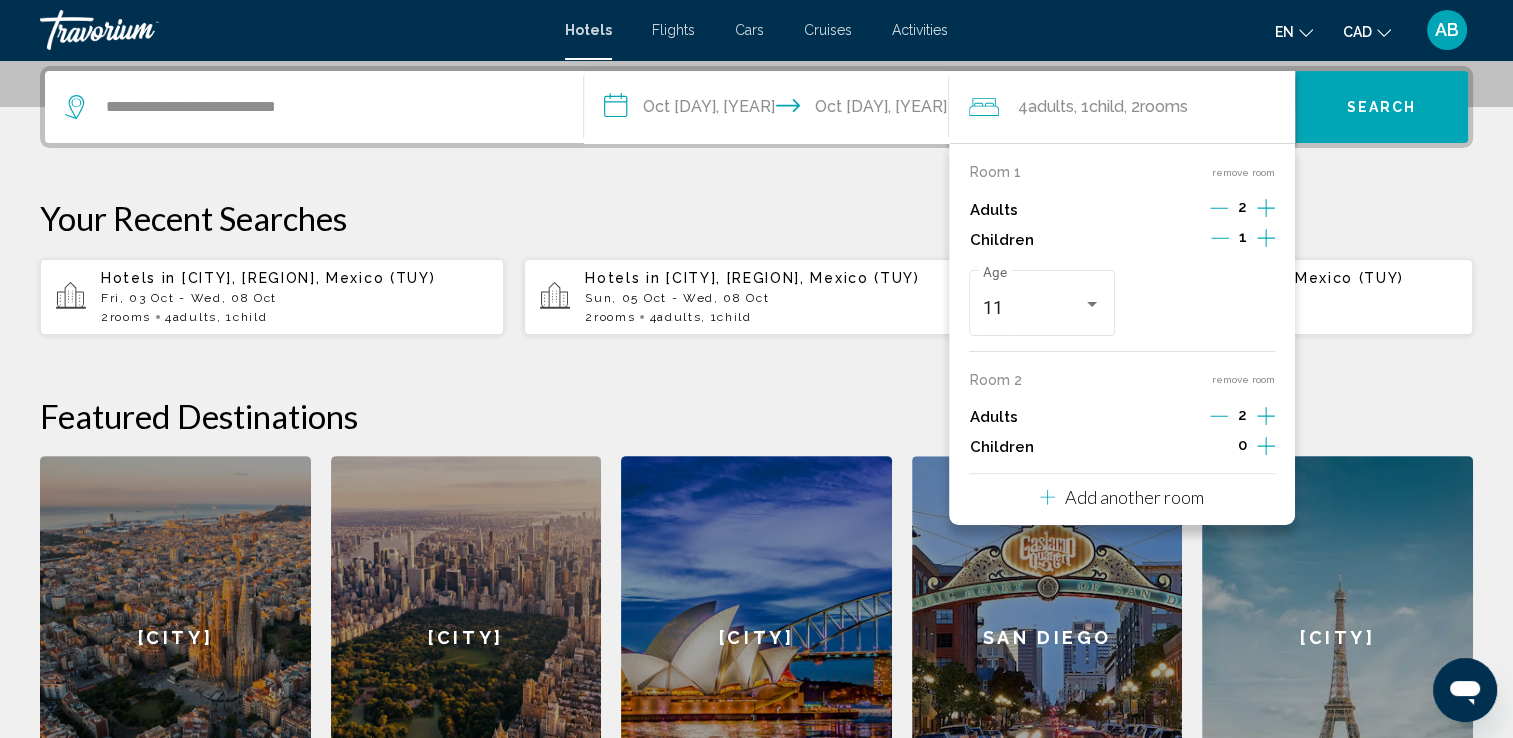 click on "Add another room" at bounding box center (1134, 497) 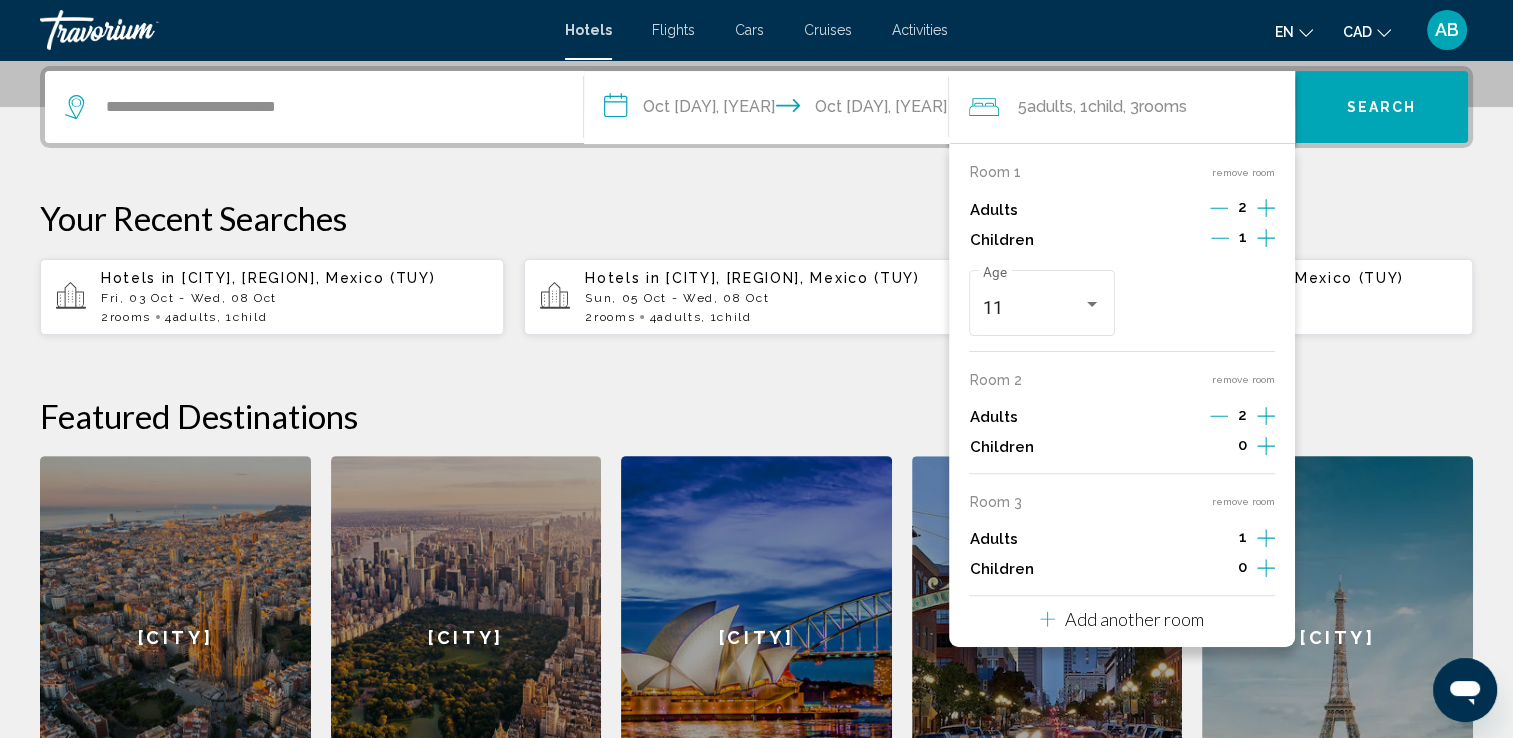 click at bounding box center [1266, 208] 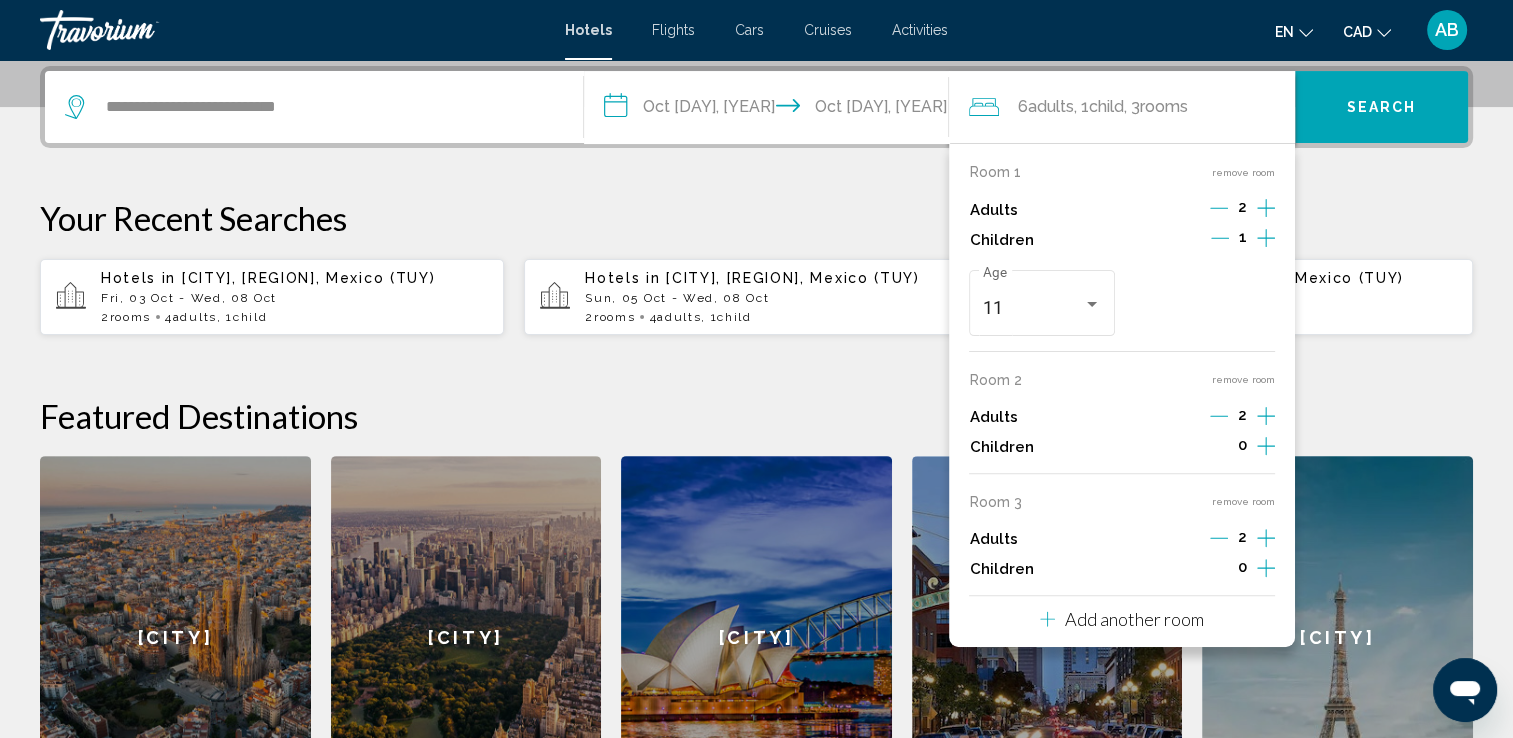 click on "Your Recent Searches" at bounding box center [756, 218] 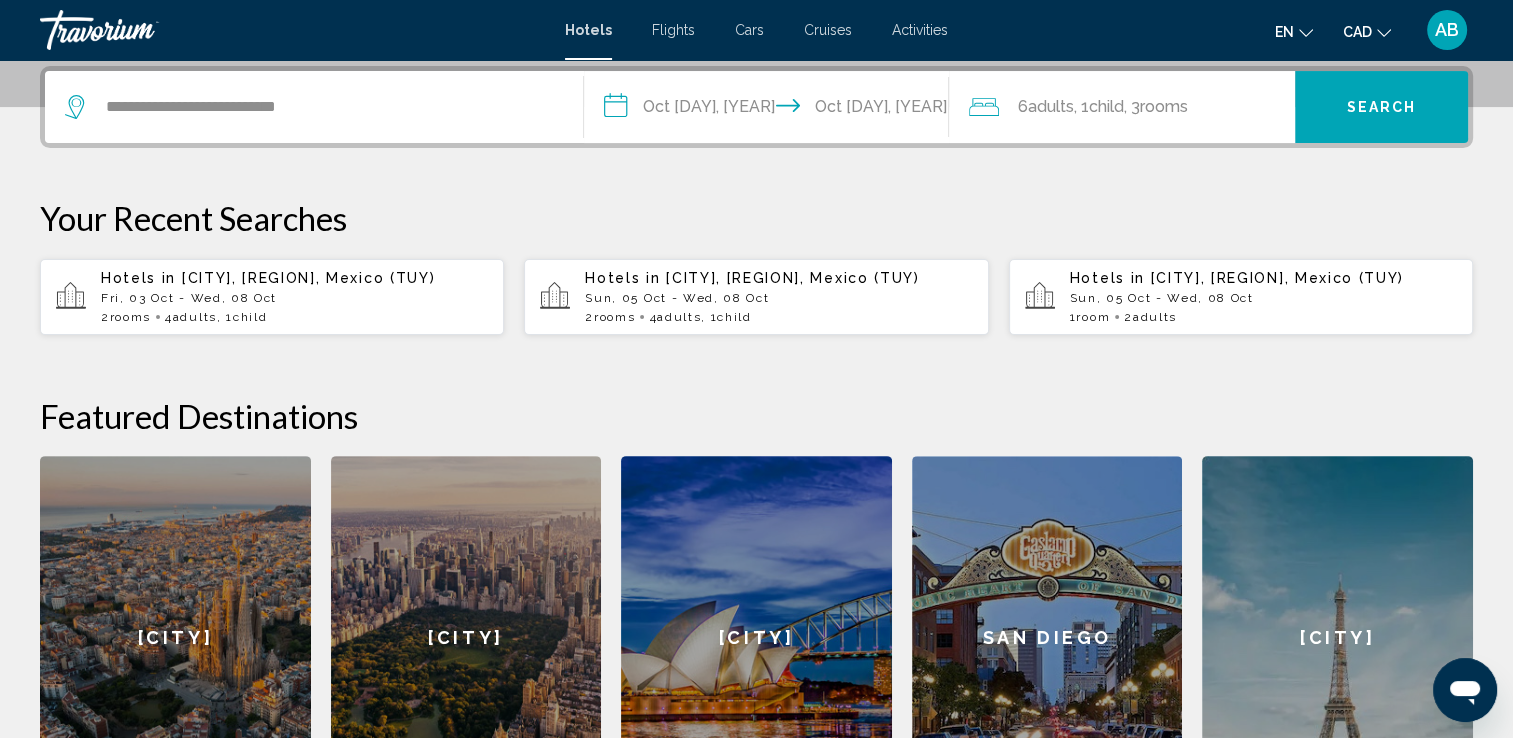 click on "Search" at bounding box center [1381, 107] 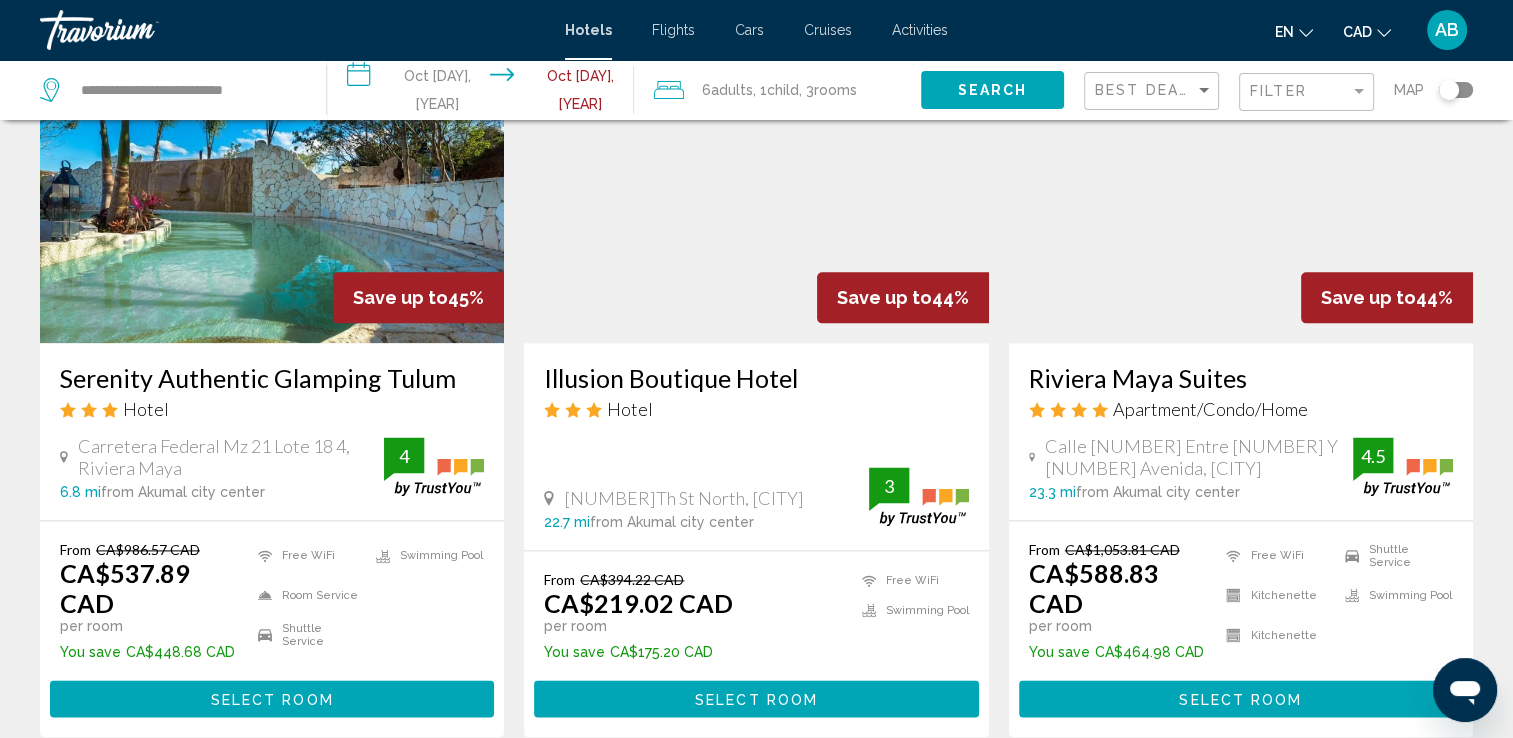 scroll, scrollTop: 2458, scrollLeft: 0, axis: vertical 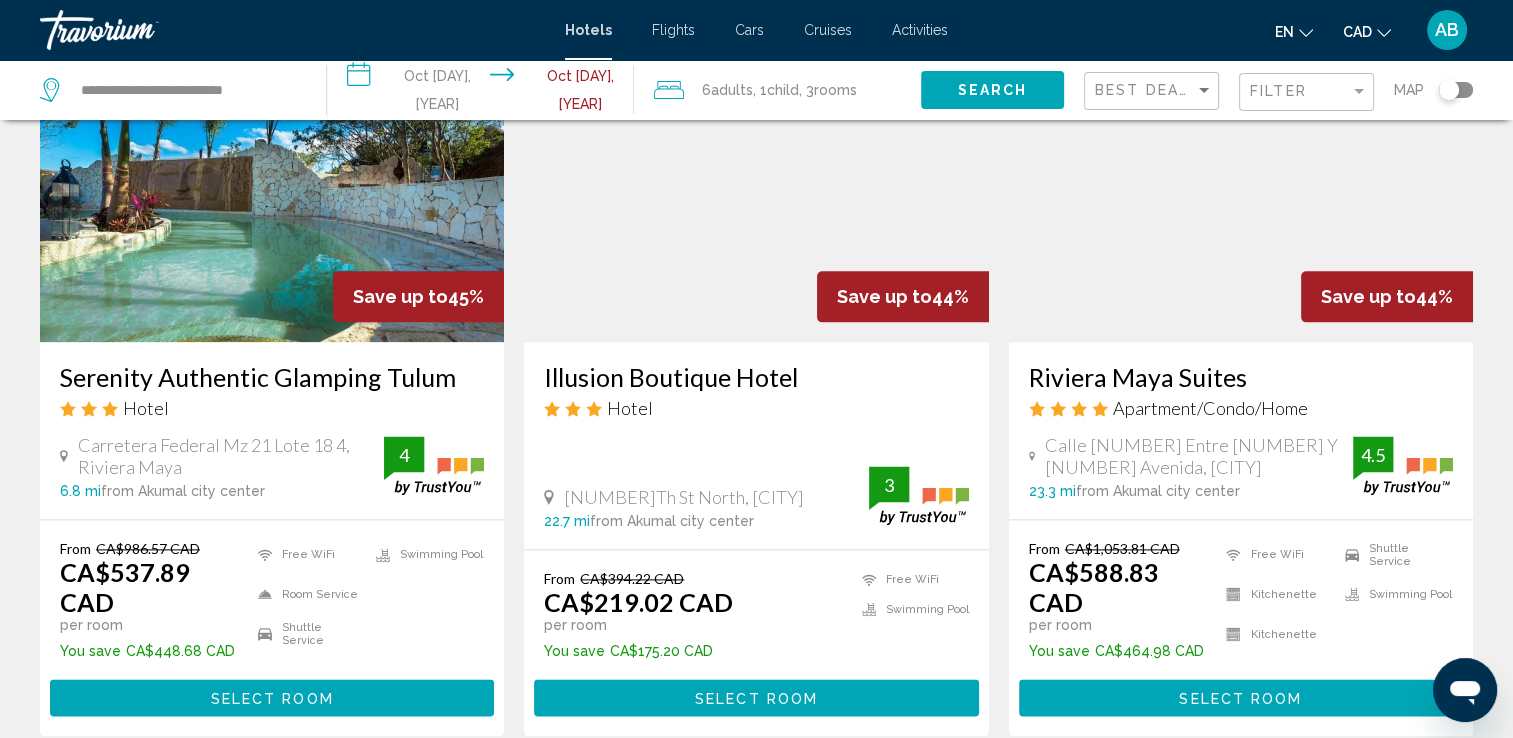 click at bounding box center (1241, 182) 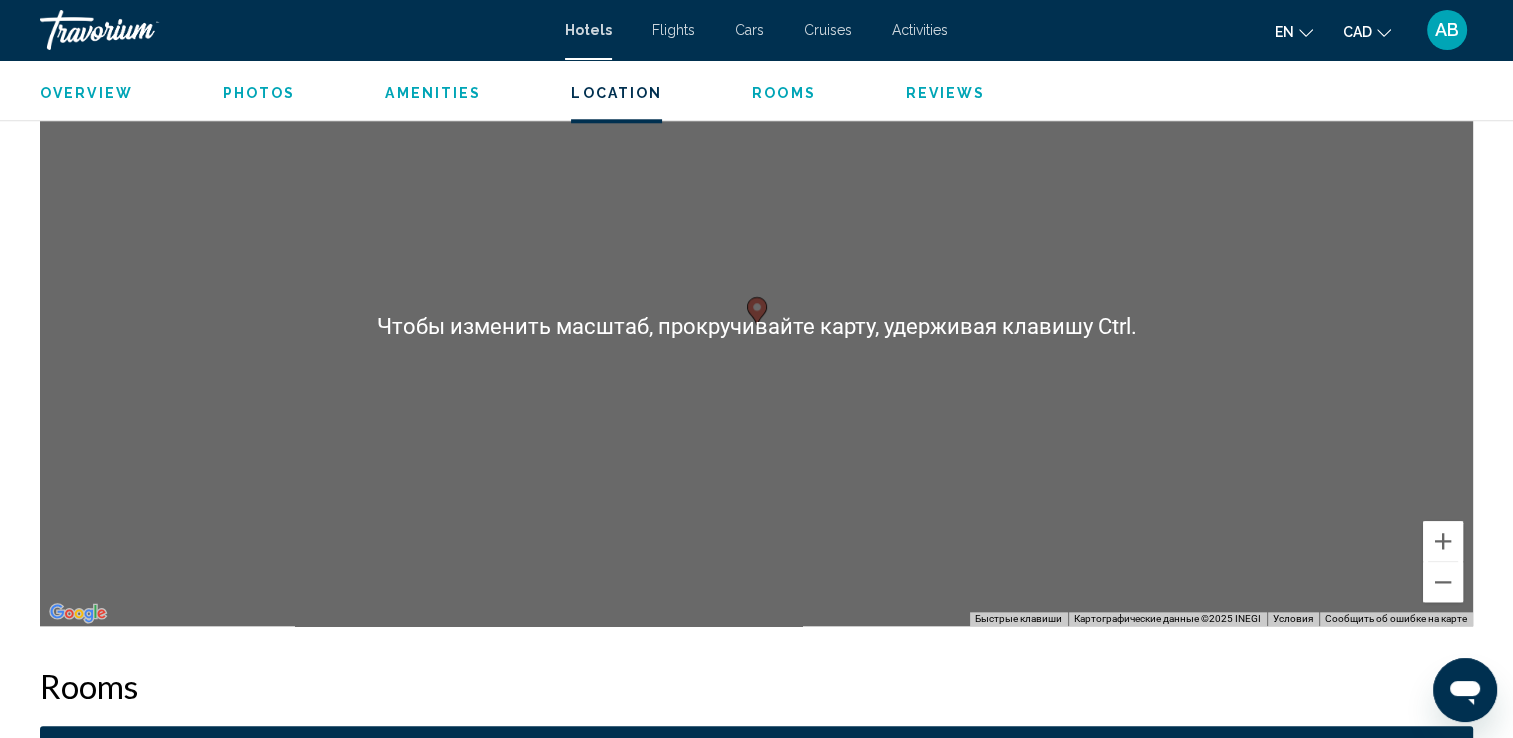 scroll, scrollTop: 2000, scrollLeft: 0, axis: vertical 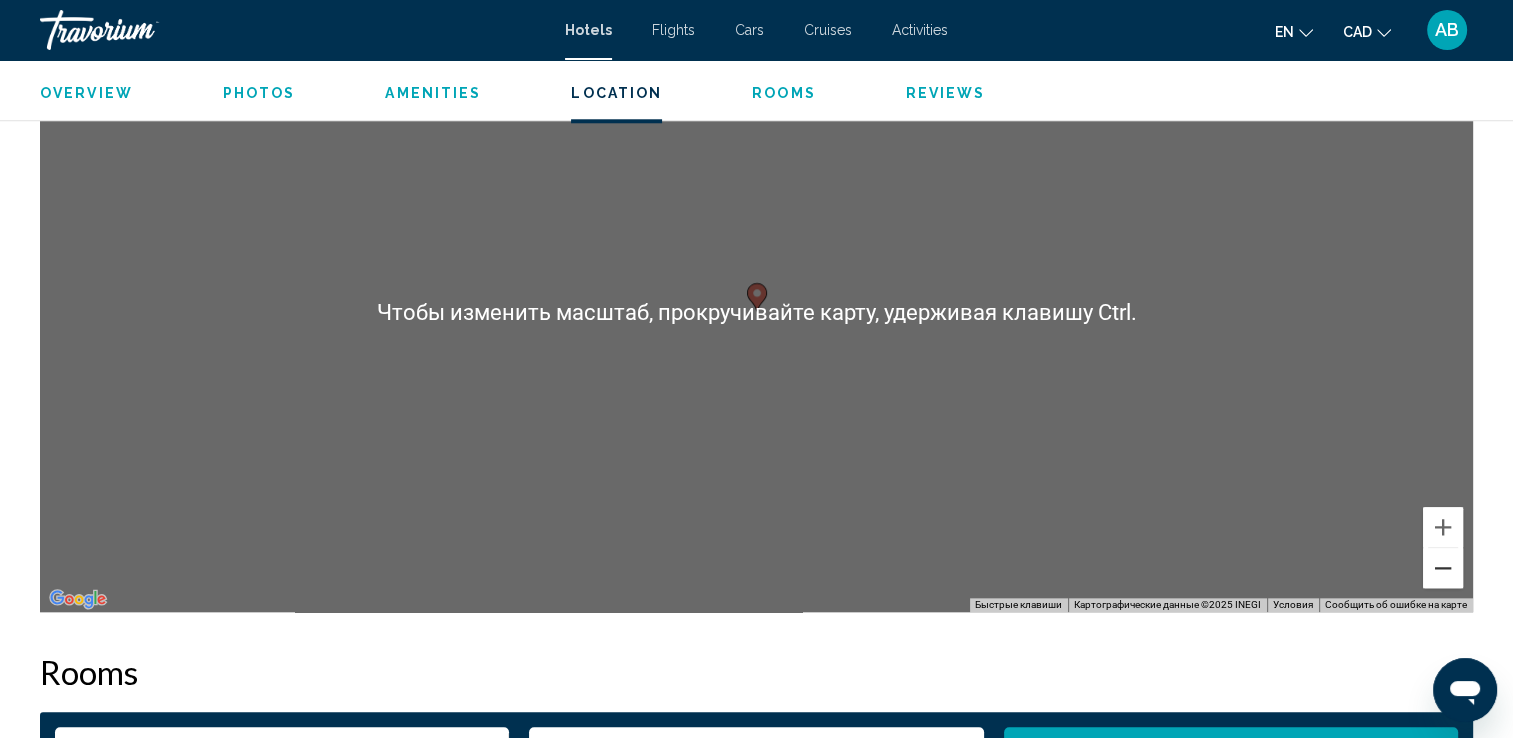 click at bounding box center [1443, 568] 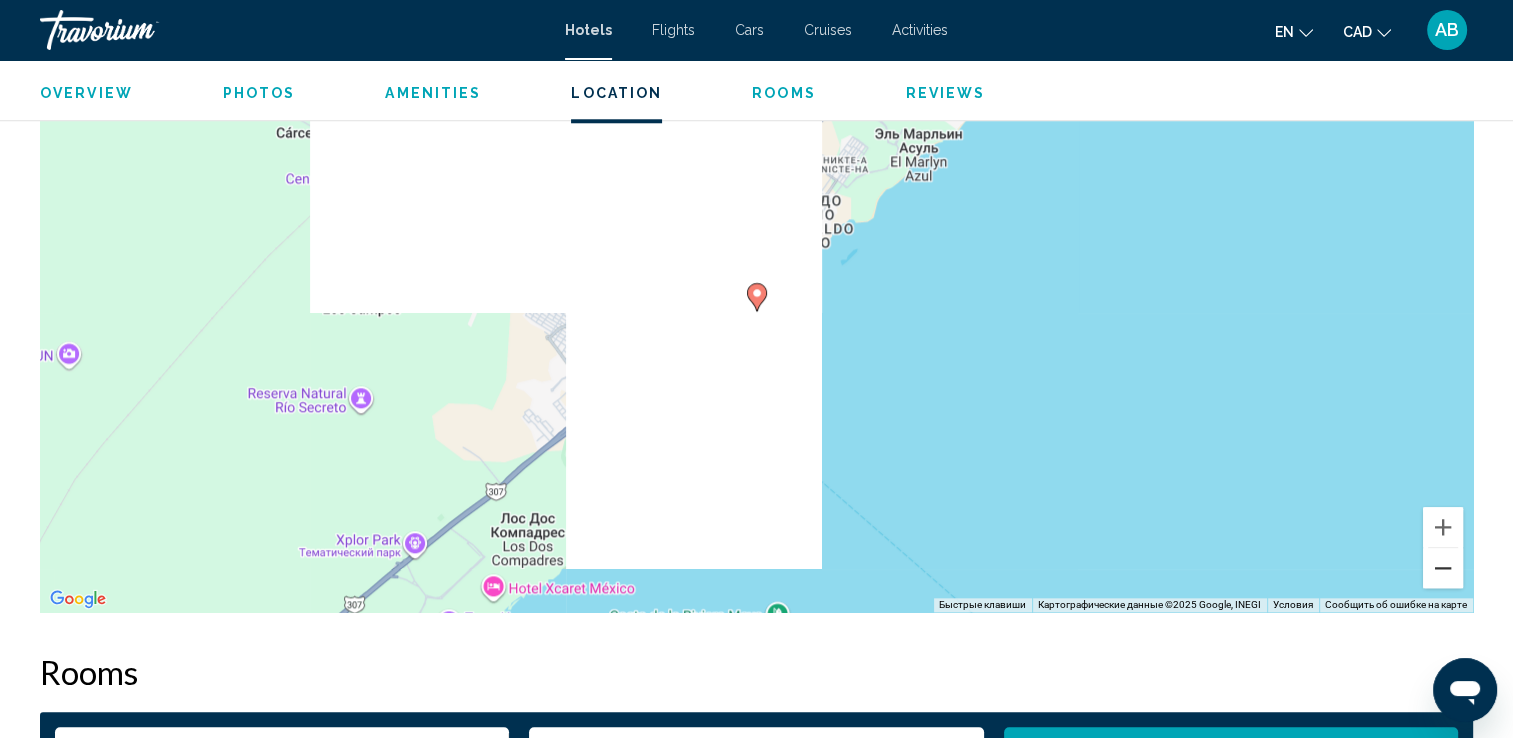click at bounding box center (1443, 568) 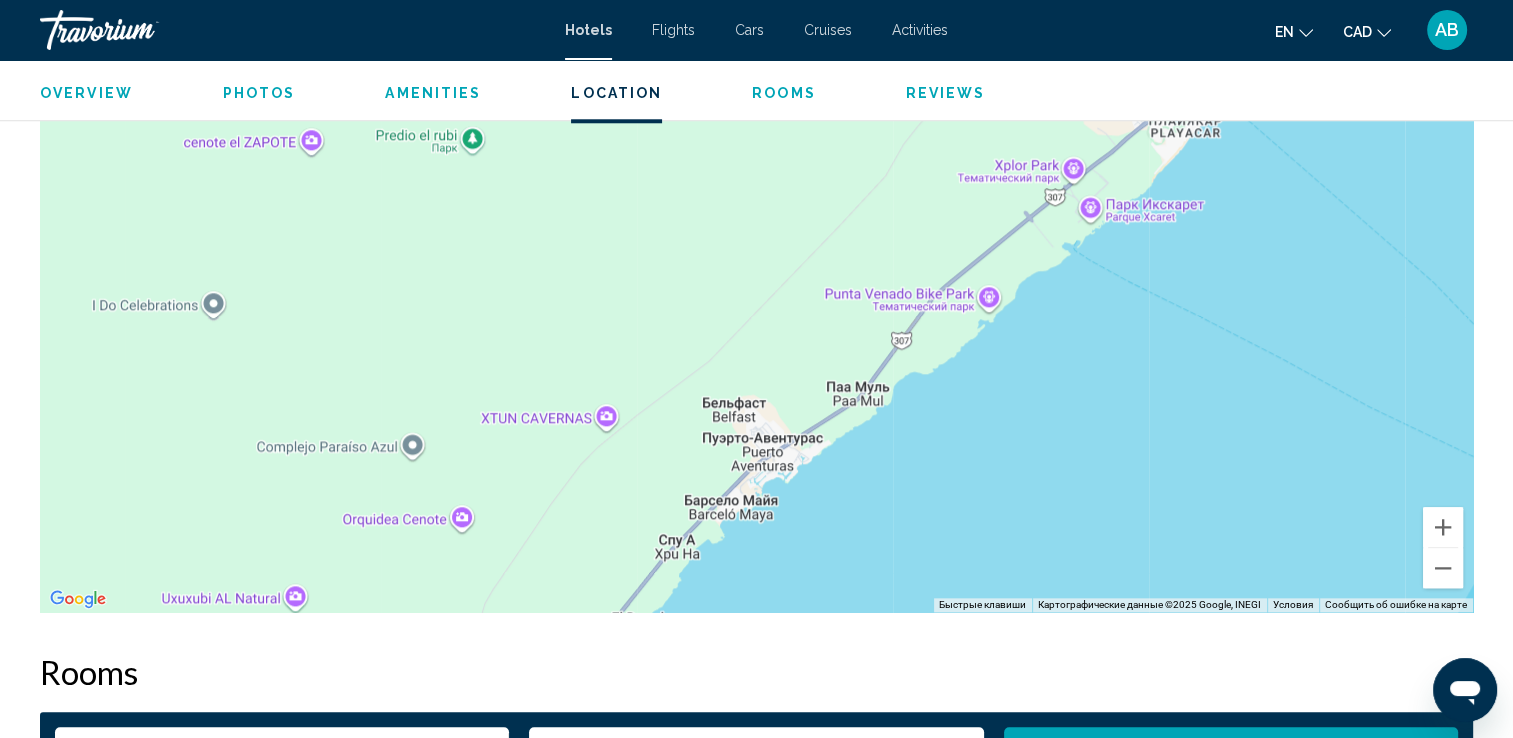 drag, startPoint x: 698, startPoint y: 429, endPoint x: 1188, endPoint y: 178, distance: 550.5461 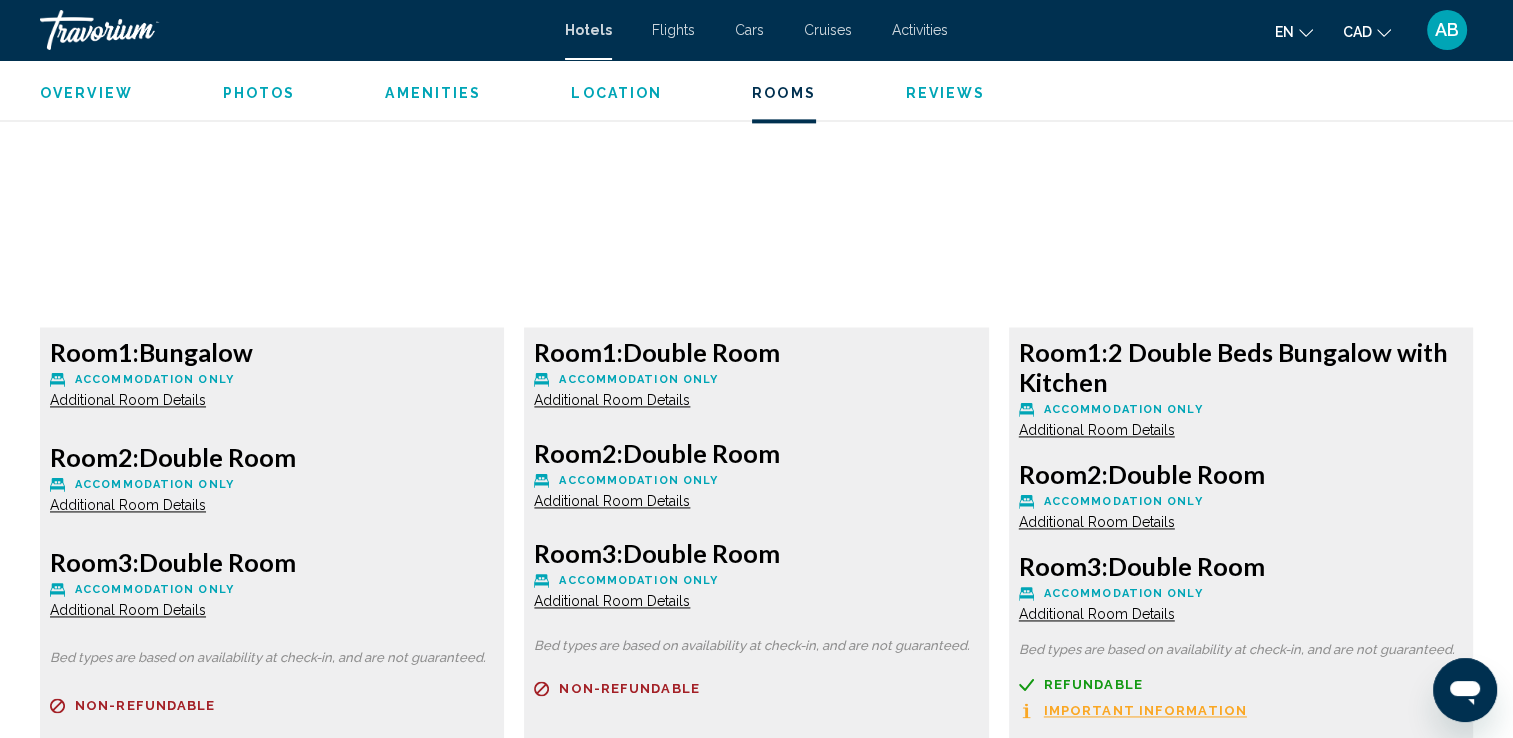 scroll, scrollTop: 2800, scrollLeft: 0, axis: vertical 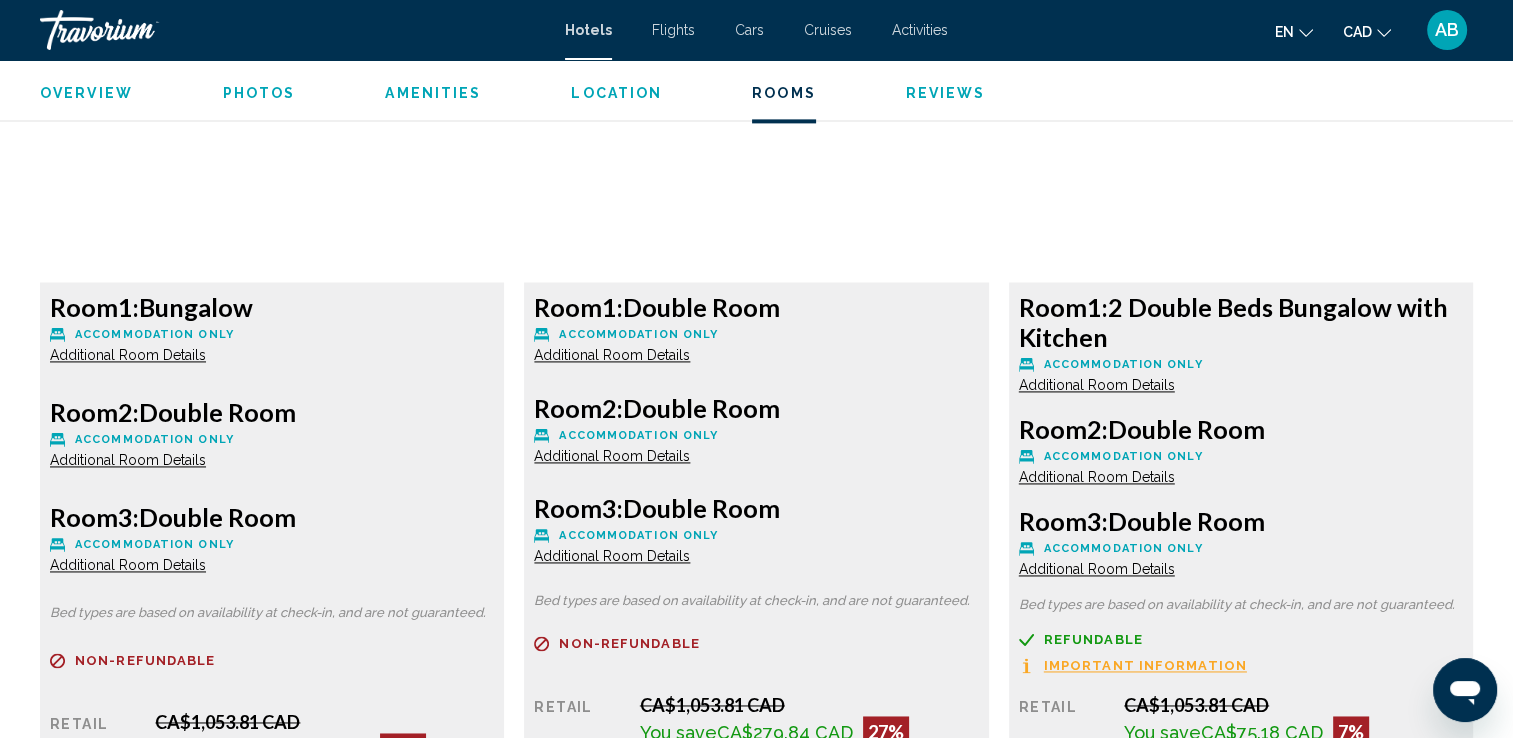 click on "Additional Room Details" at bounding box center [128, 355] 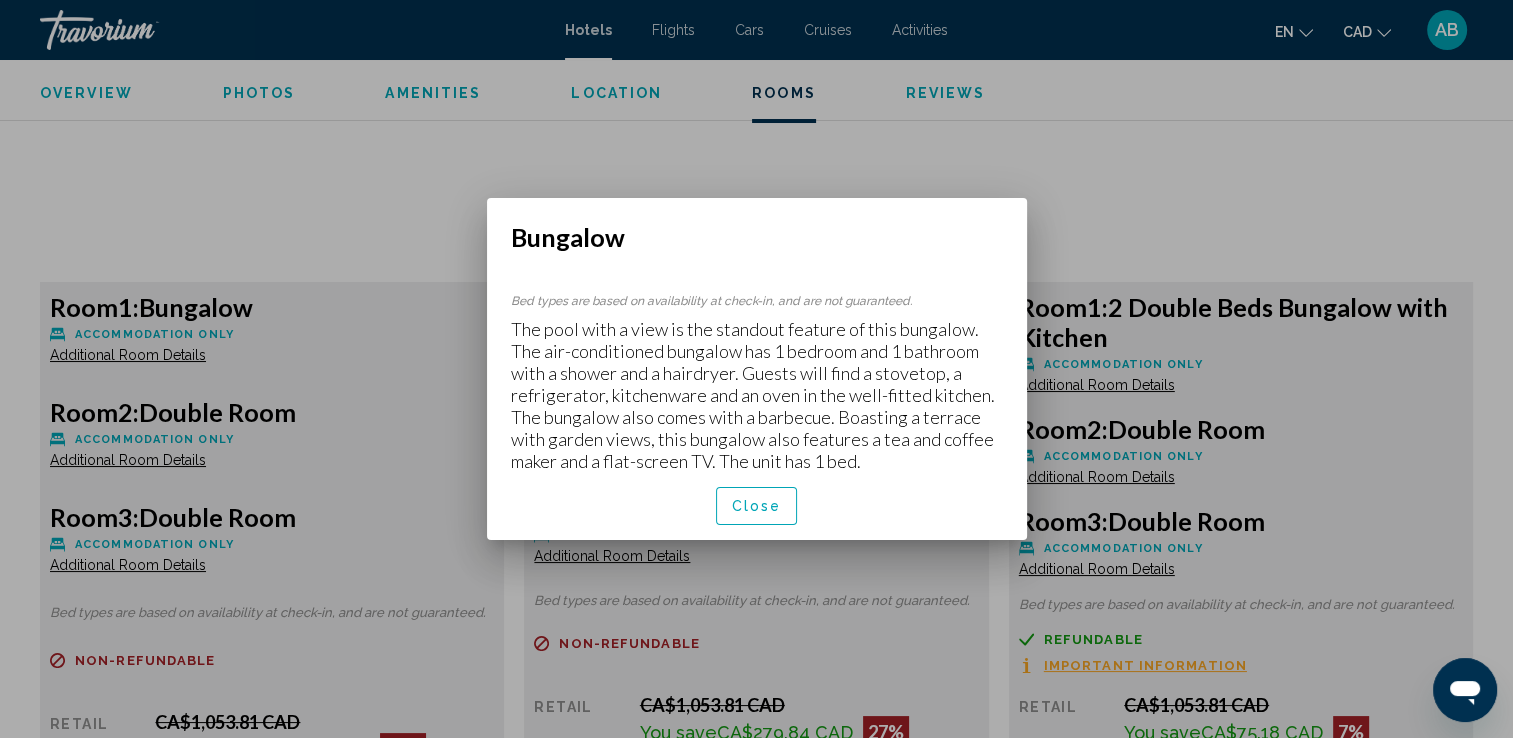 scroll, scrollTop: 0, scrollLeft: 0, axis: both 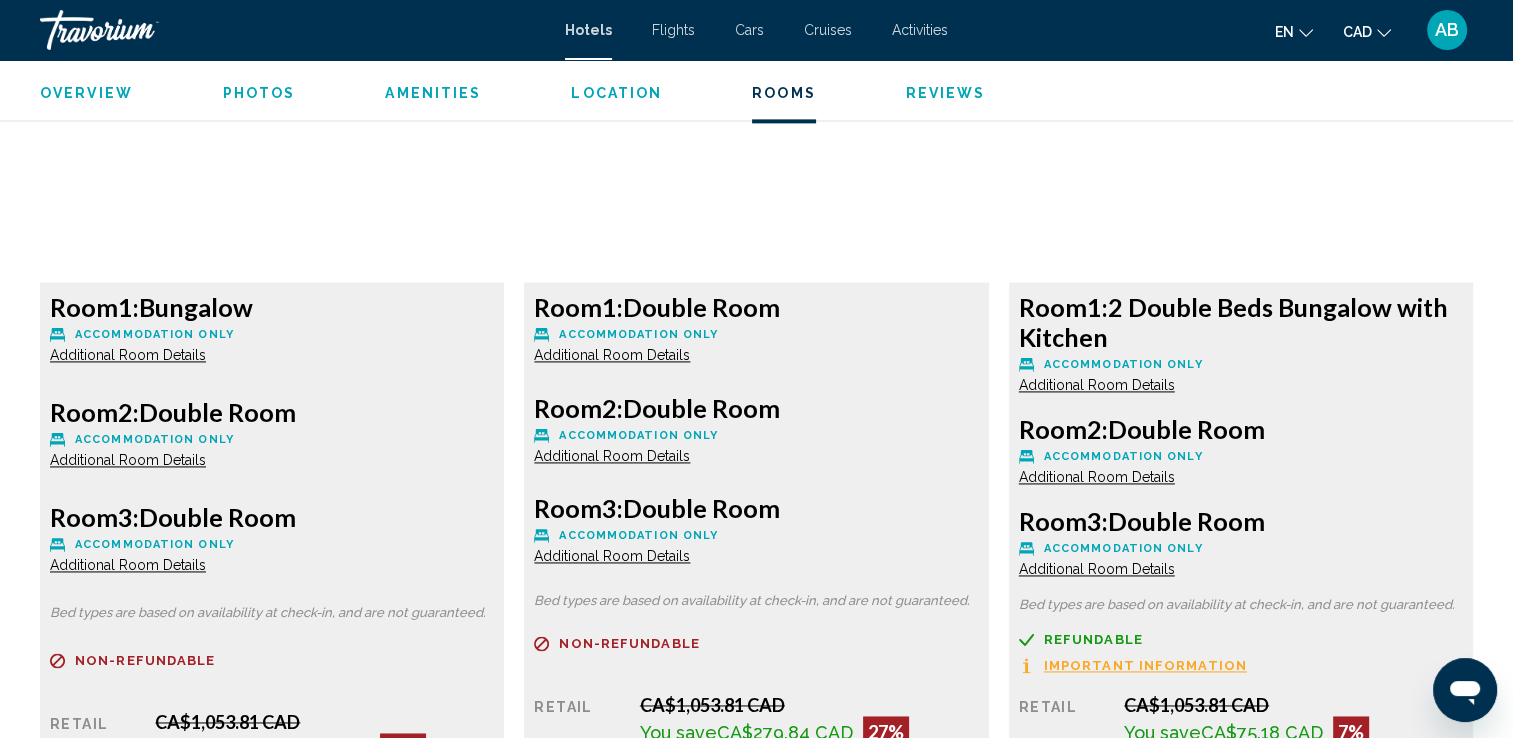 click at bounding box center [272, 157] 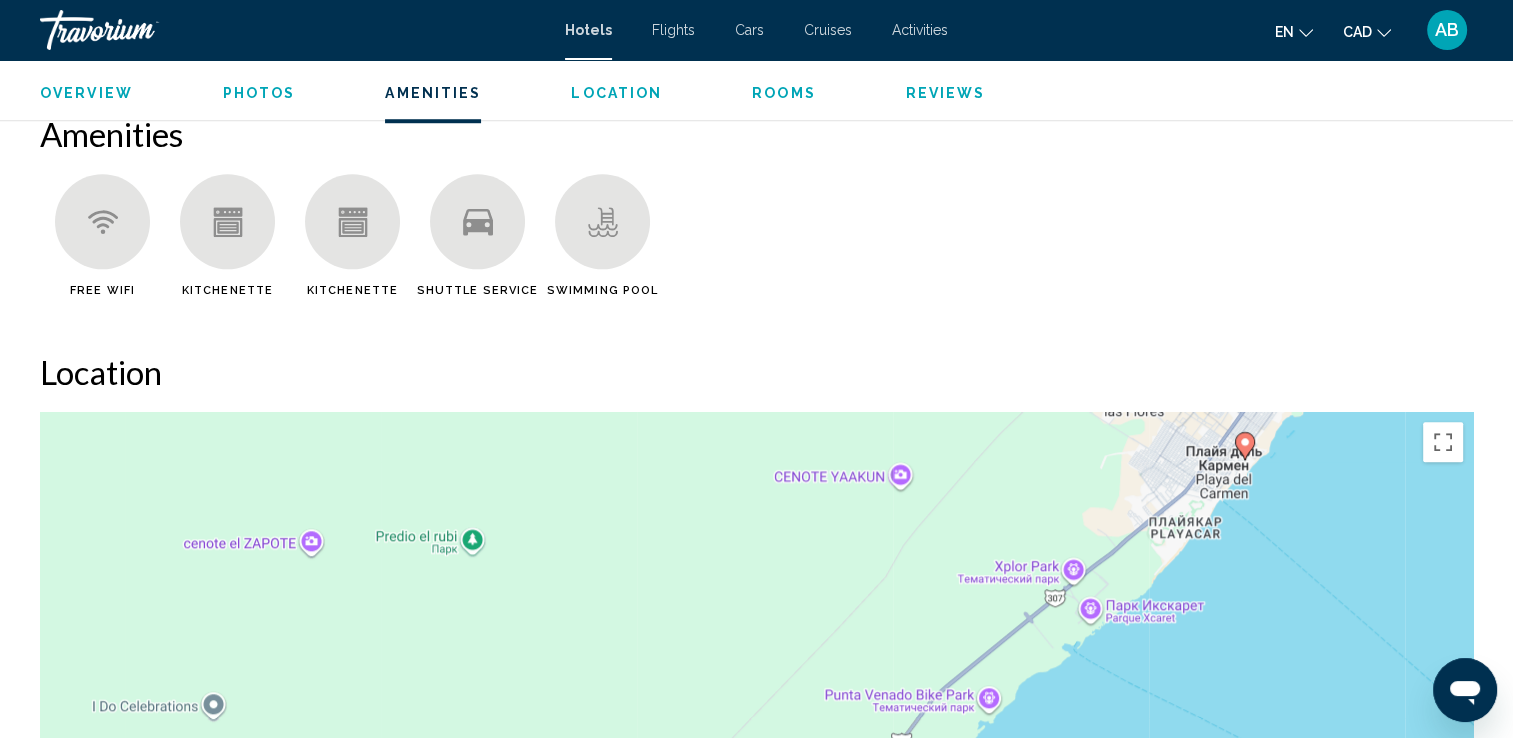 scroll, scrollTop: 1600, scrollLeft: 0, axis: vertical 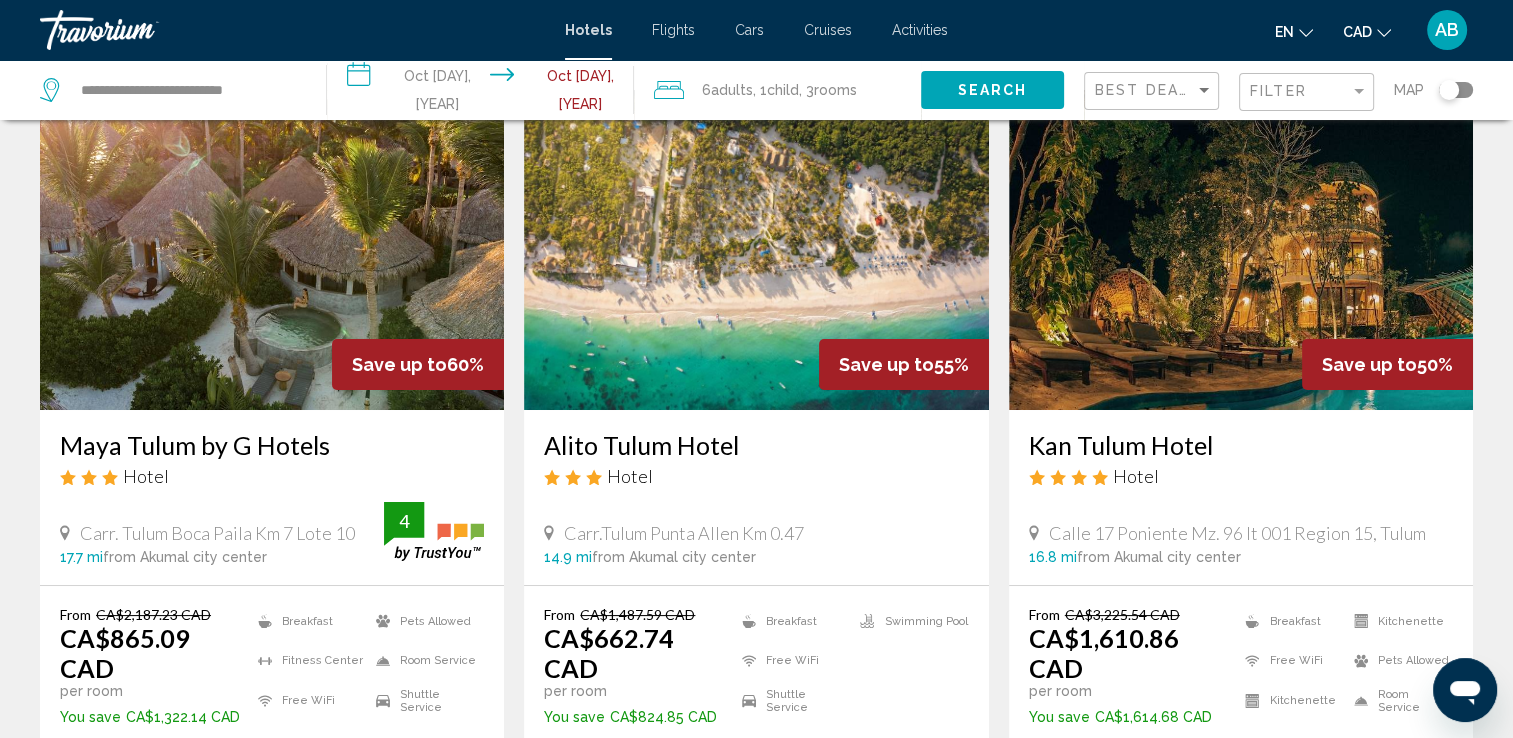 click at bounding box center (756, 250) 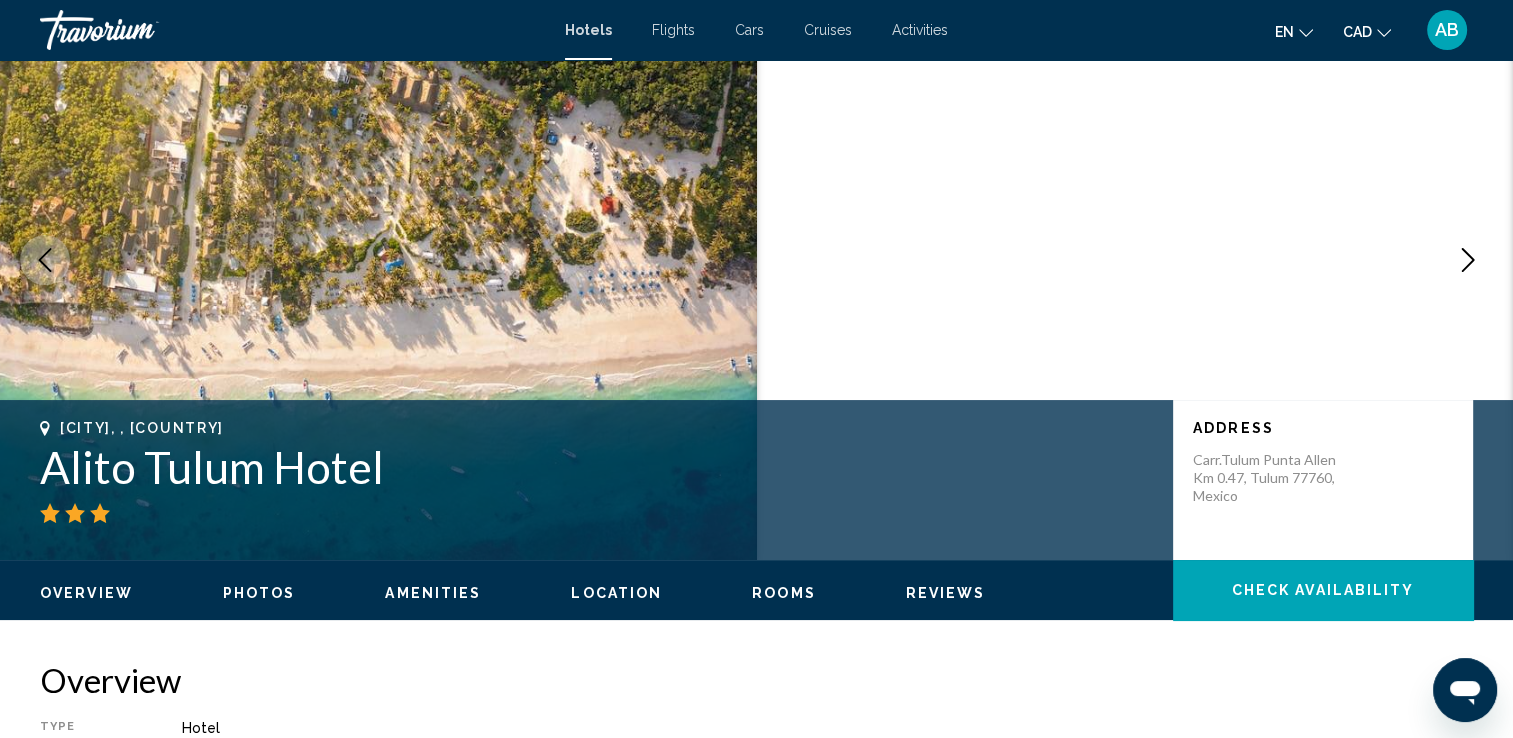 scroll, scrollTop: 0, scrollLeft: 0, axis: both 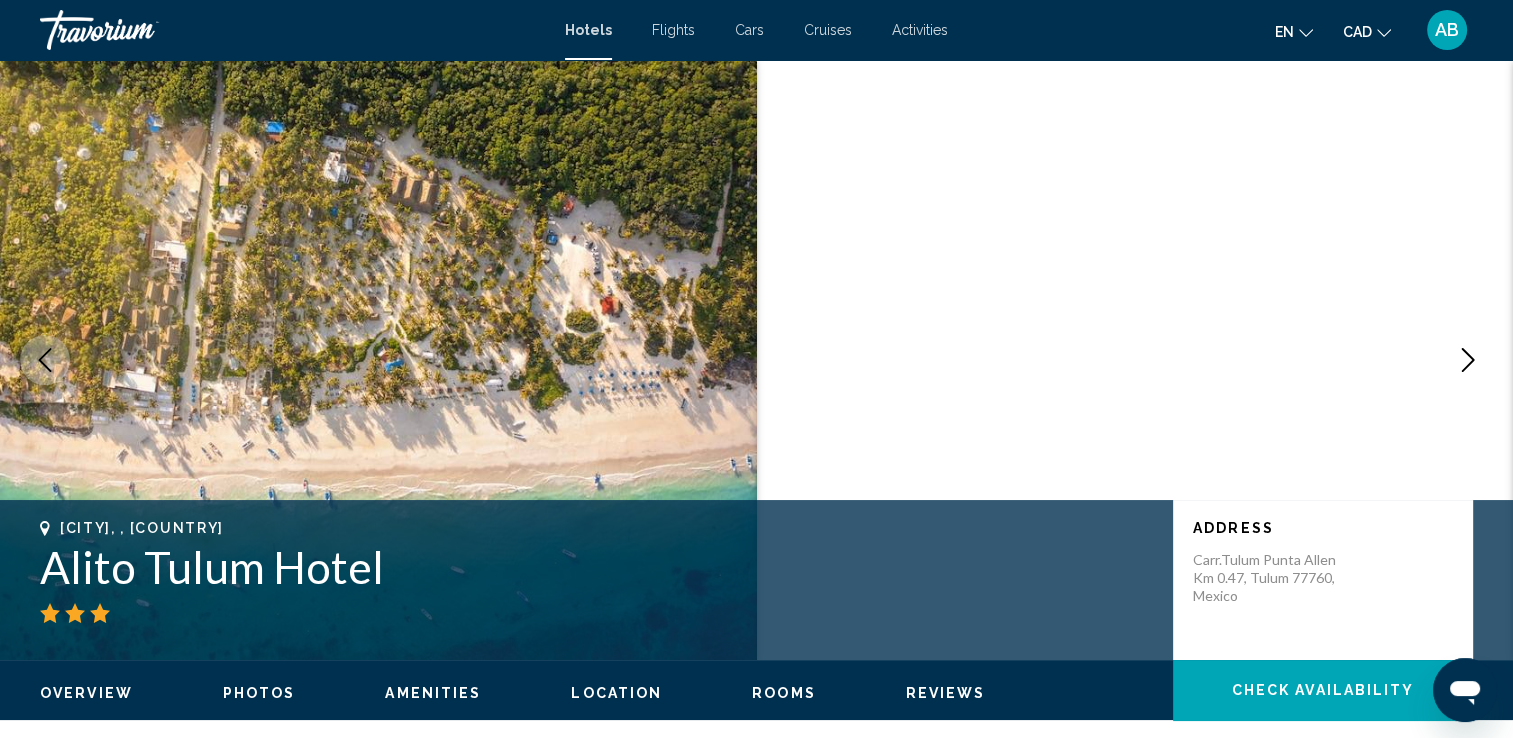 click at bounding box center (1468, 360) 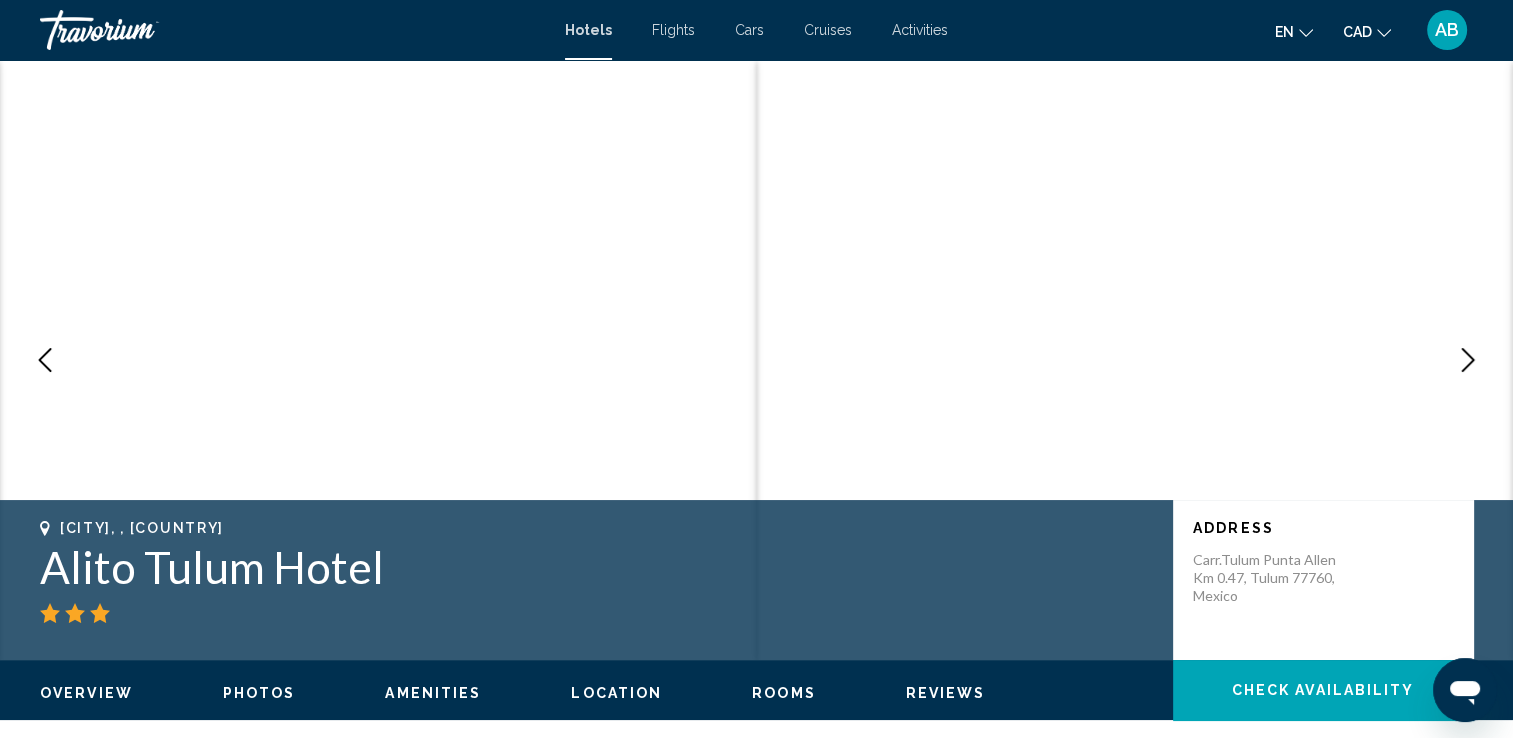 click at bounding box center [1468, 360] 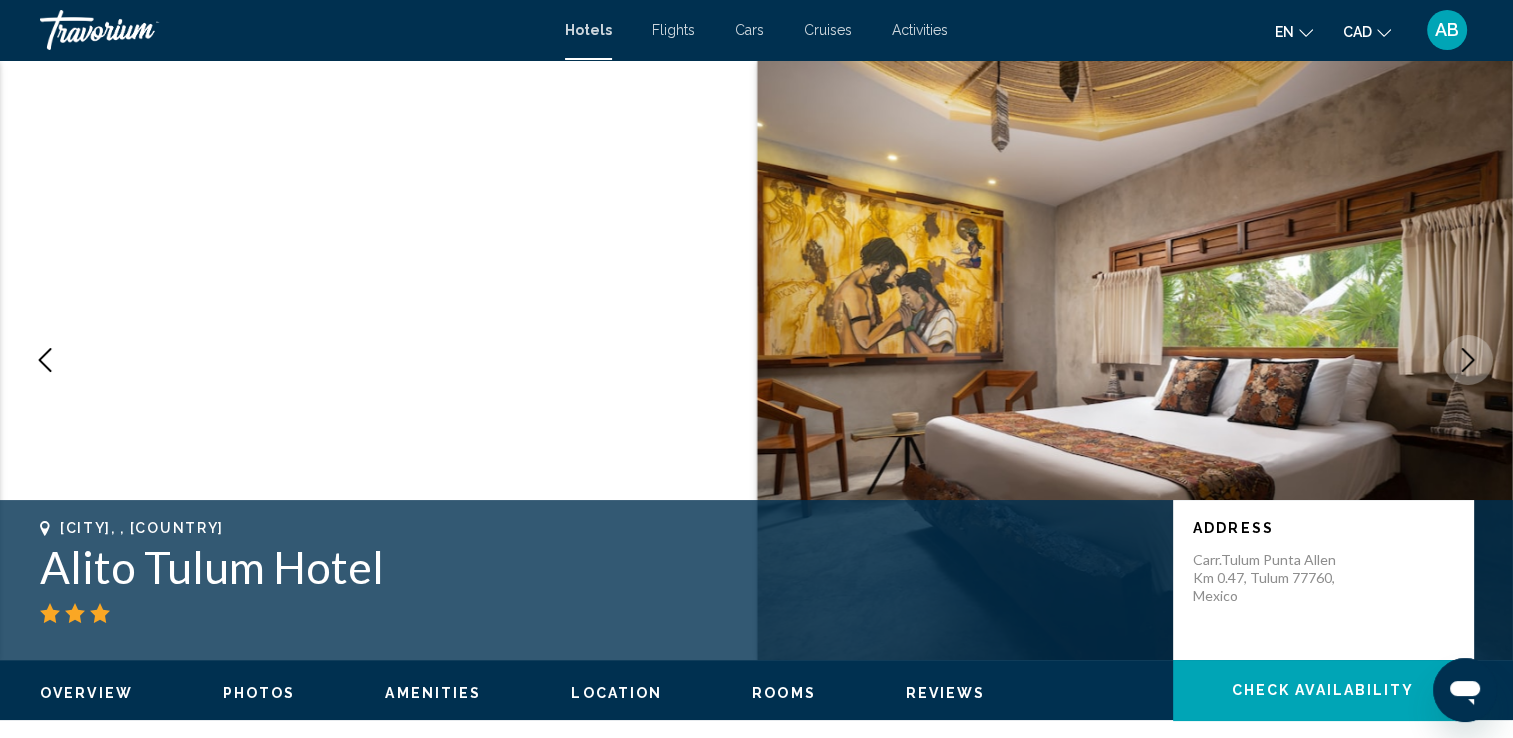 click at bounding box center (1468, 360) 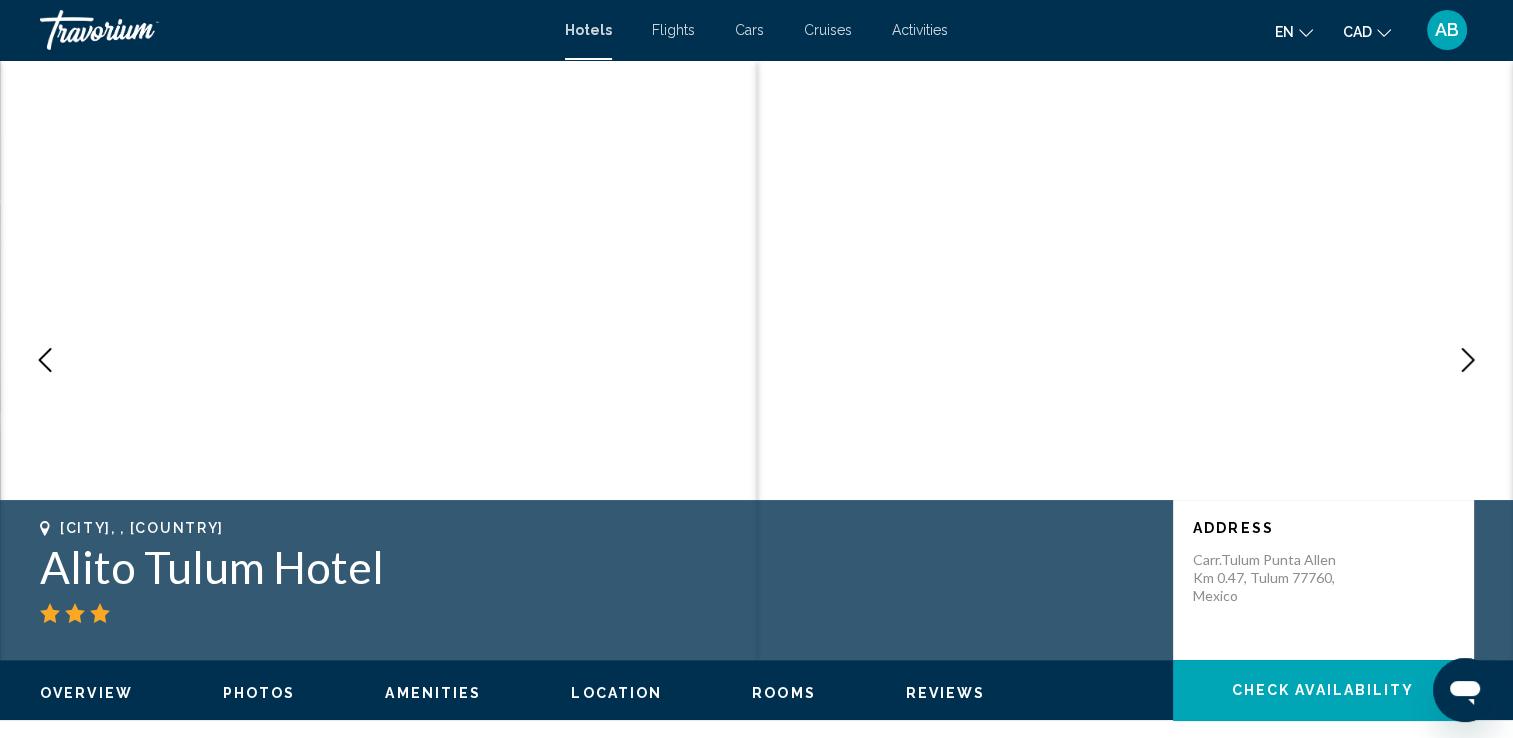click at bounding box center [1468, 360] 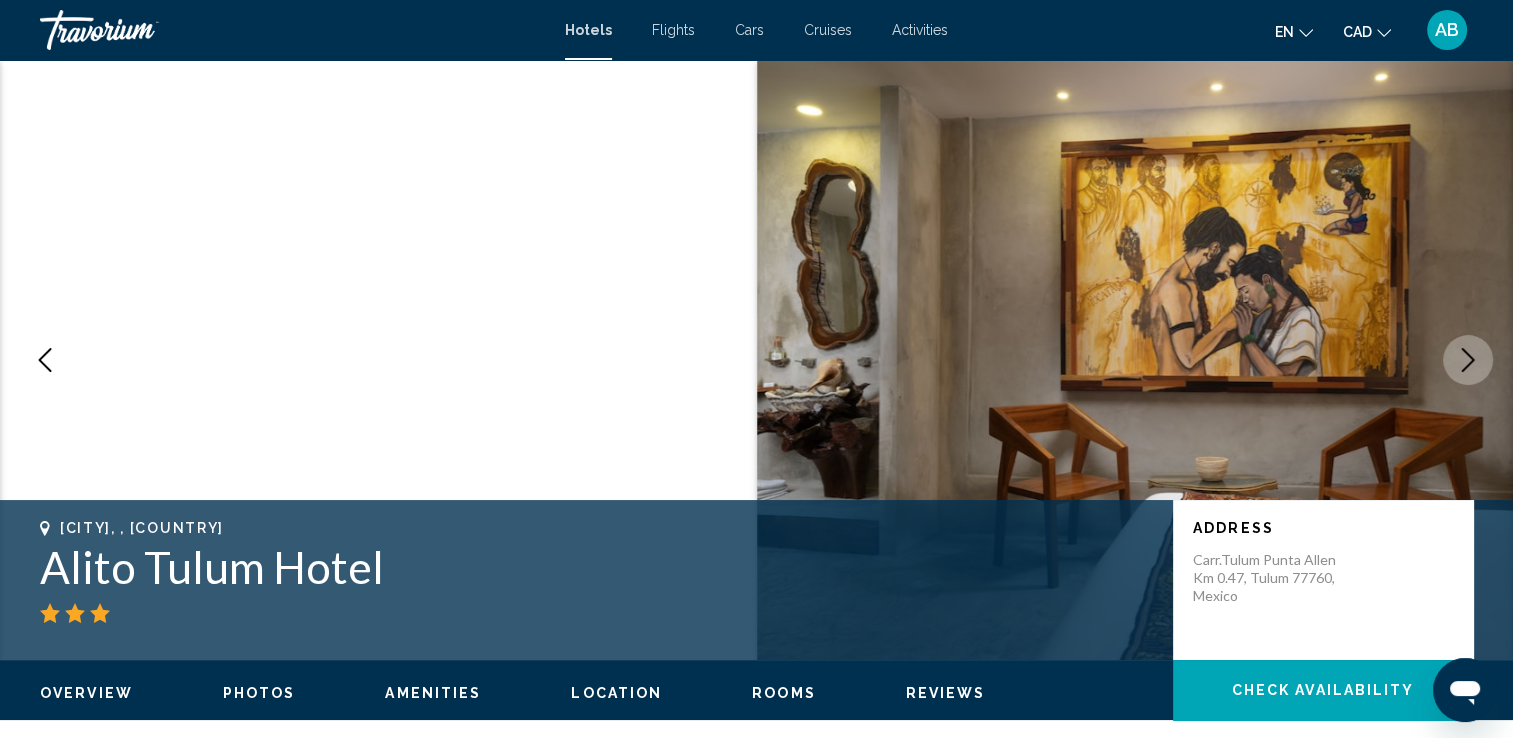 click at bounding box center (1468, 360) 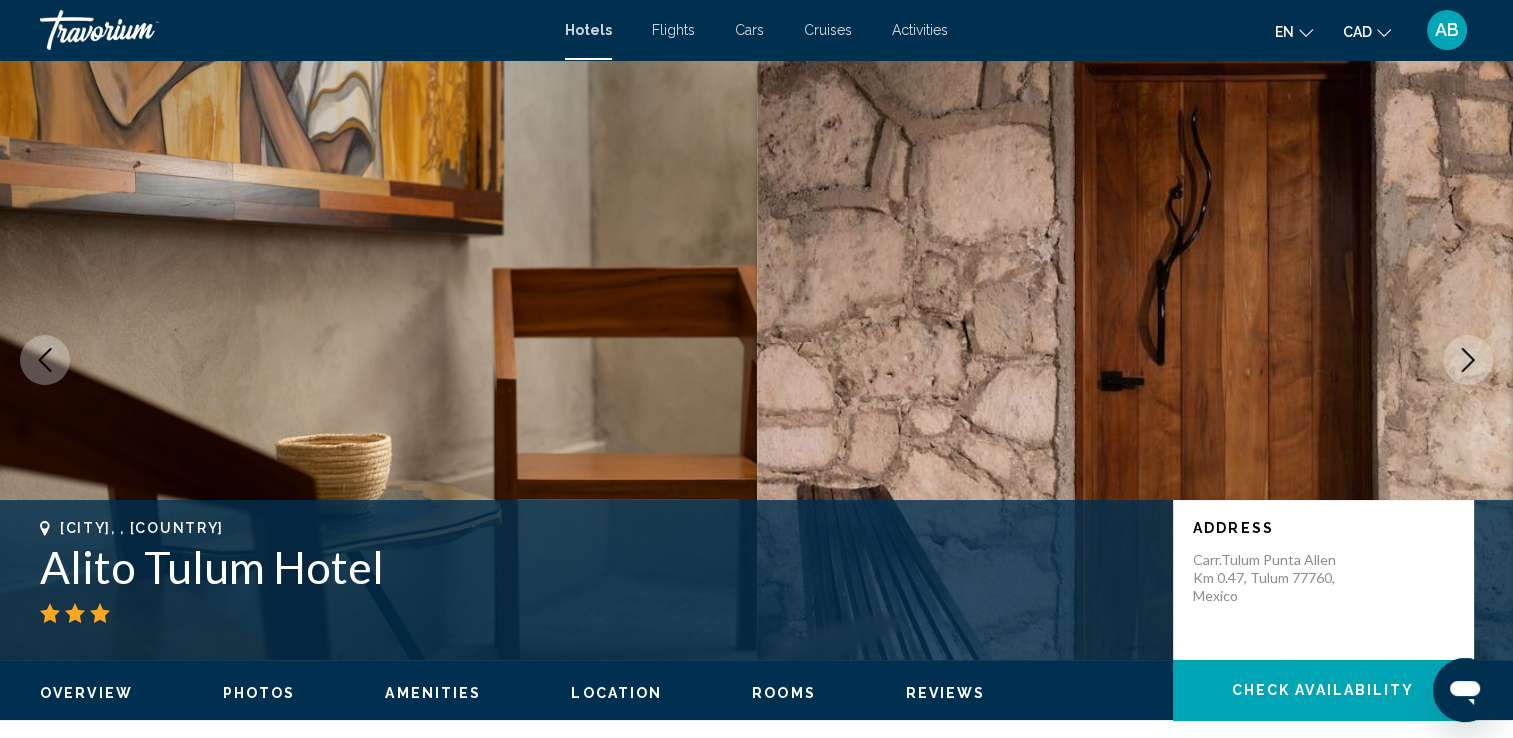 click at bounding box center (1468, 360) 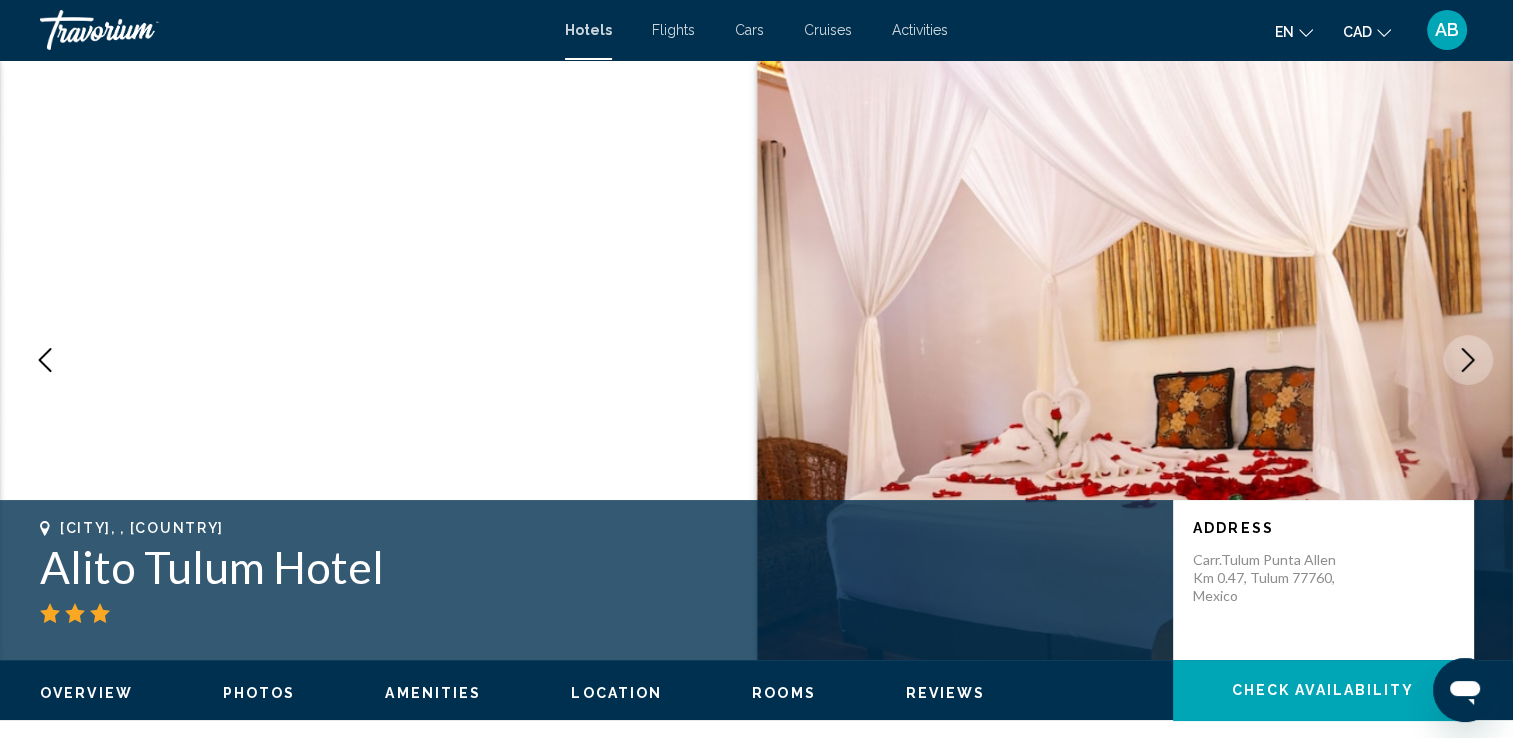 click at bounding box center (1468, 360) 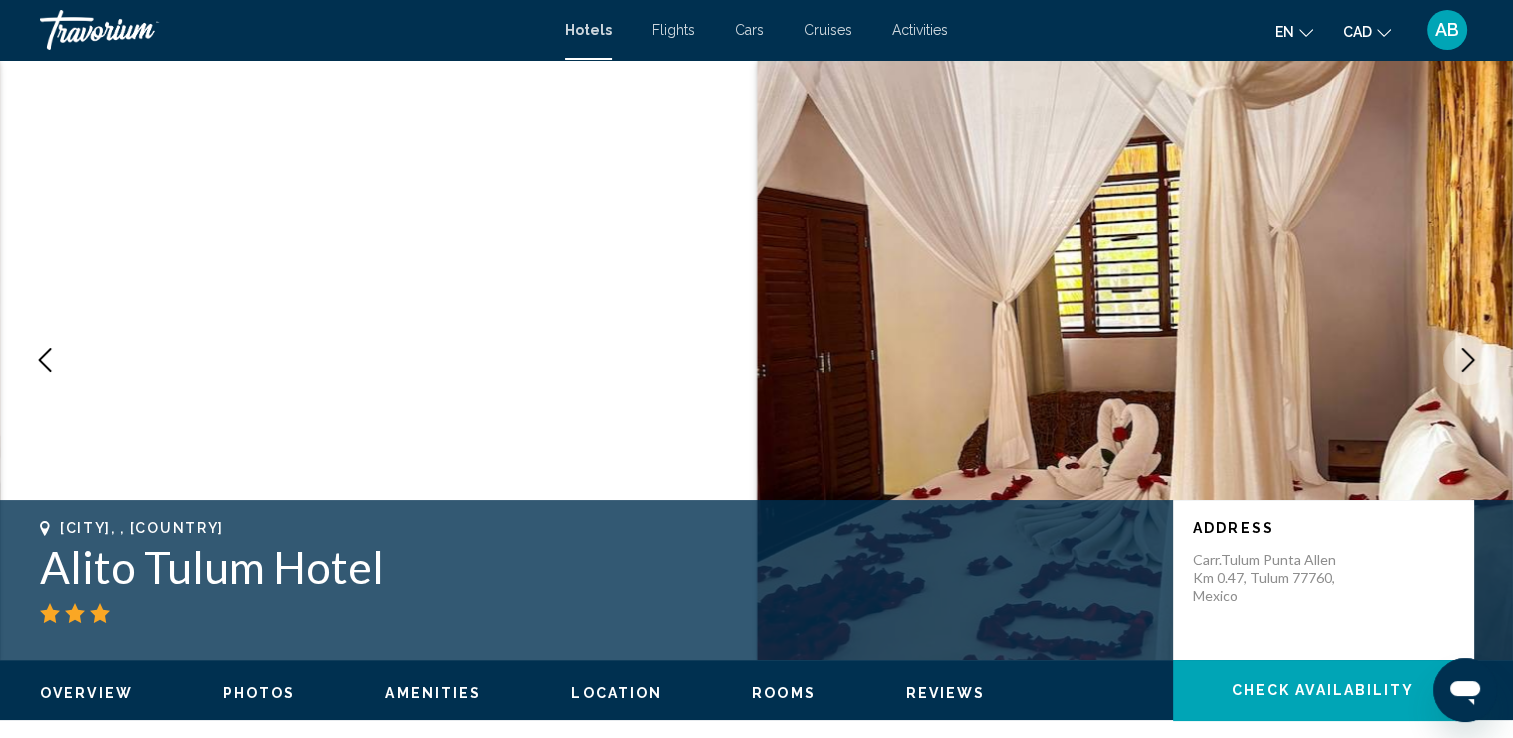 click at bounding box center (1468, 360) 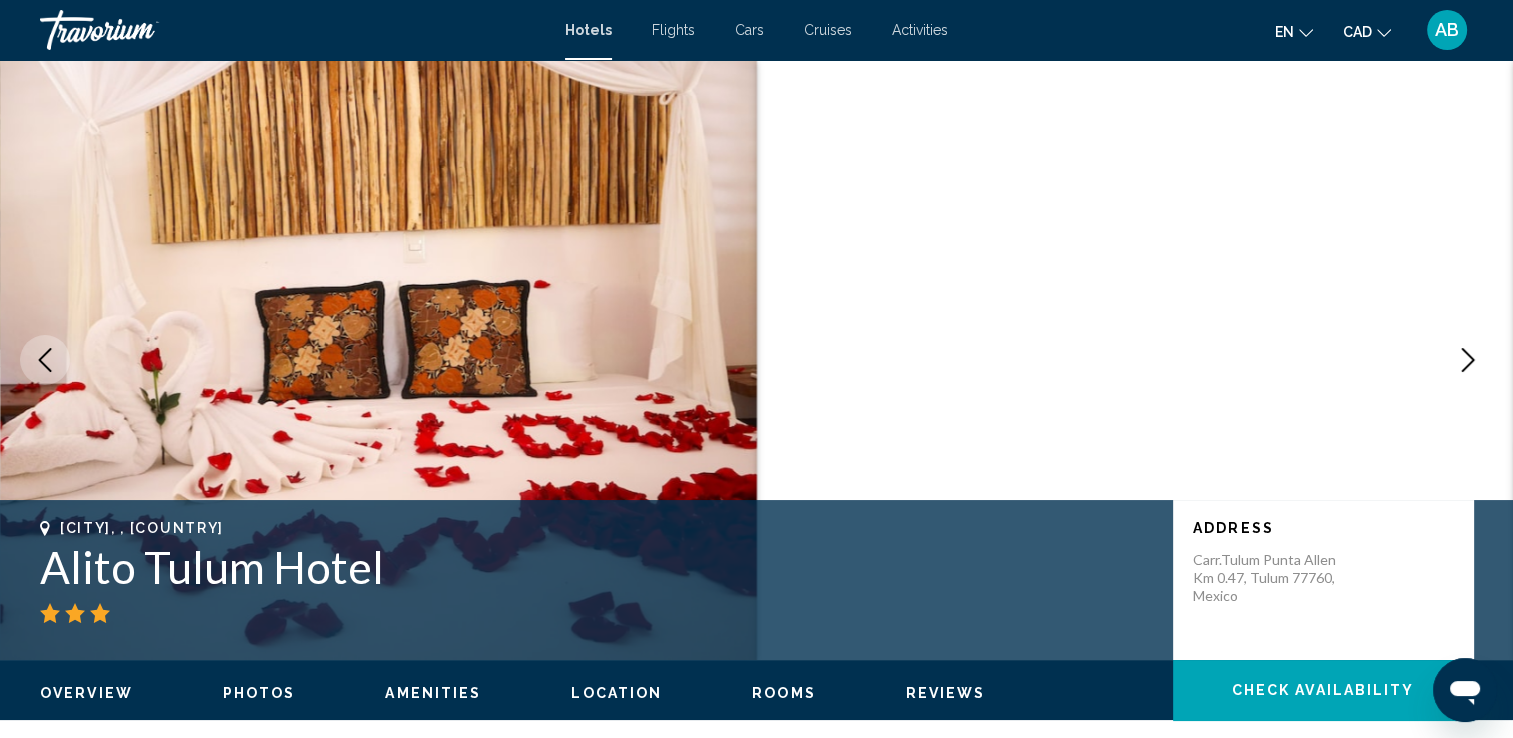 click at bounding box center [1468, 360] 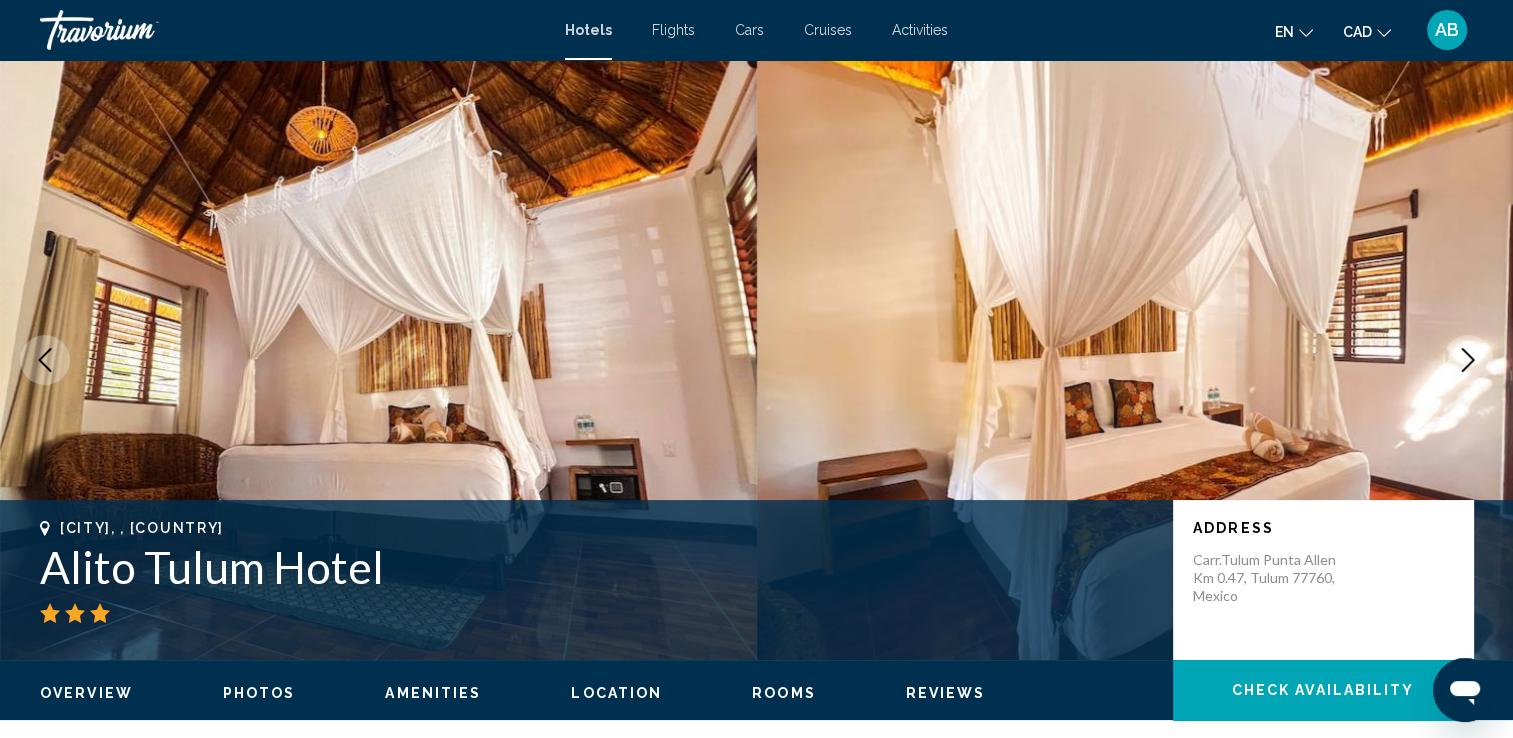click at bounding box center [1468, 360] 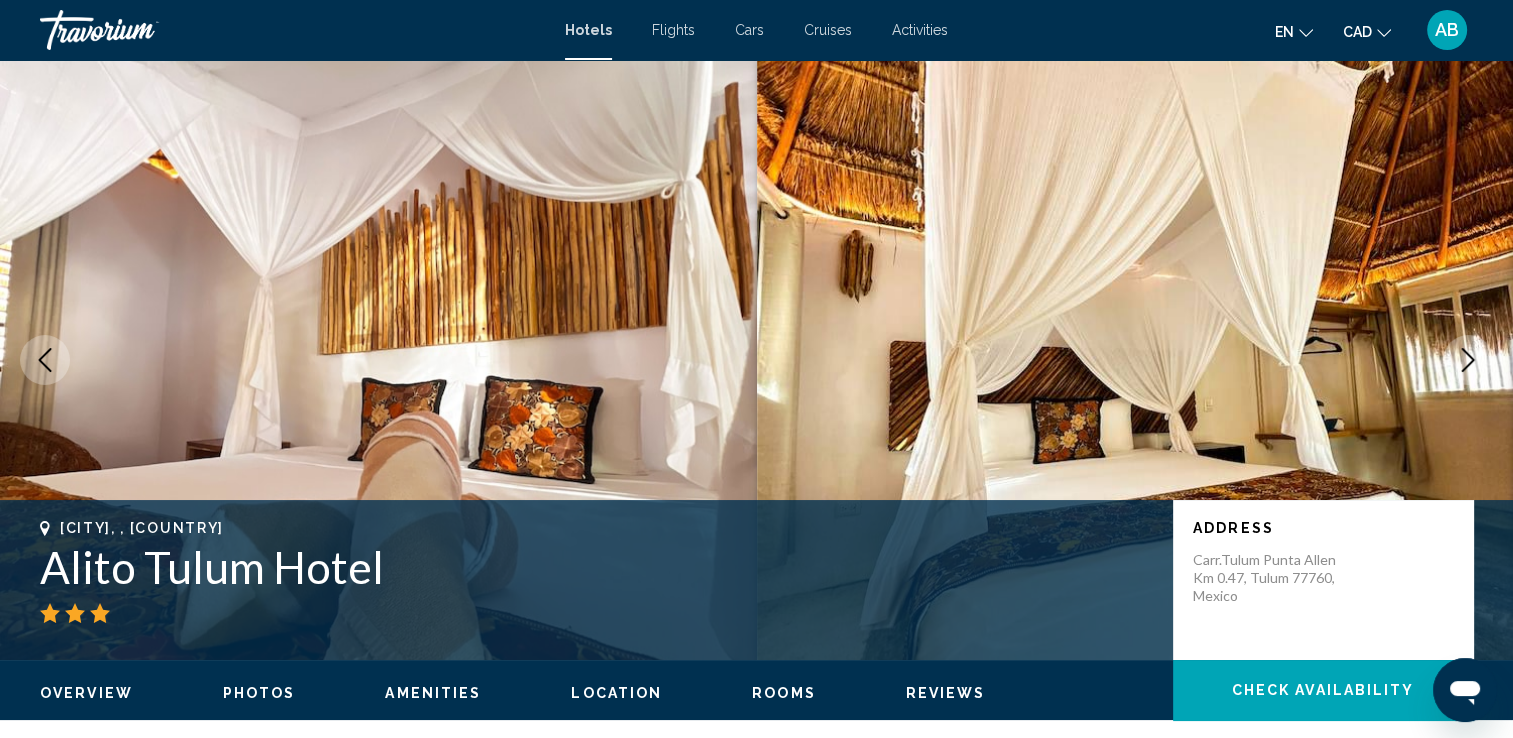 click at bounding box center [1468, 360] 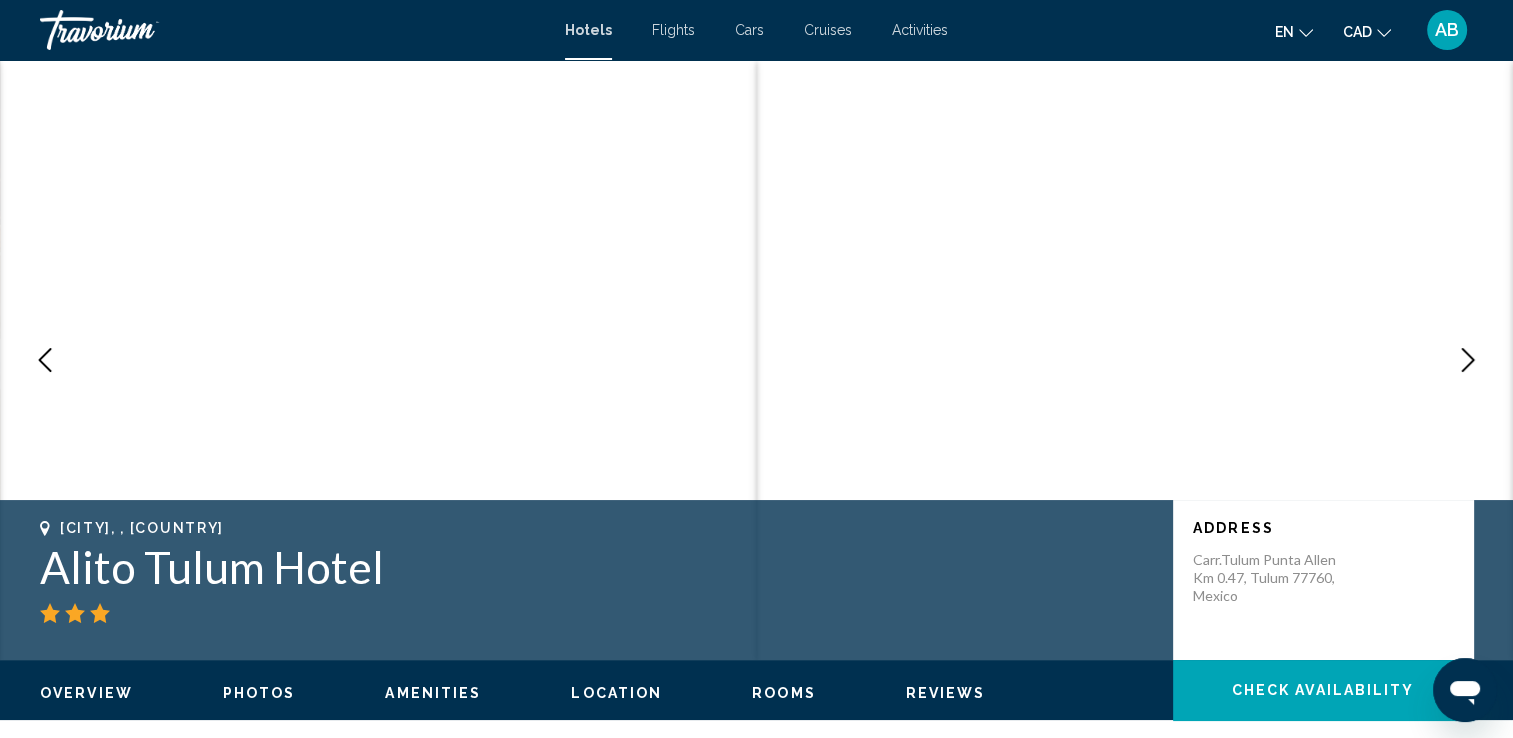 click at bounding box center (1468, 360) 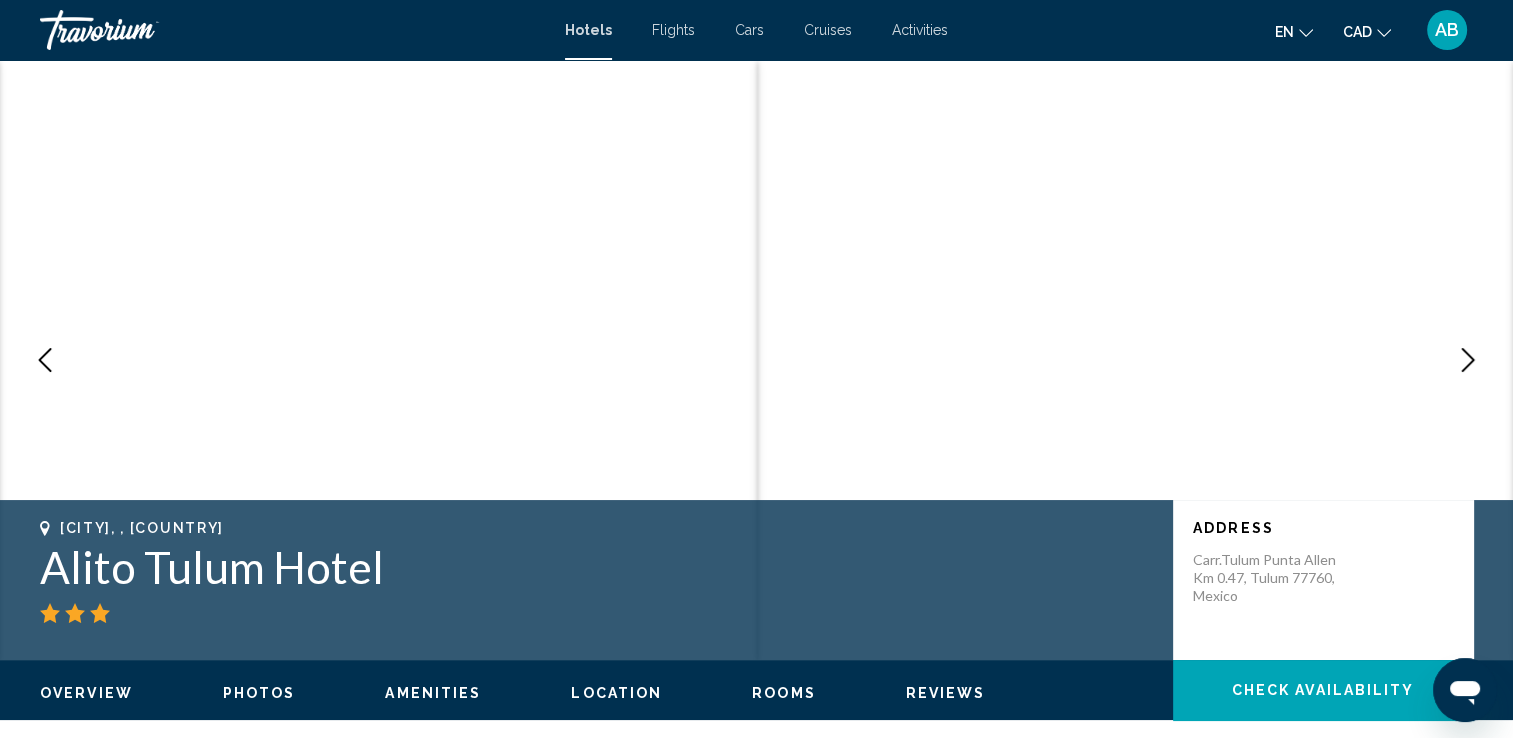 click at bounding box center [1468, 360] 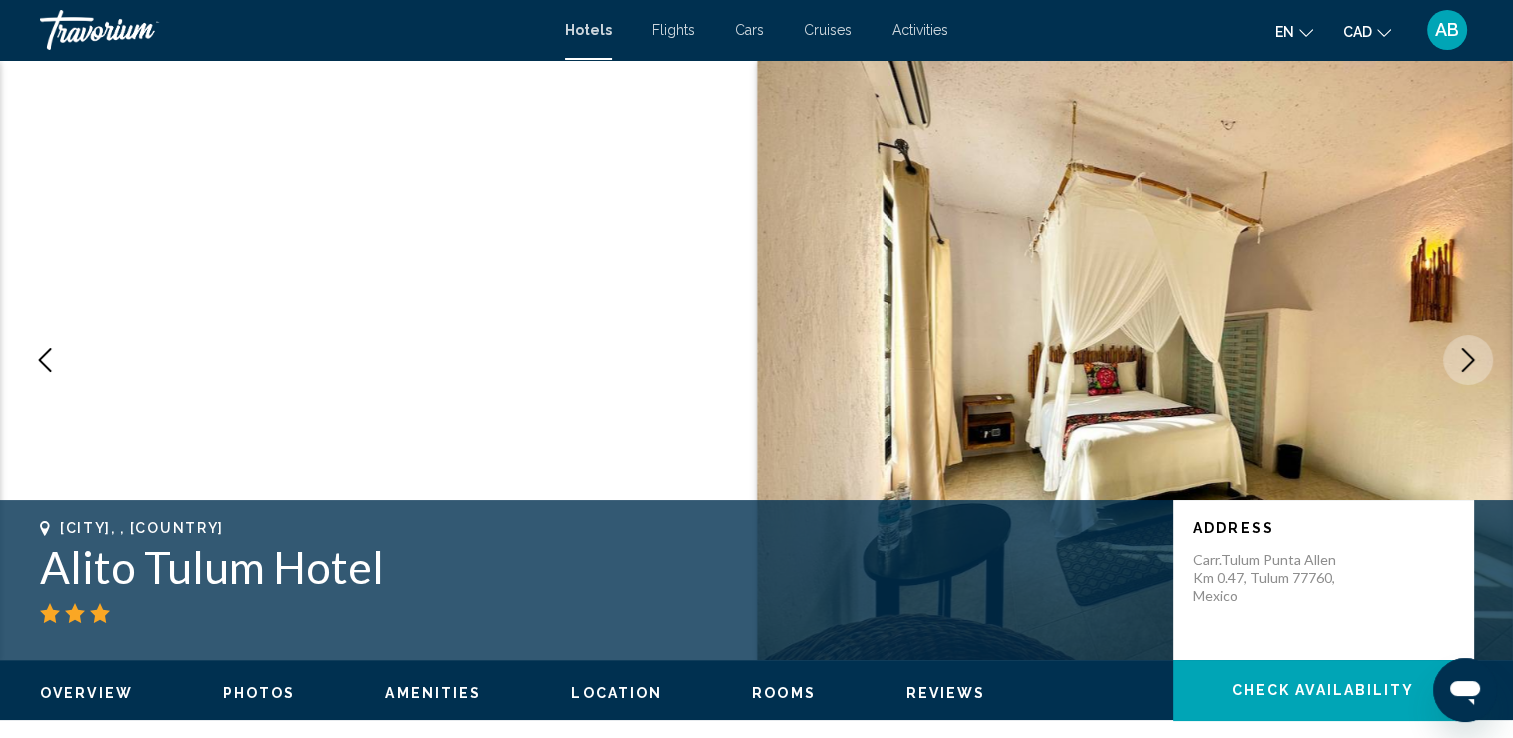click at bounding box center [1468, 360] 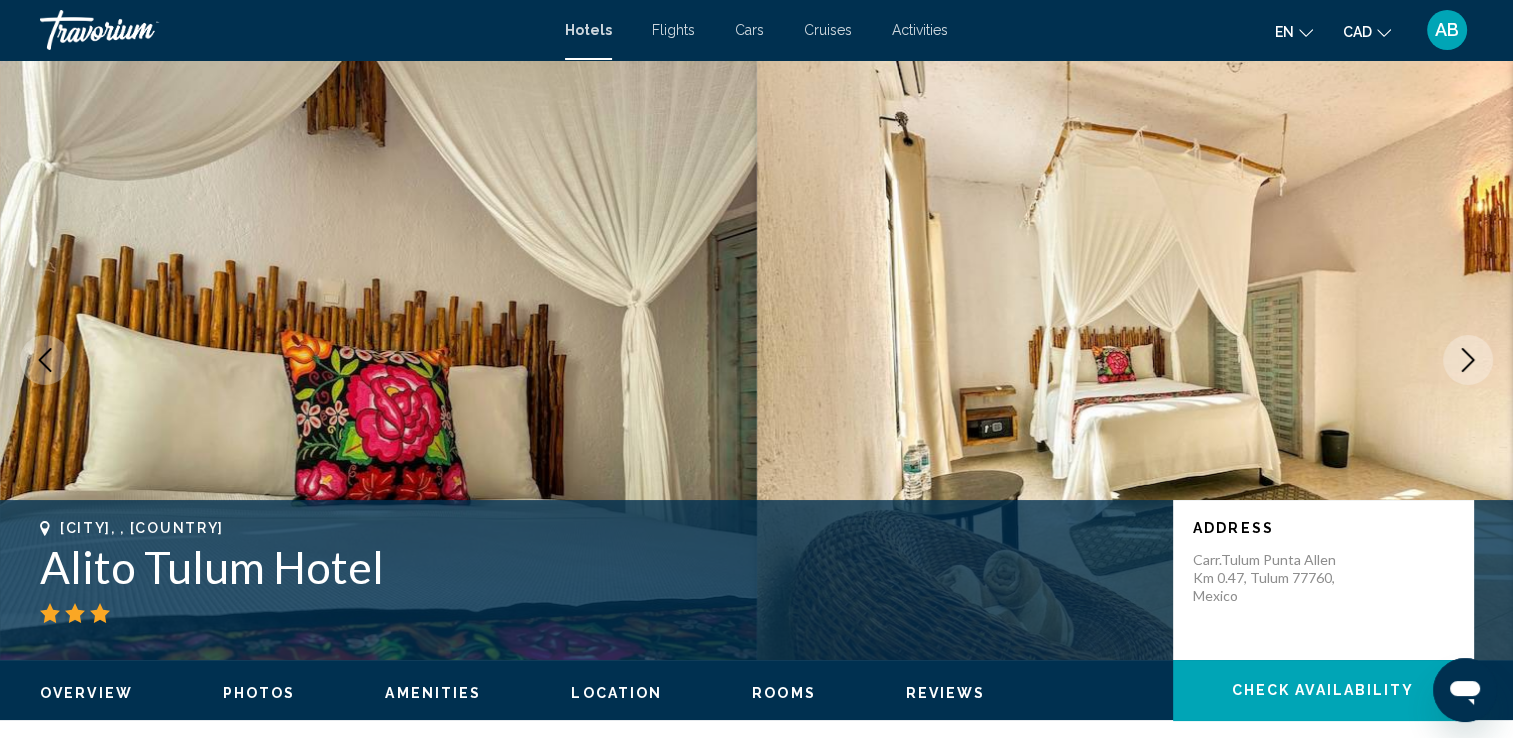 click at bounding box center [1468, 360] 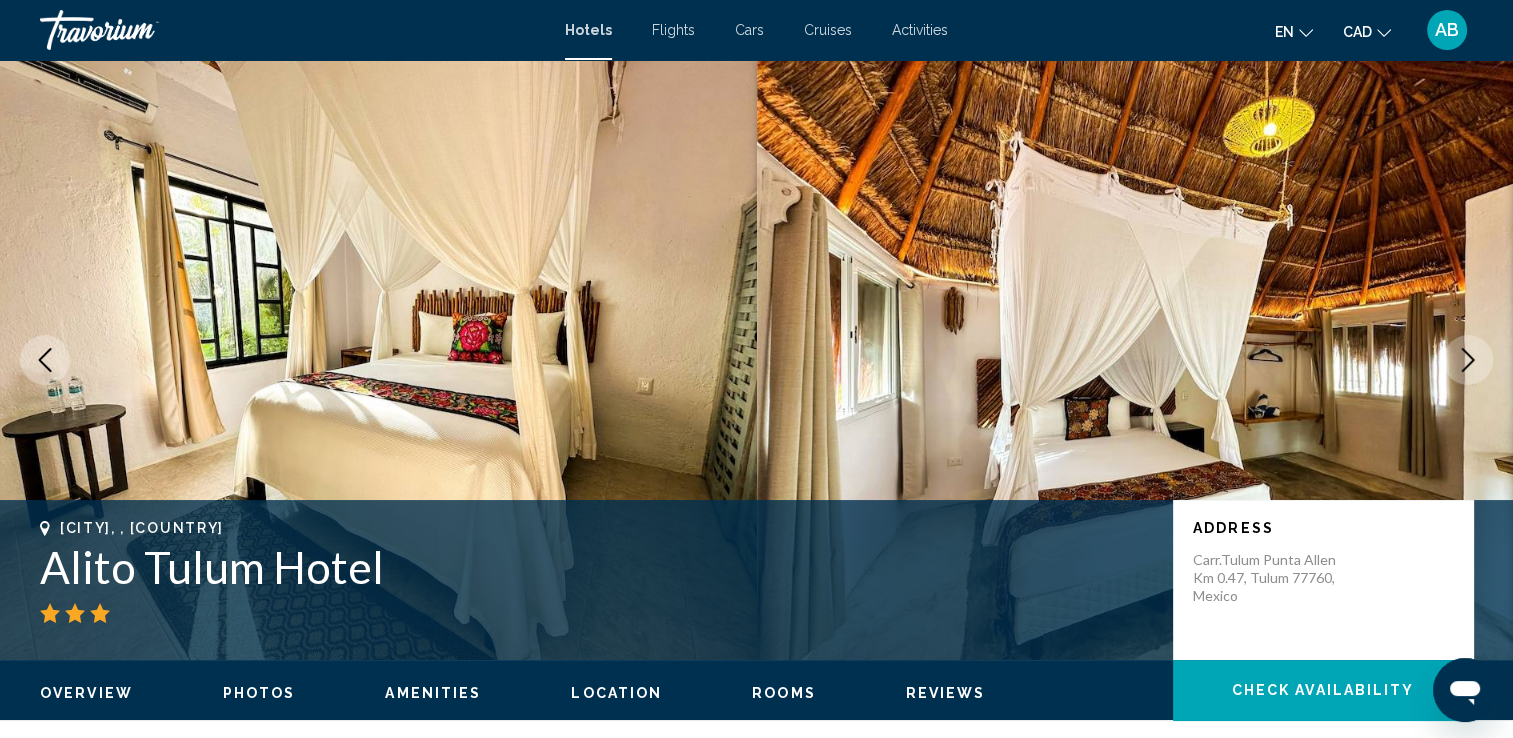 click at bounding box center (1468, 360) 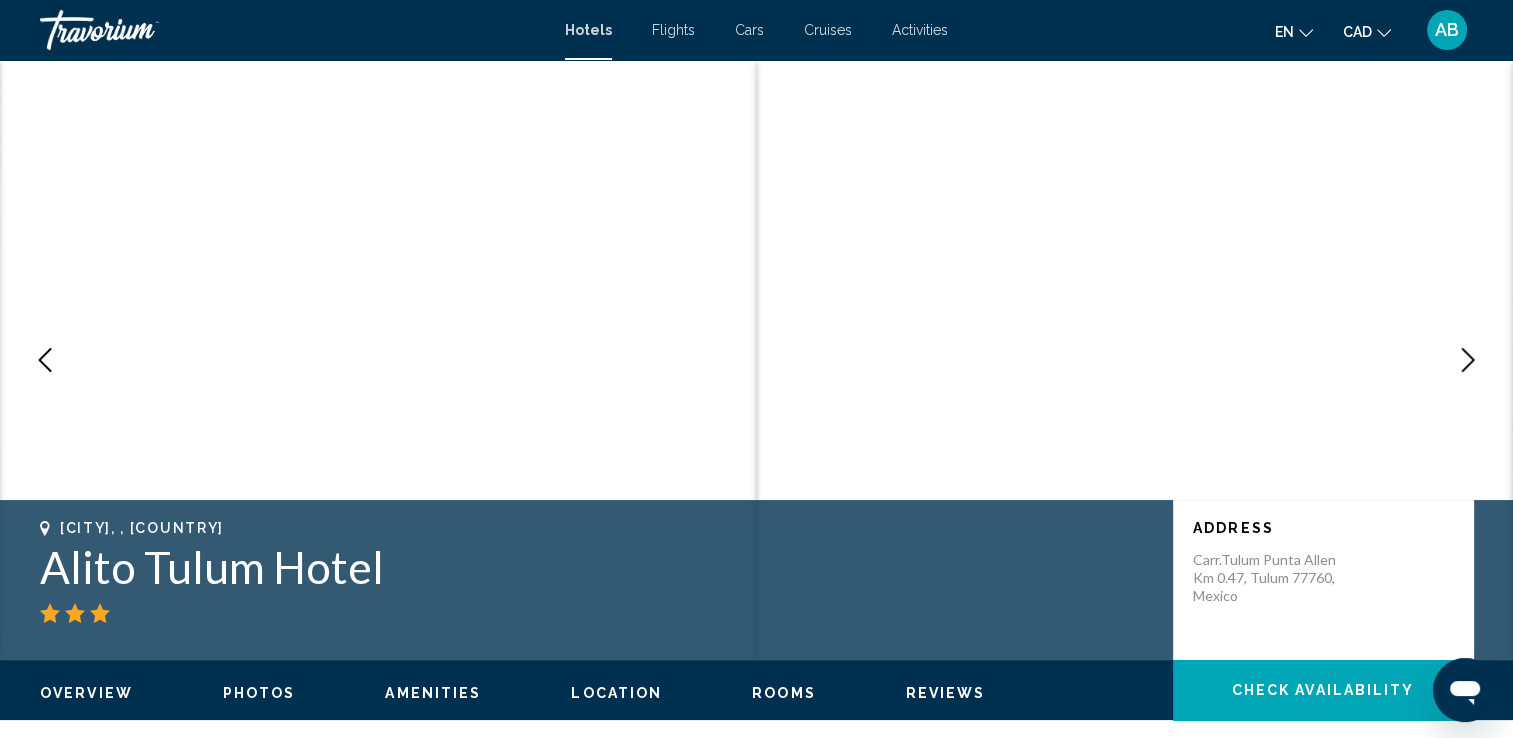 click at bounding box center (1468, 360) 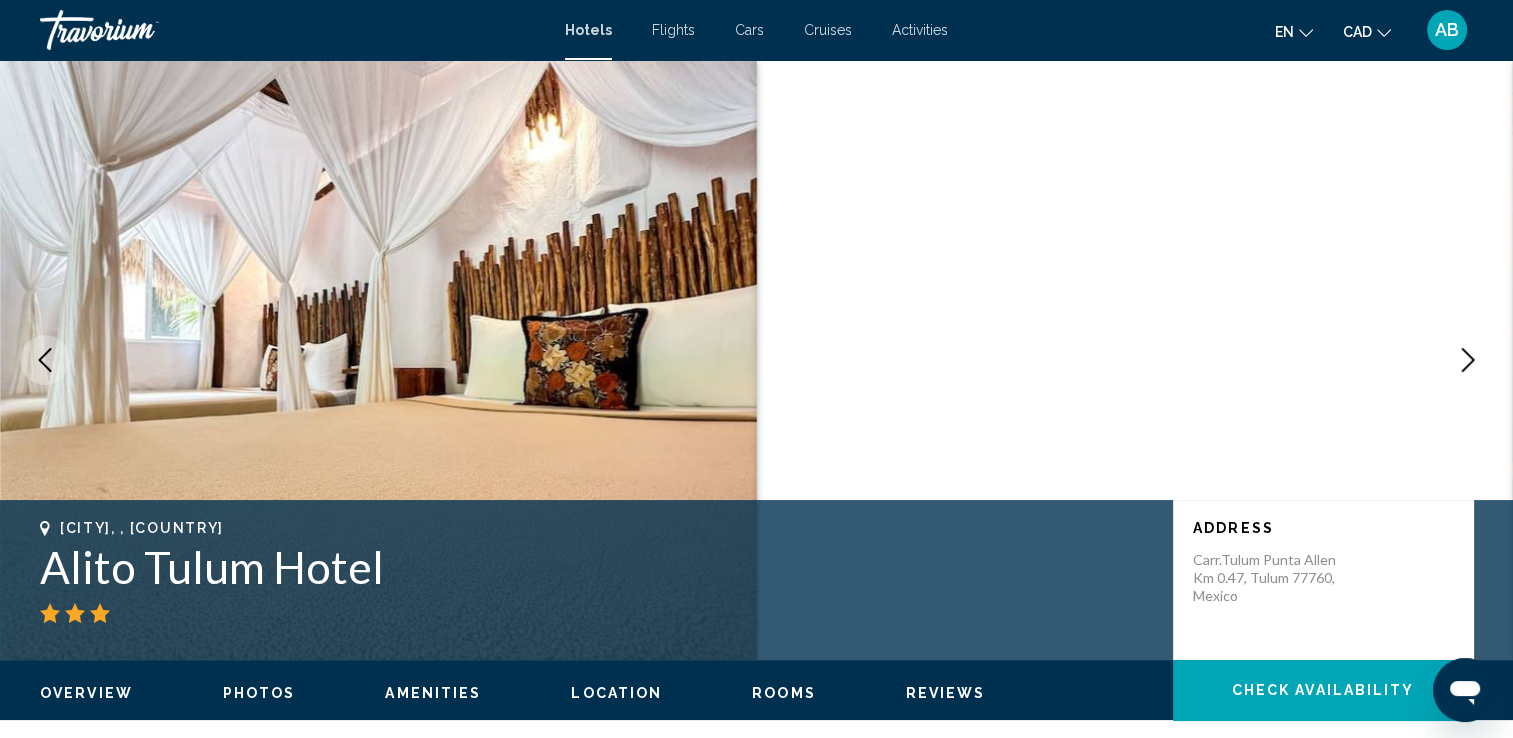 click at bounding box center [1468, 360] 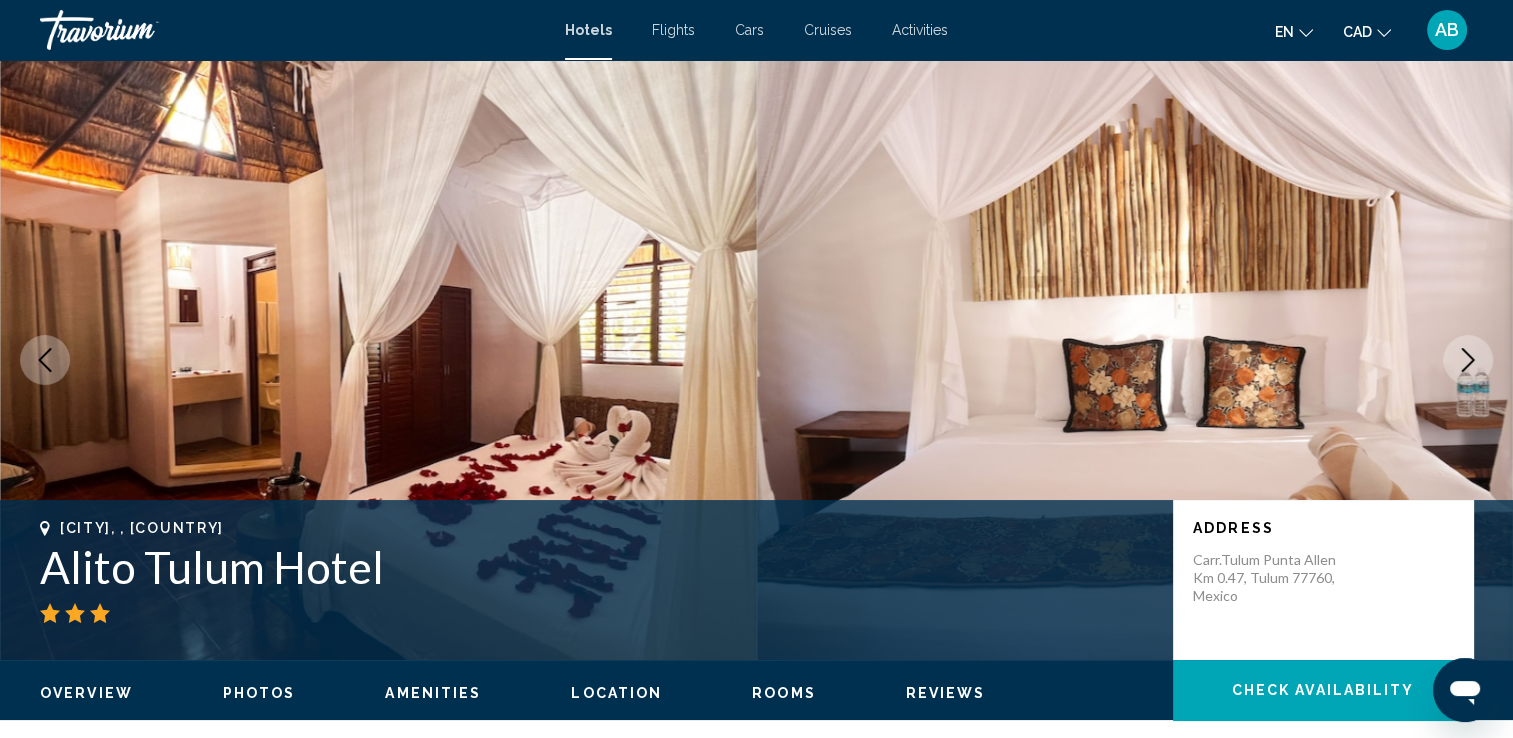 click at bounding box center (1468, 360) 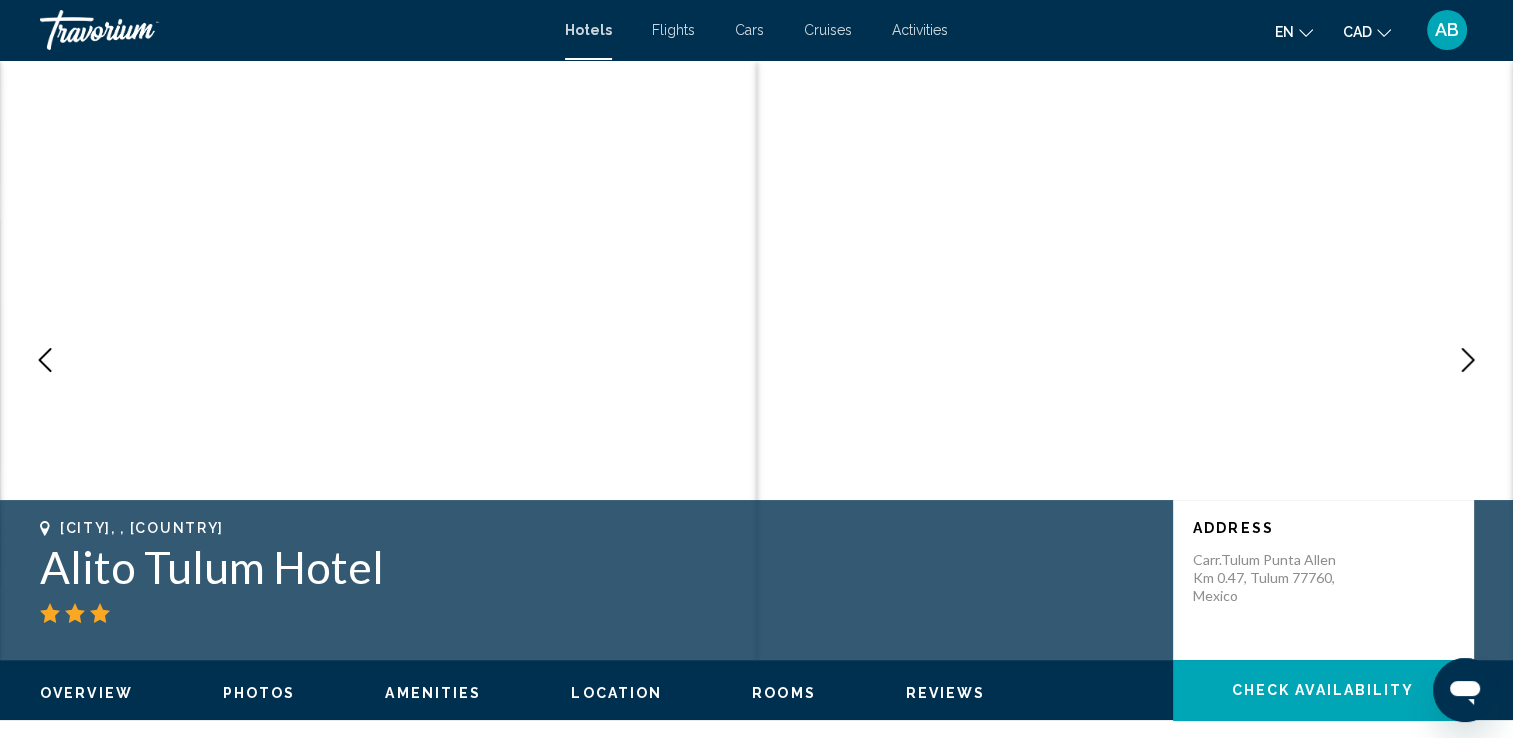 click at bounding box center (1468, 360) 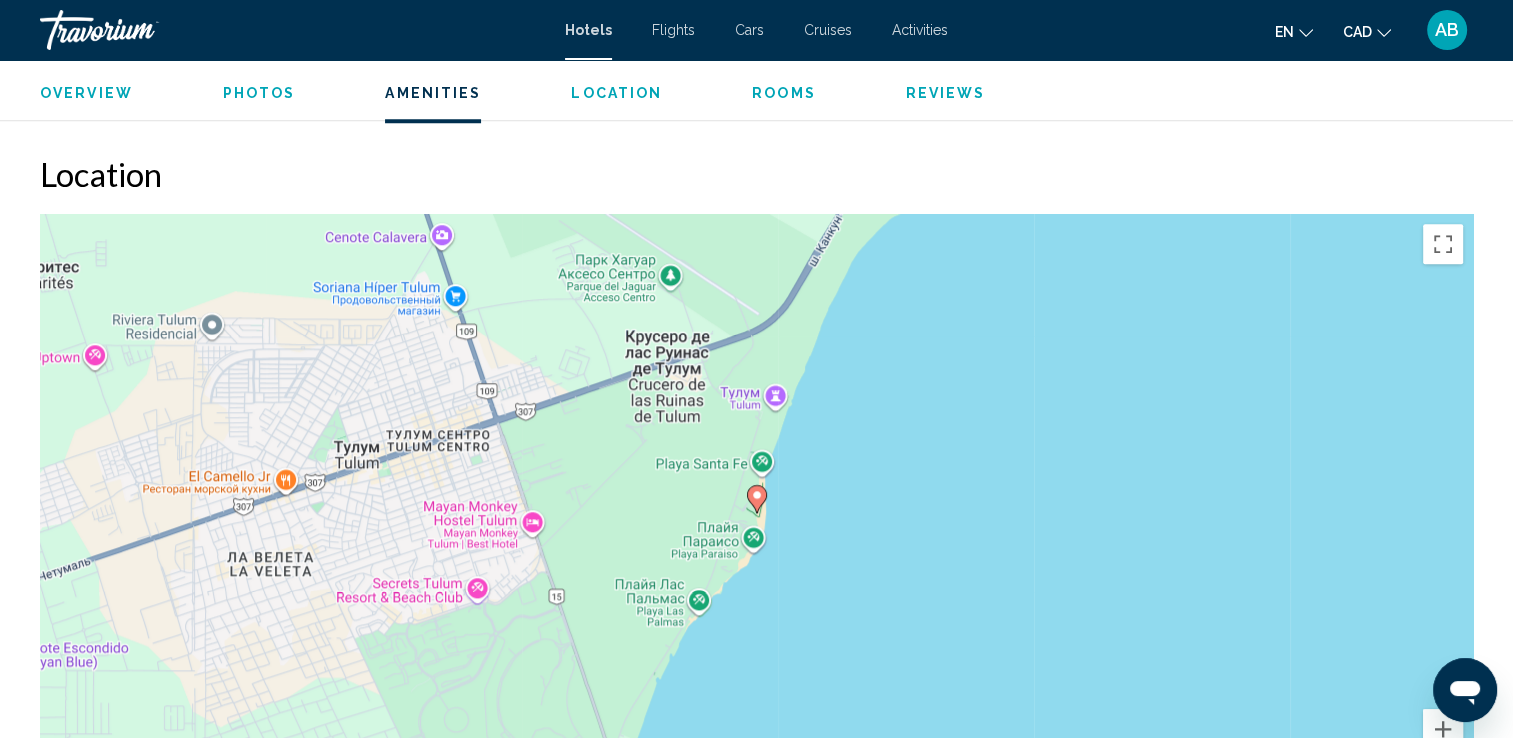 scroll, scrollTop: 1800, scrollLeft: 0, axis: vertical 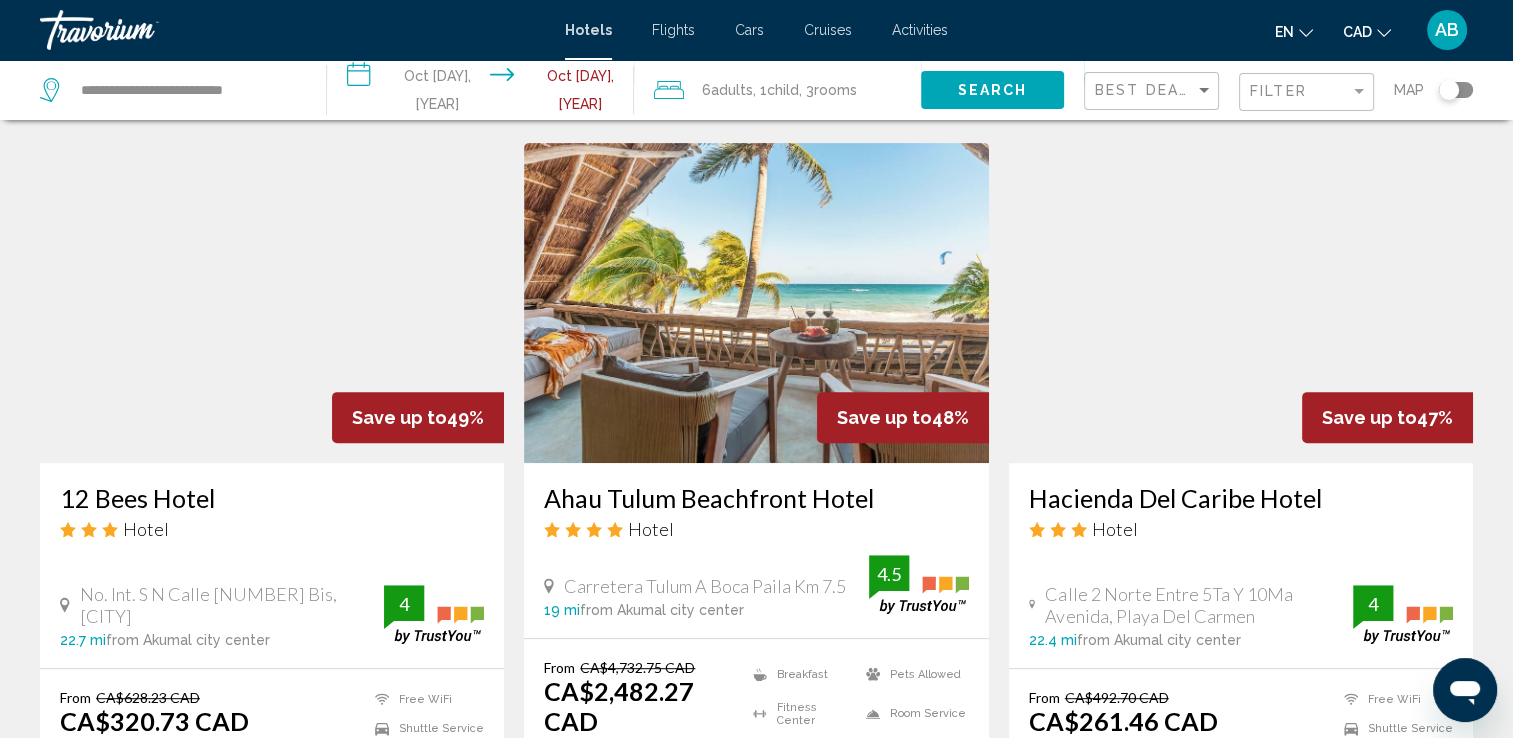 click at bounding box center (272, 303) 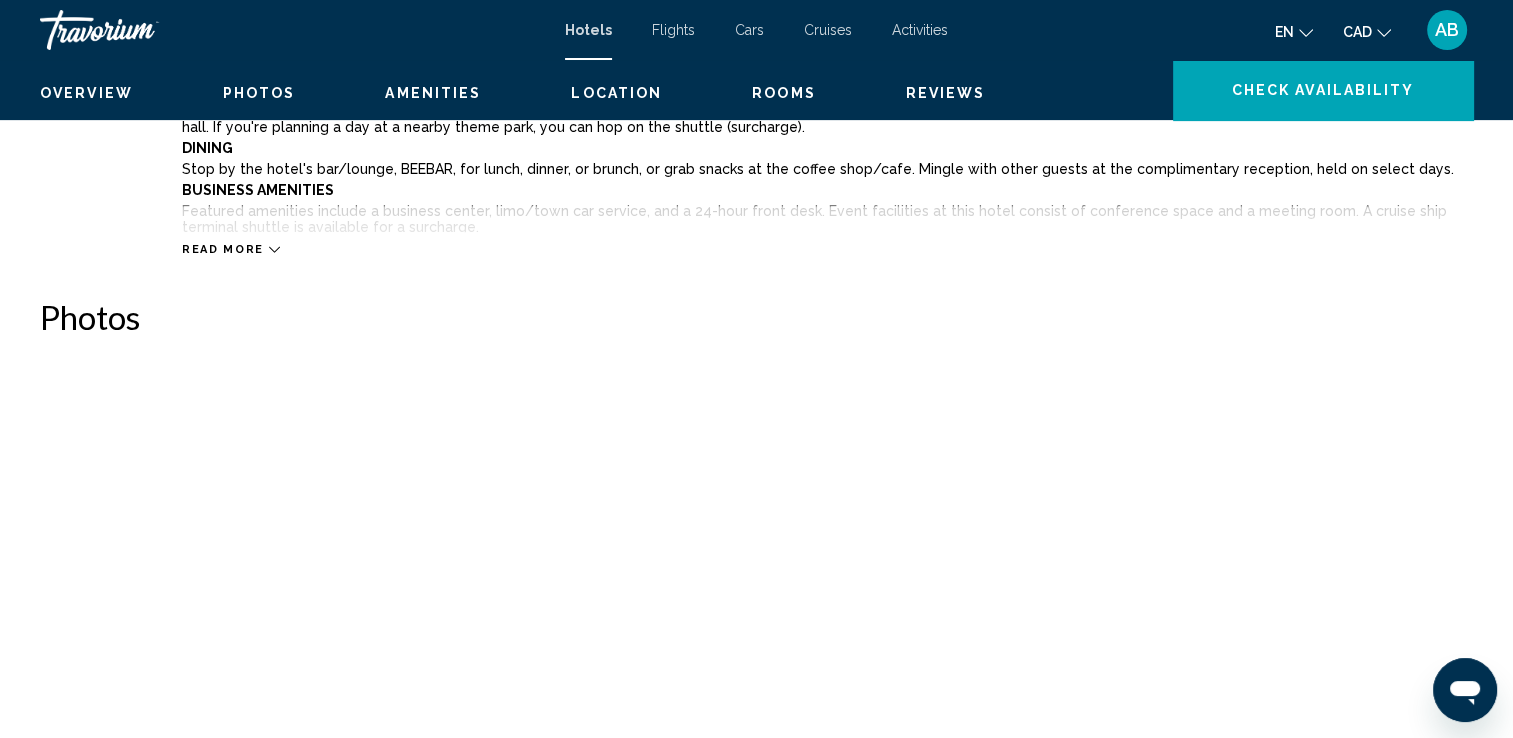 scroll, scrollTop: 0, scrollLeft: 0, axis: both 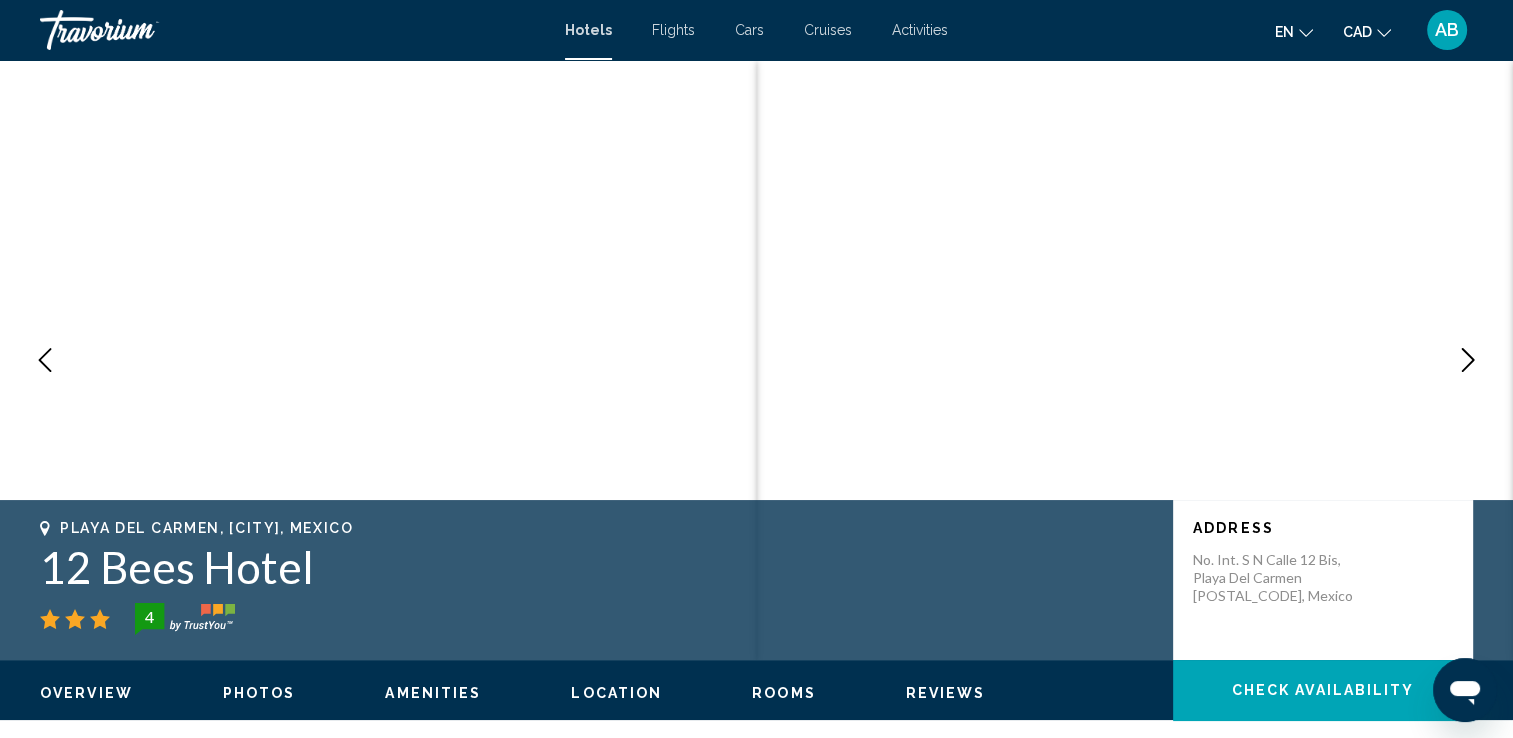 click at bounding box center [1468, 360] 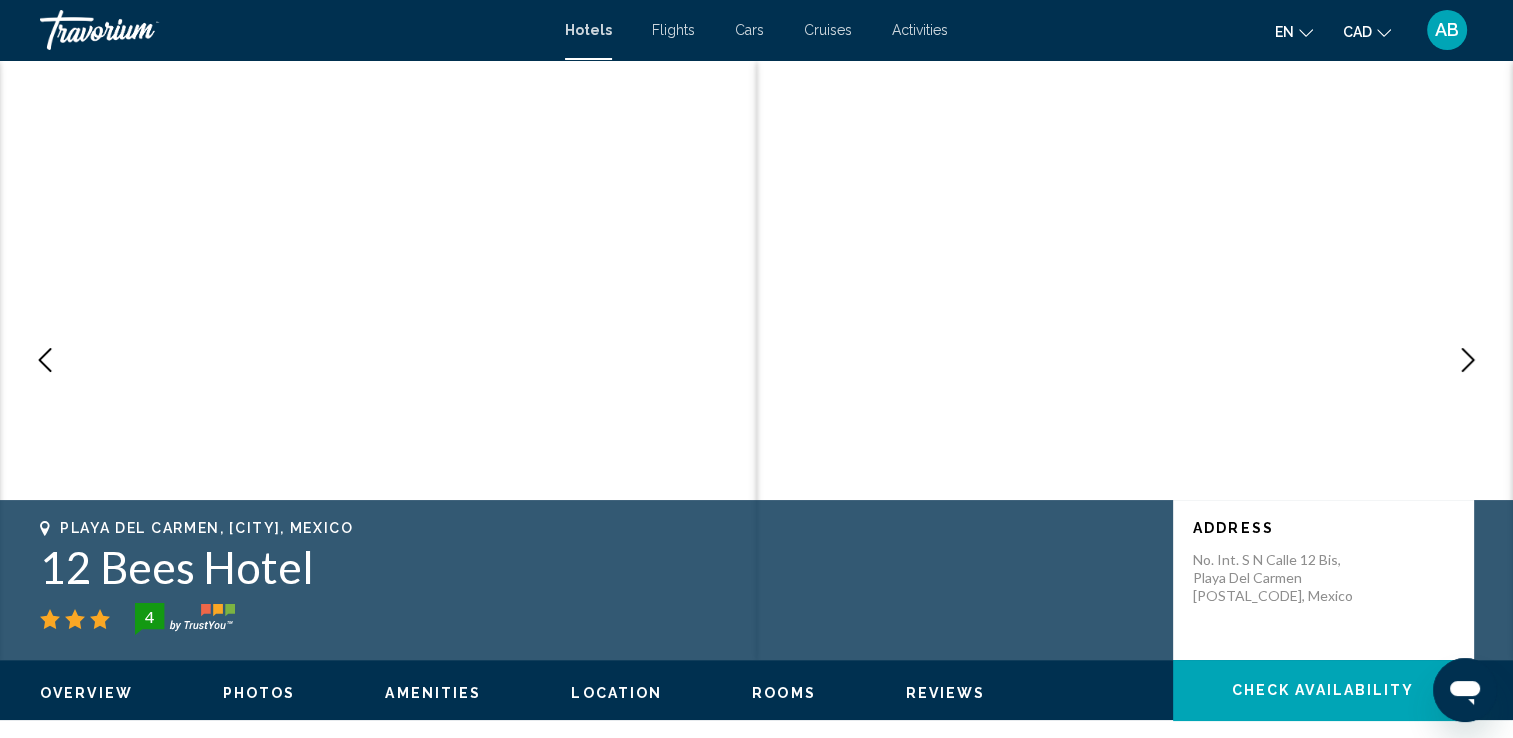 click at bounding box center [1468, 360] 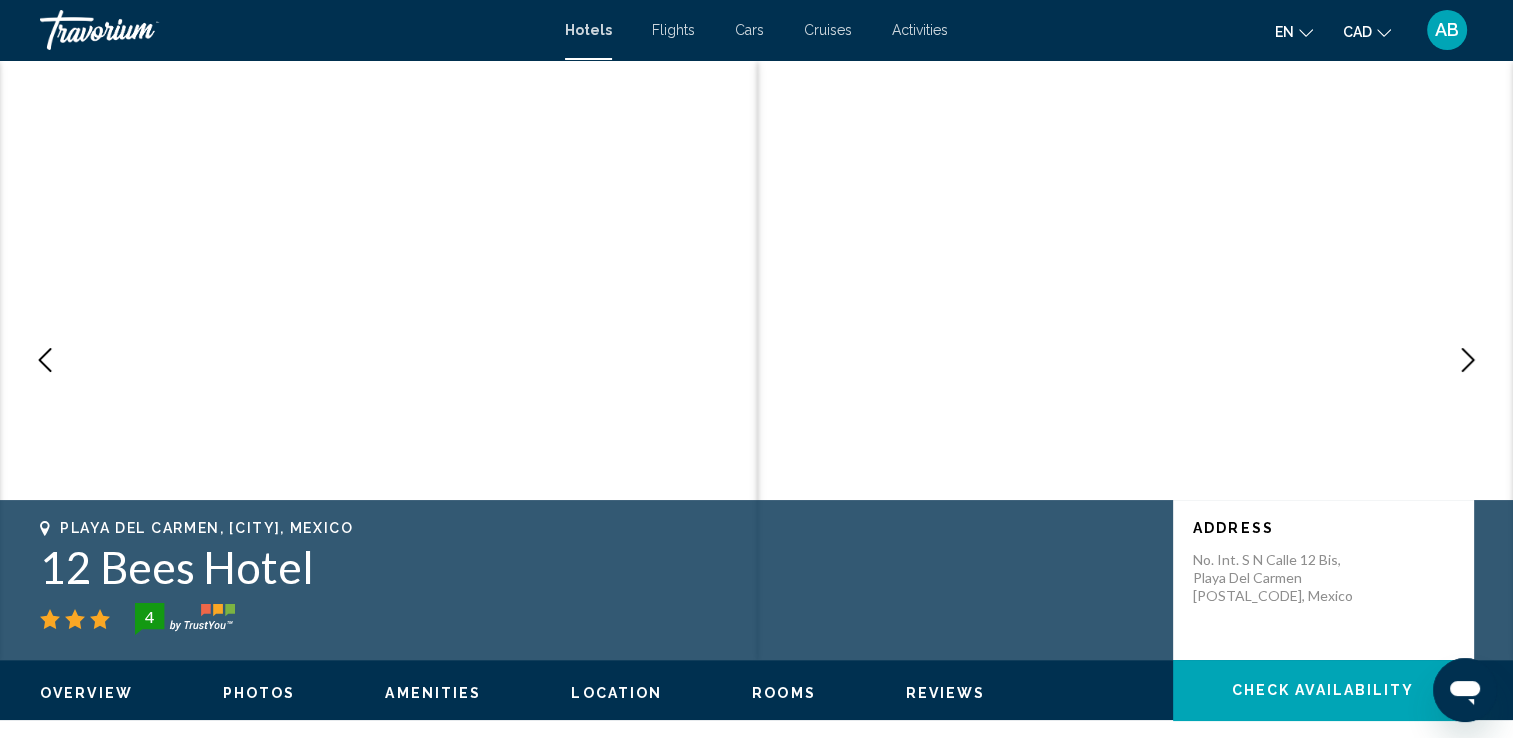 click at bounding box center (1468, 360) 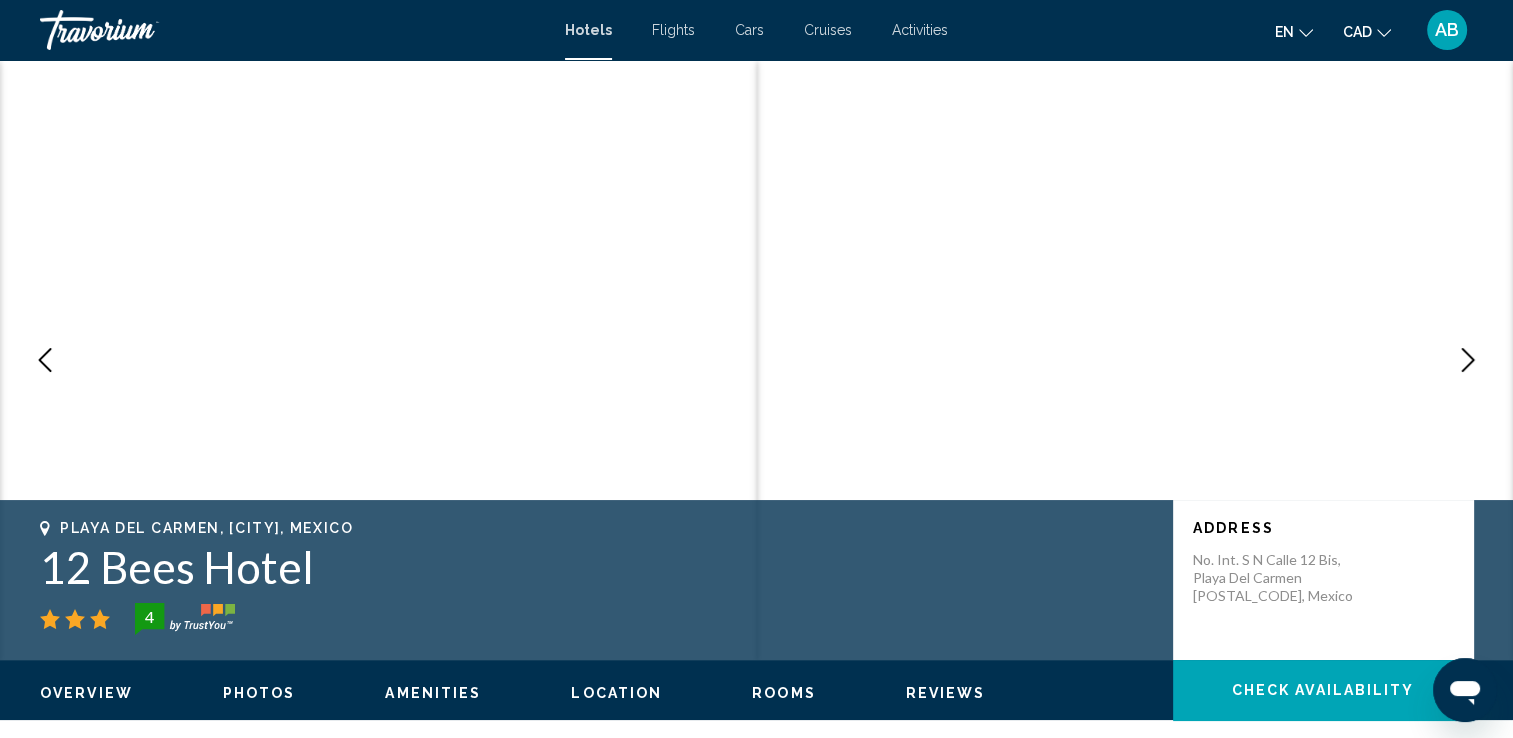 click at bounding box center (1468, 360) 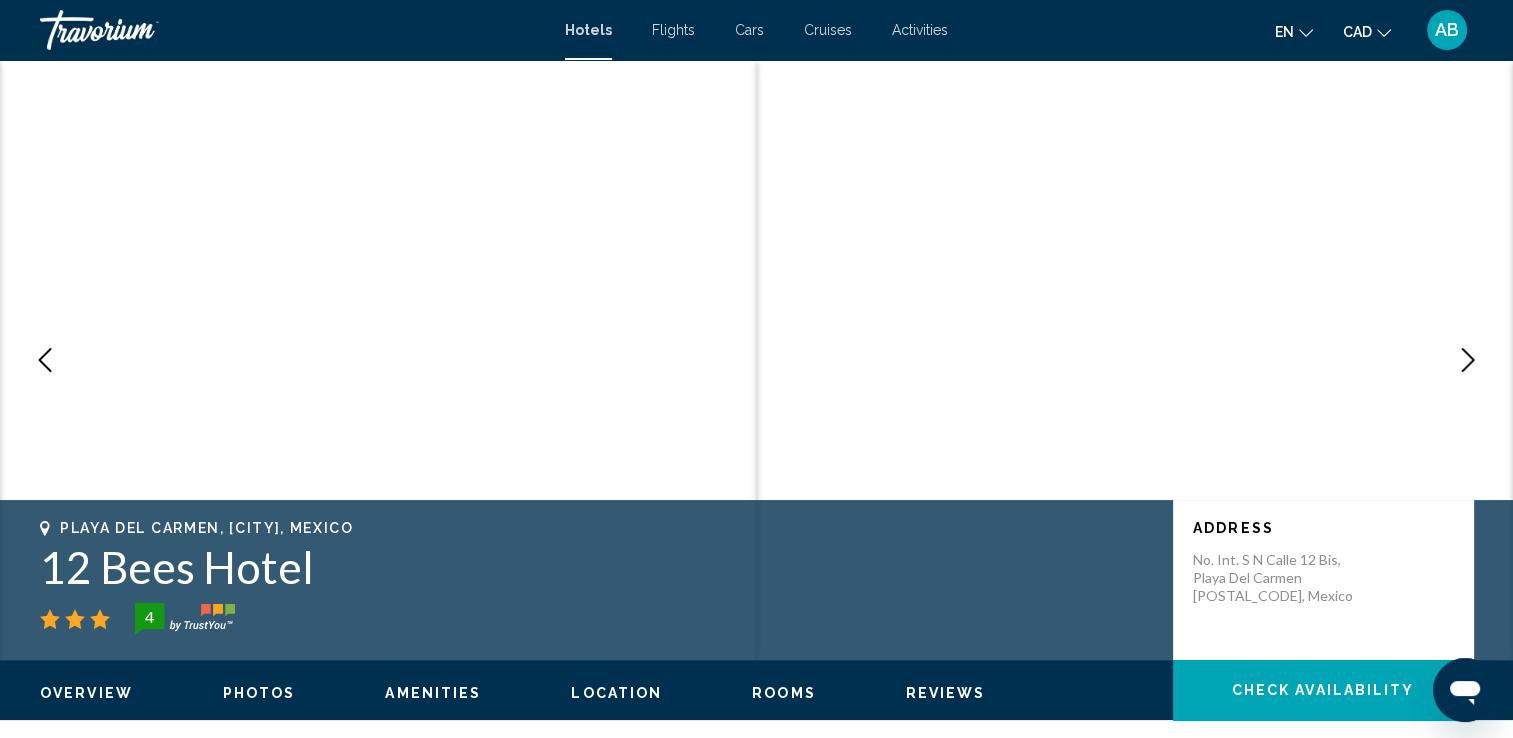 click at bounding box center (1468, 360) 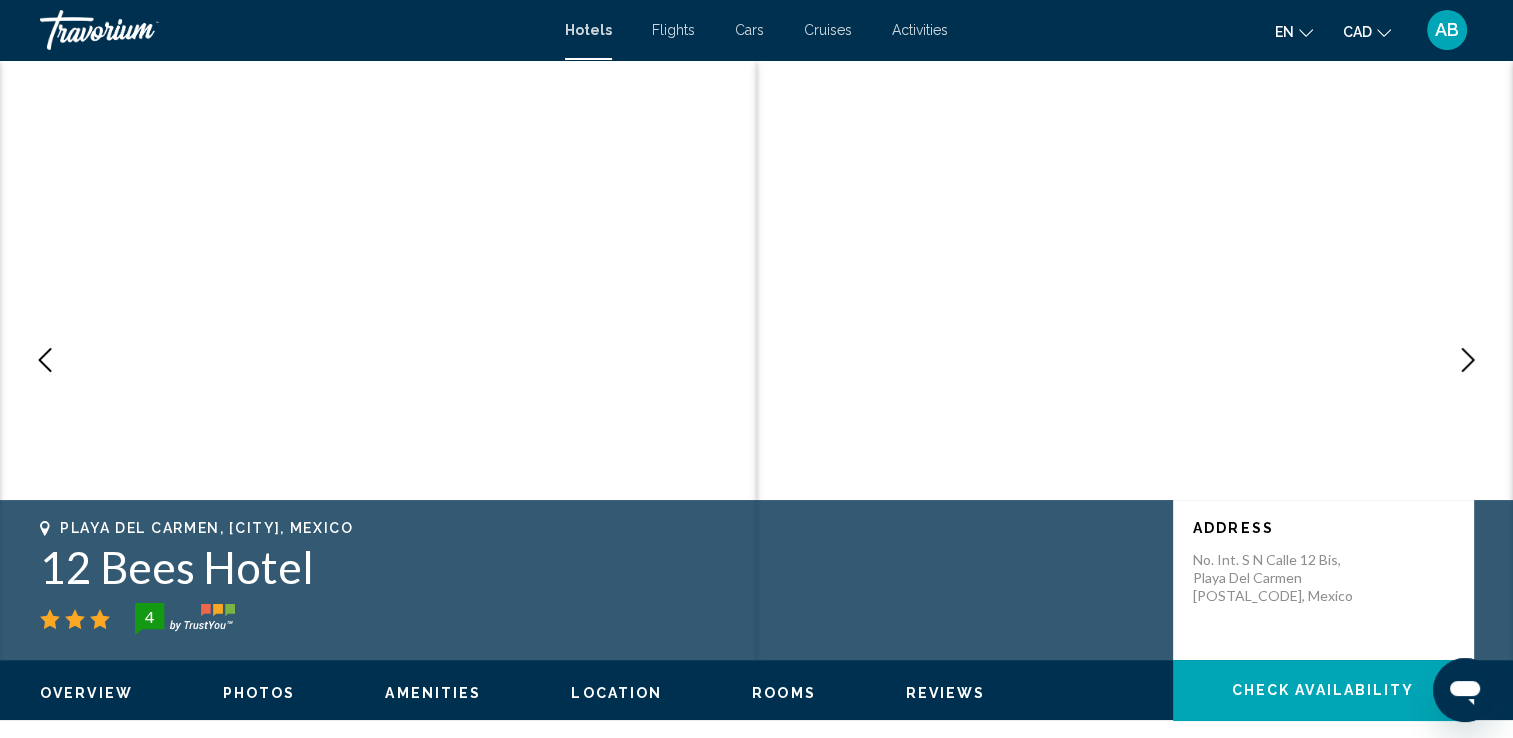 click at bounding box center [1468, 360] 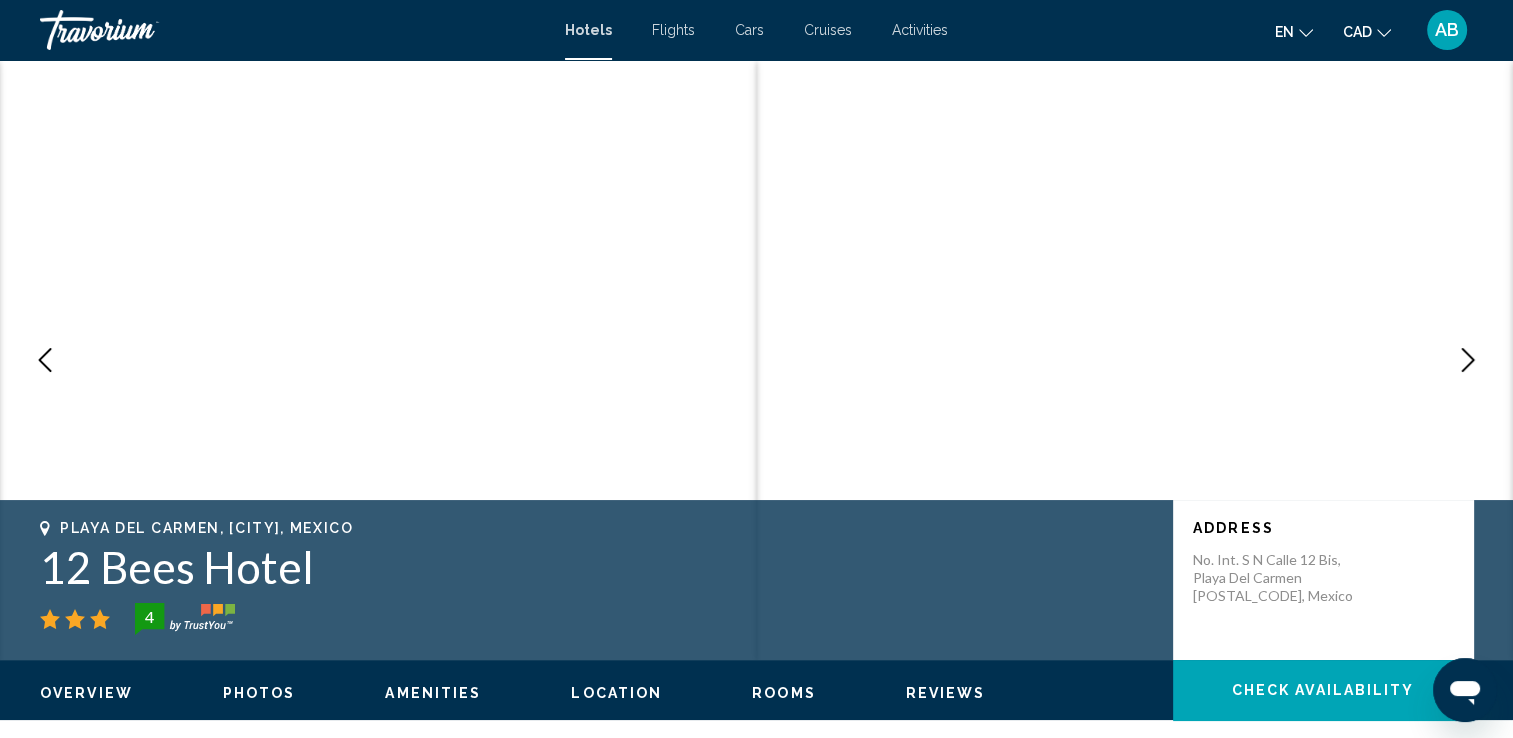 click at bounding box center (1468, 360) 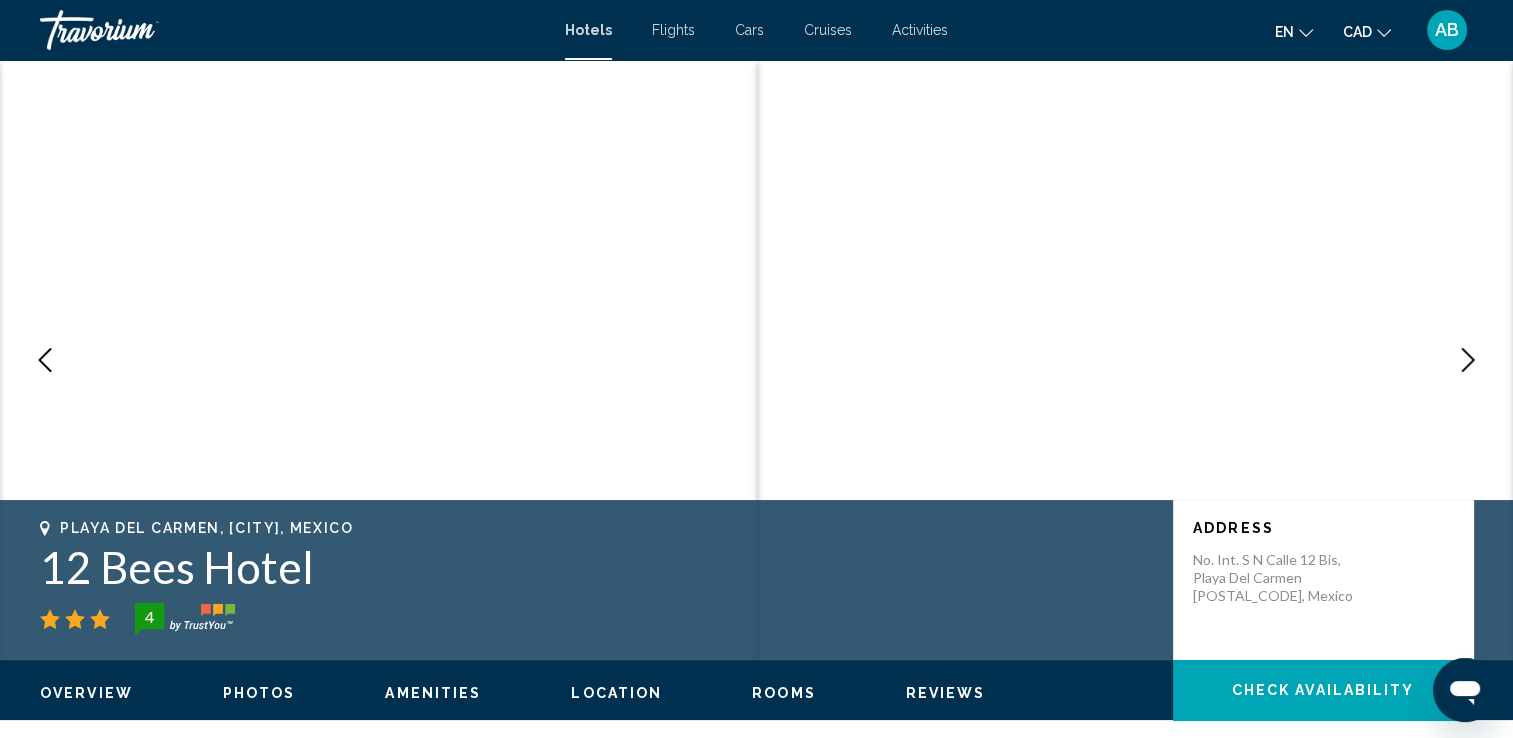 click at bounding box center [1468, 360] 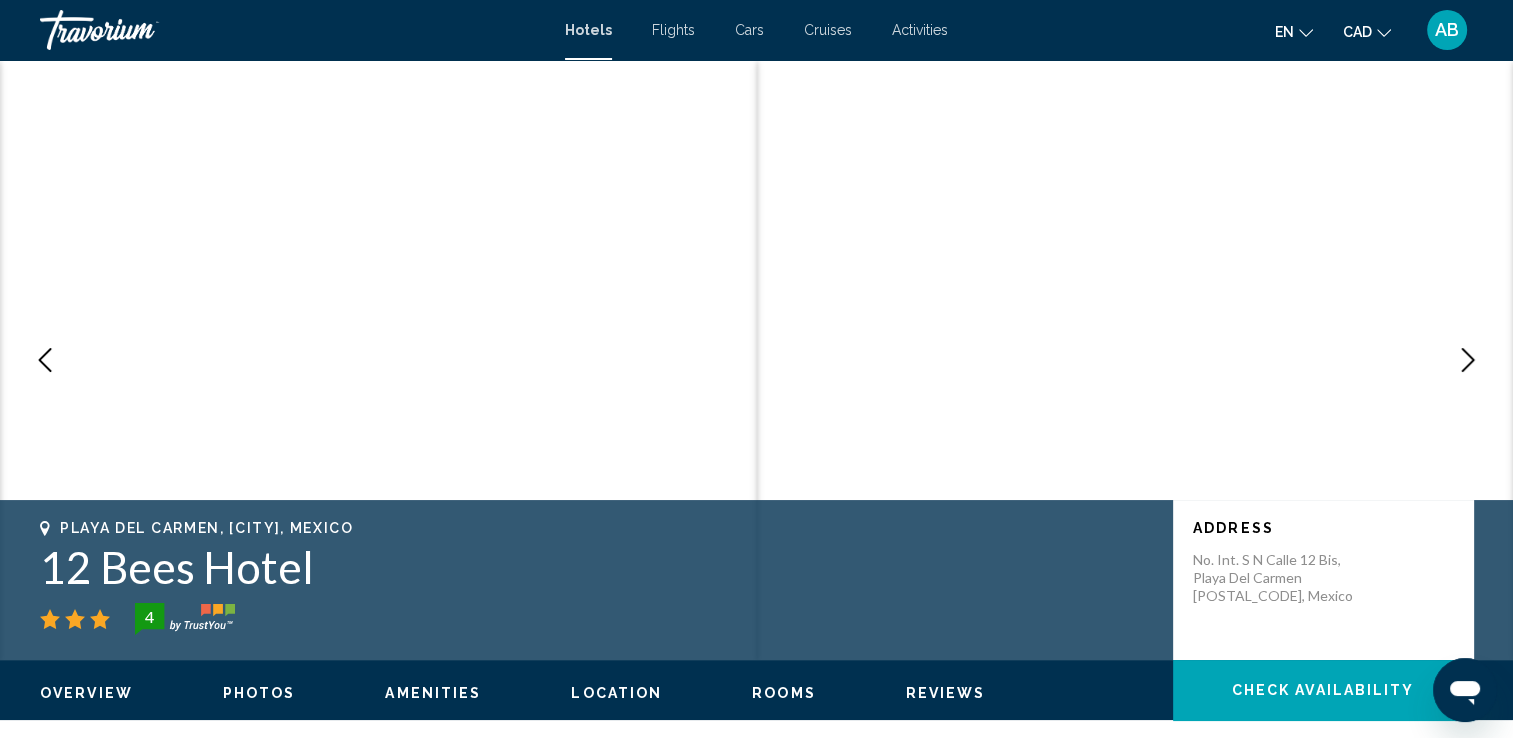 click at bounding box center (1468, 360) 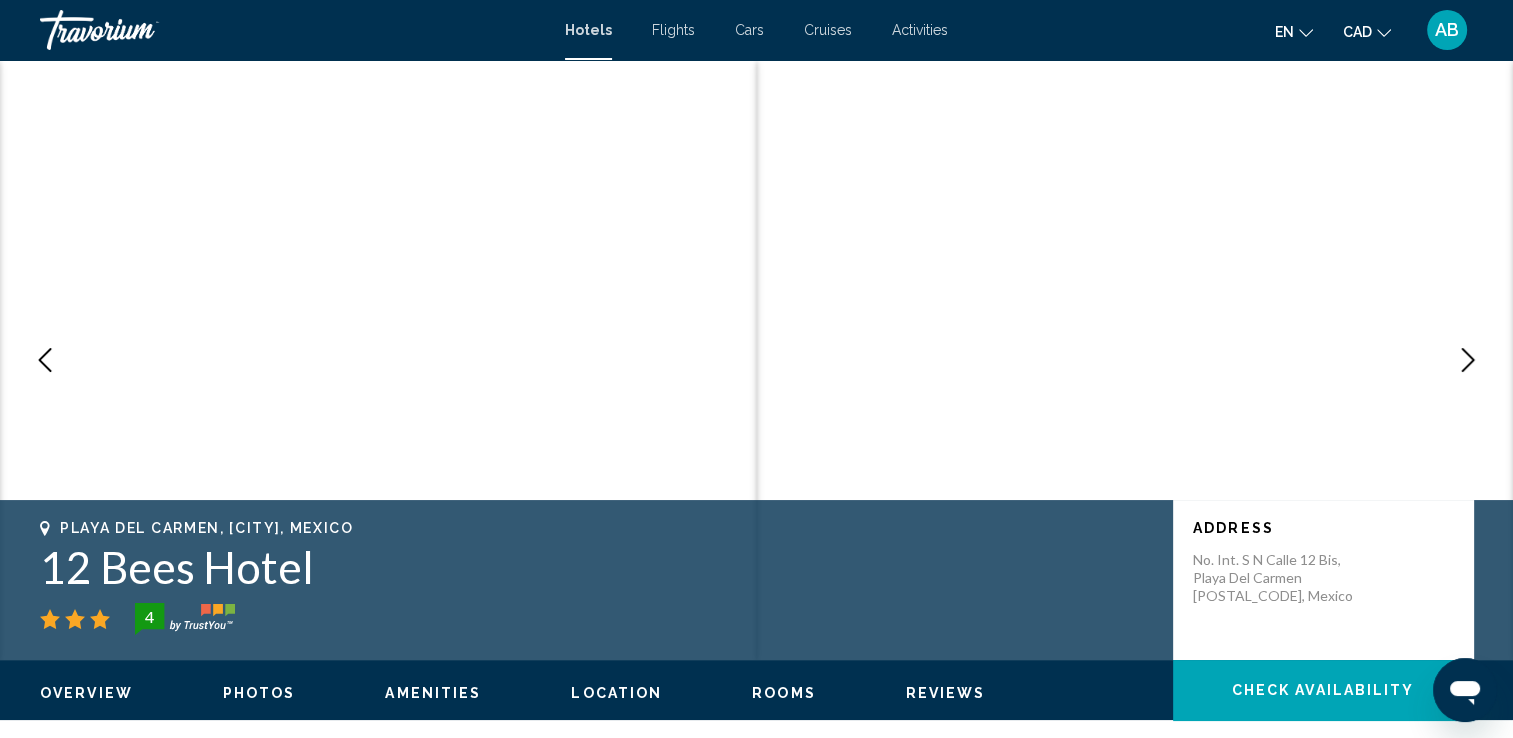 click at bounding box center (1468, 360) 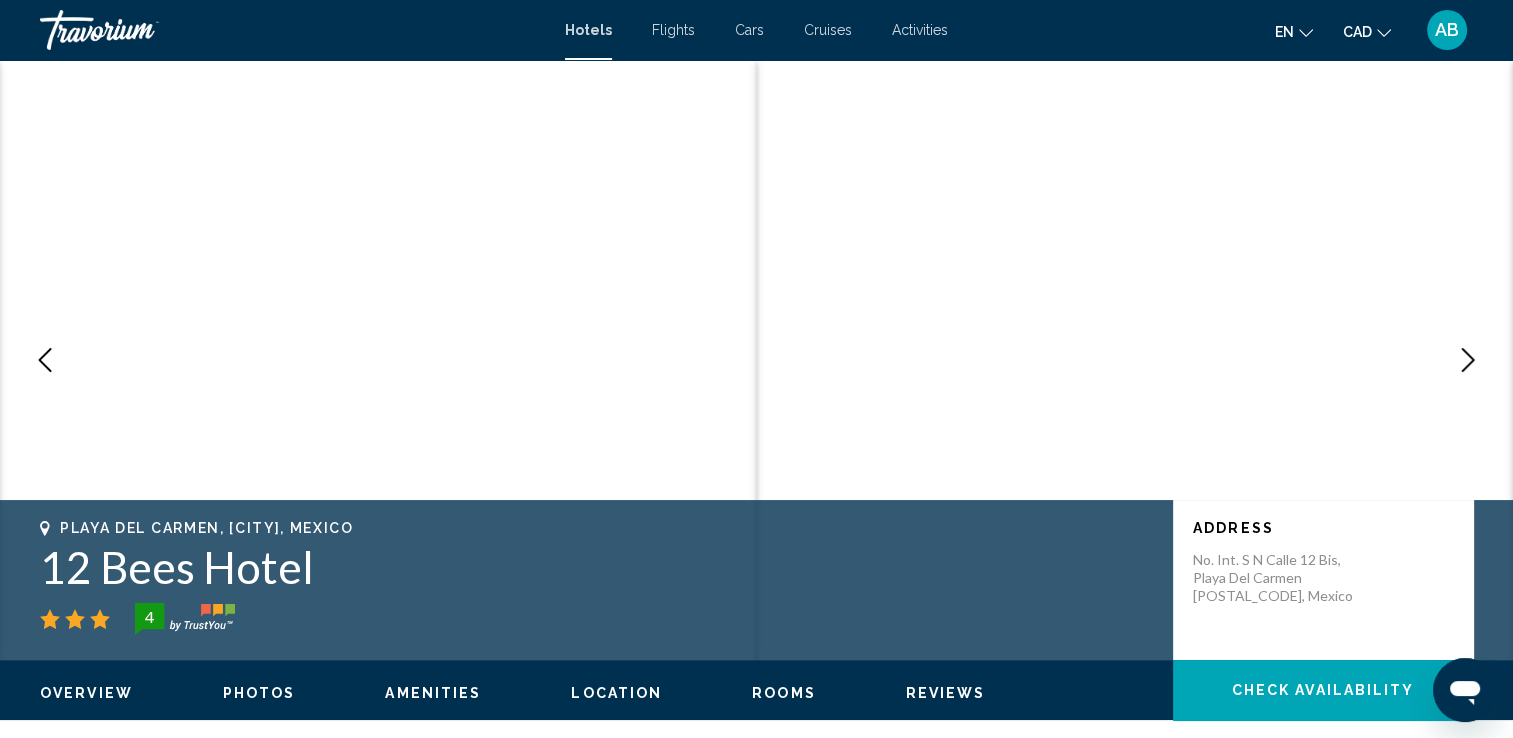 click at bounding box center (1468, 360) 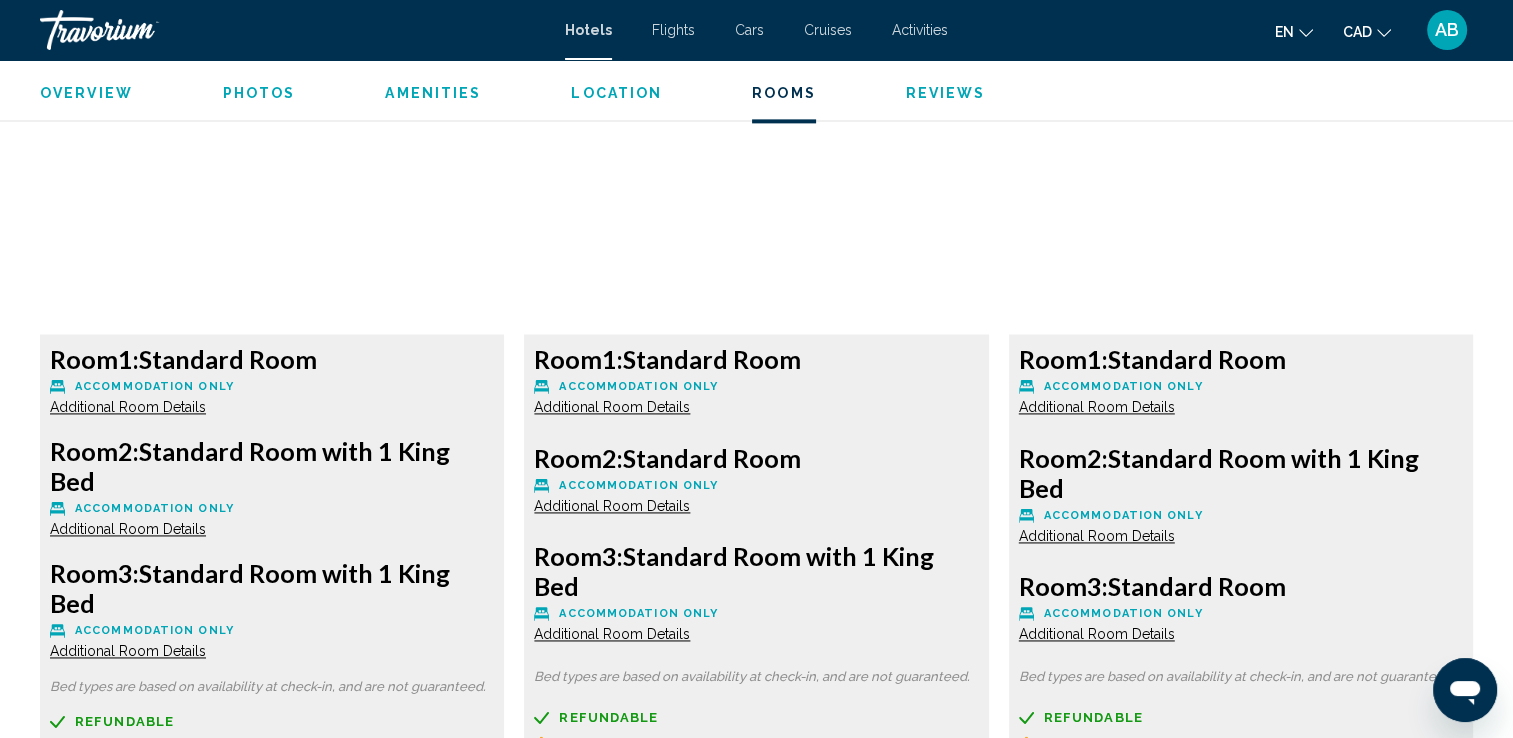scroll, scrollTop: 2700, scrollLeft: 0, axis: vertical 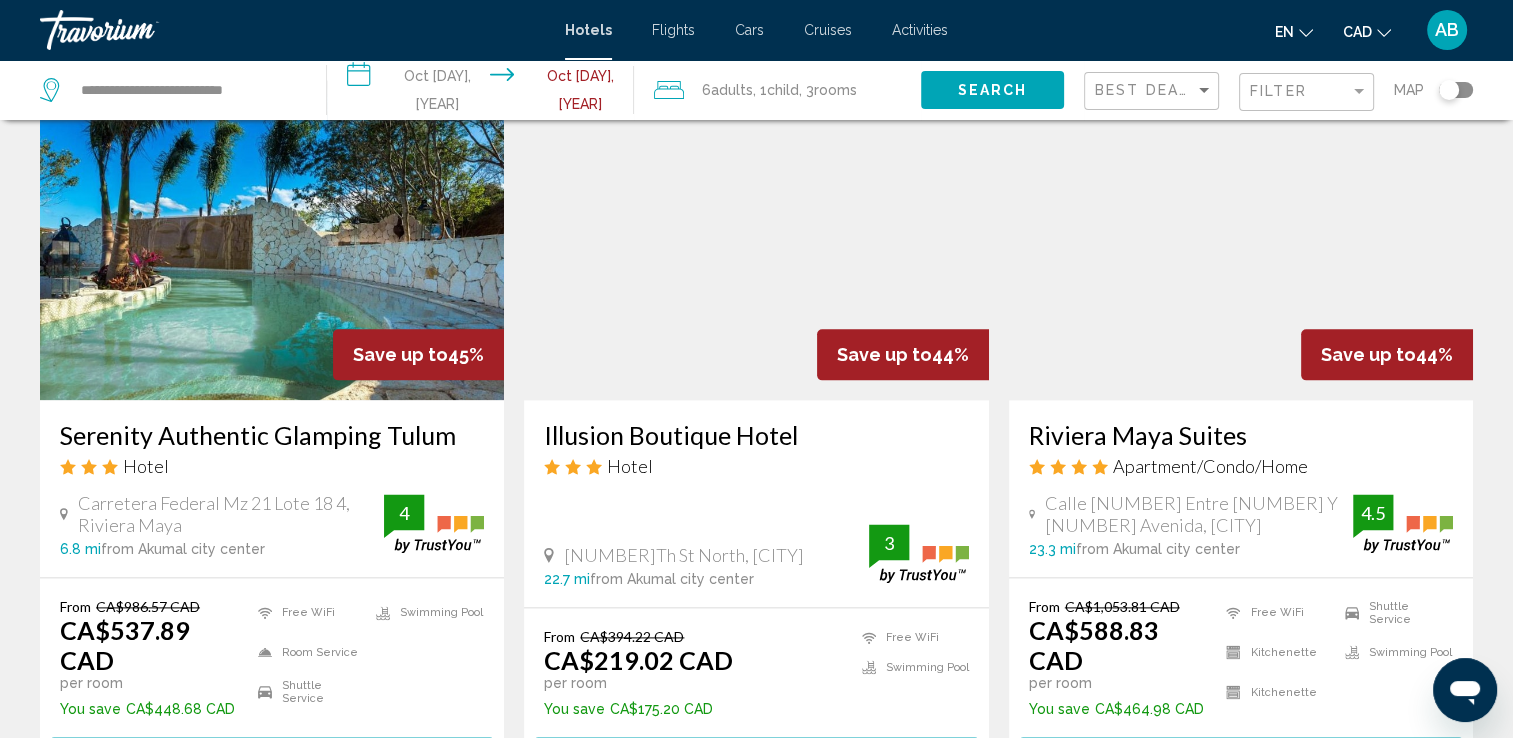 click at bounding box center (272, 240) 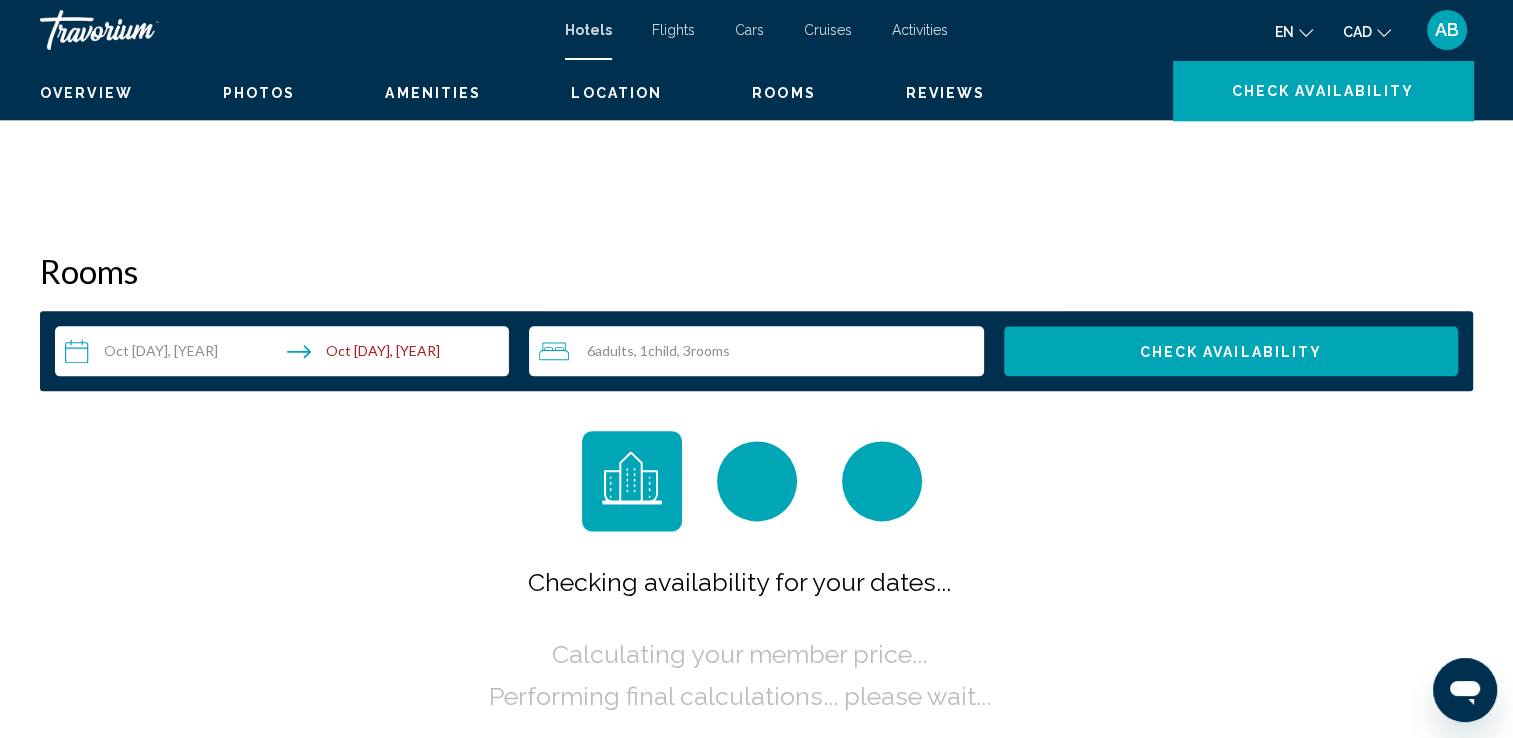 scroll, scrollTop: 0, scrollLeft: 0, axis: both 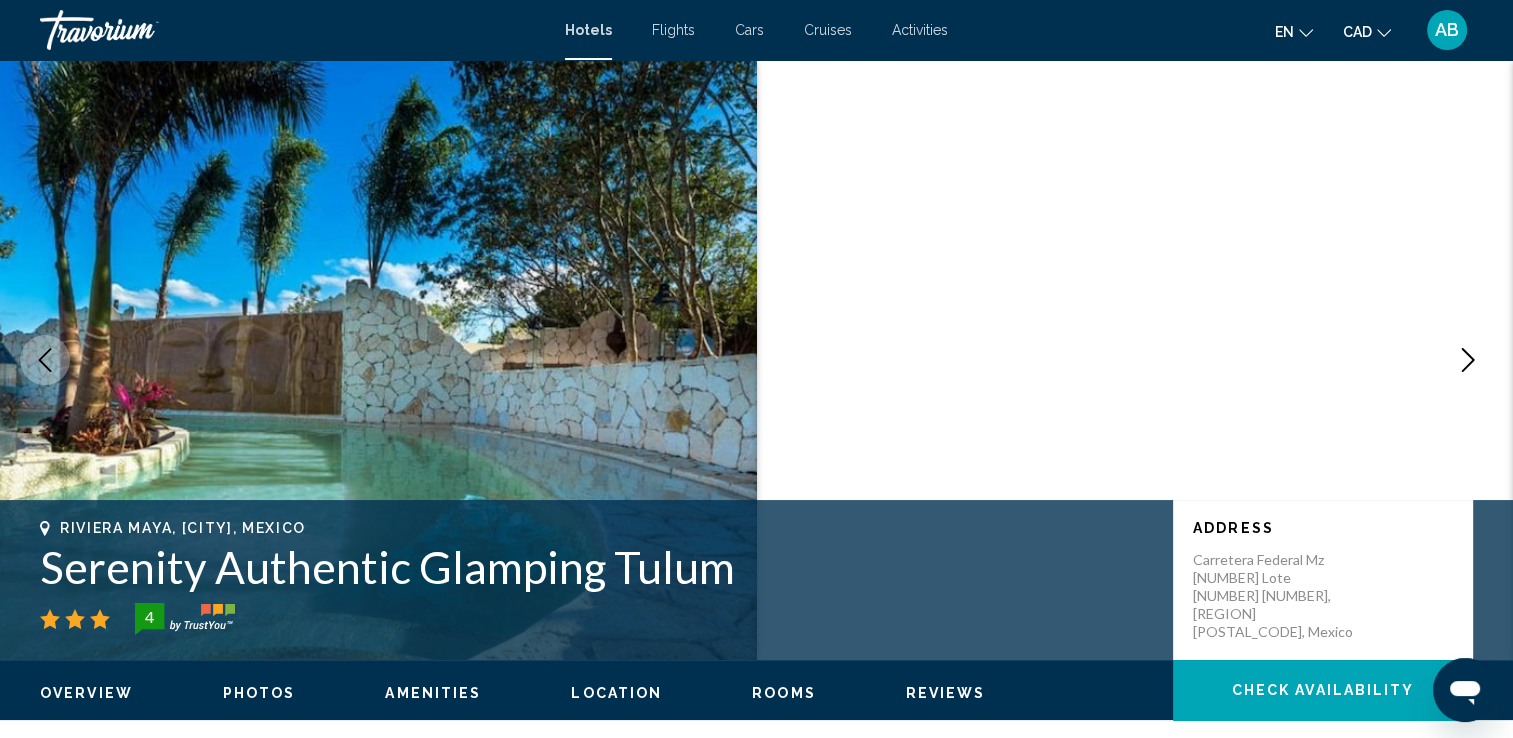 click at bounding box center [1468, 360] 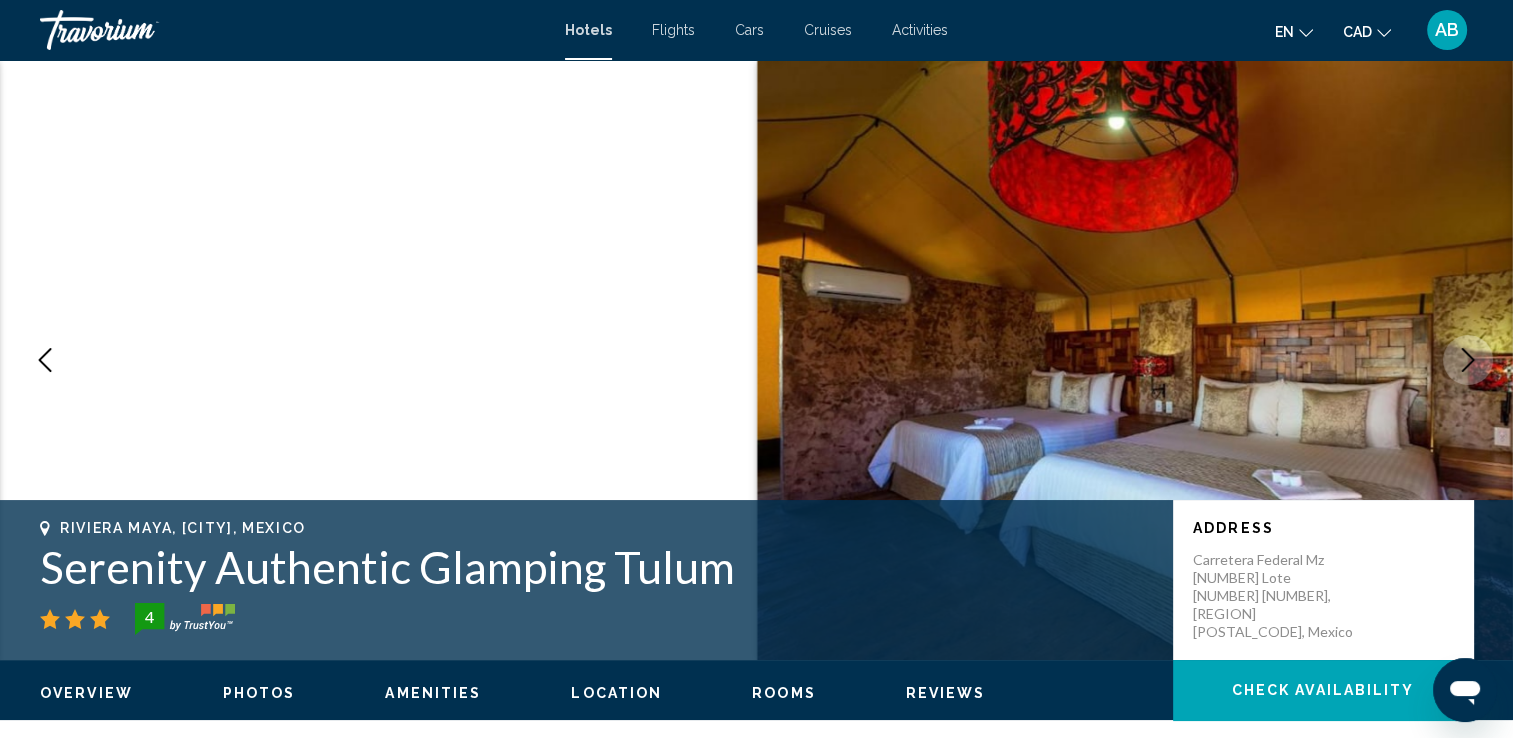 click at bounding box center [1468, 360] 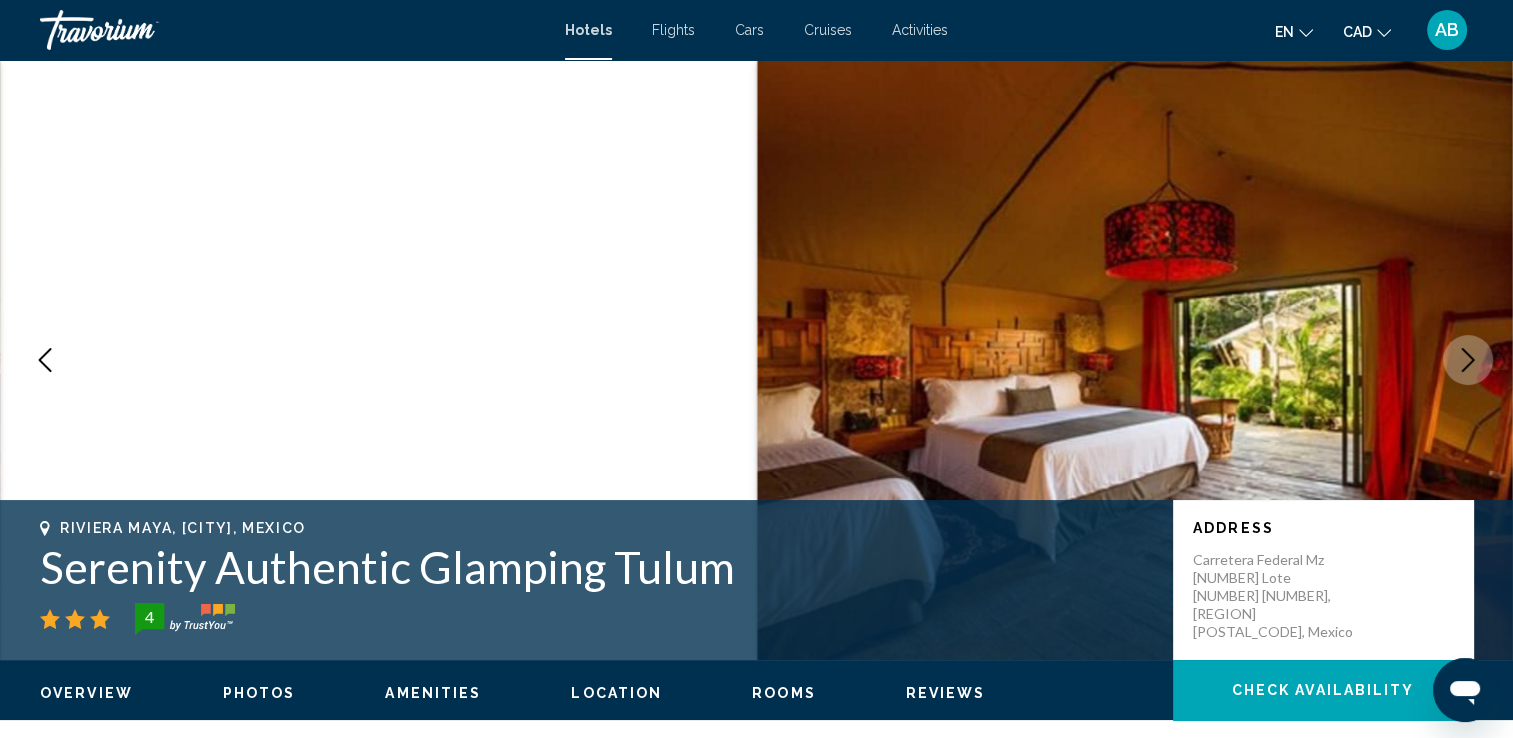 click at bounding box center [1468, 360] 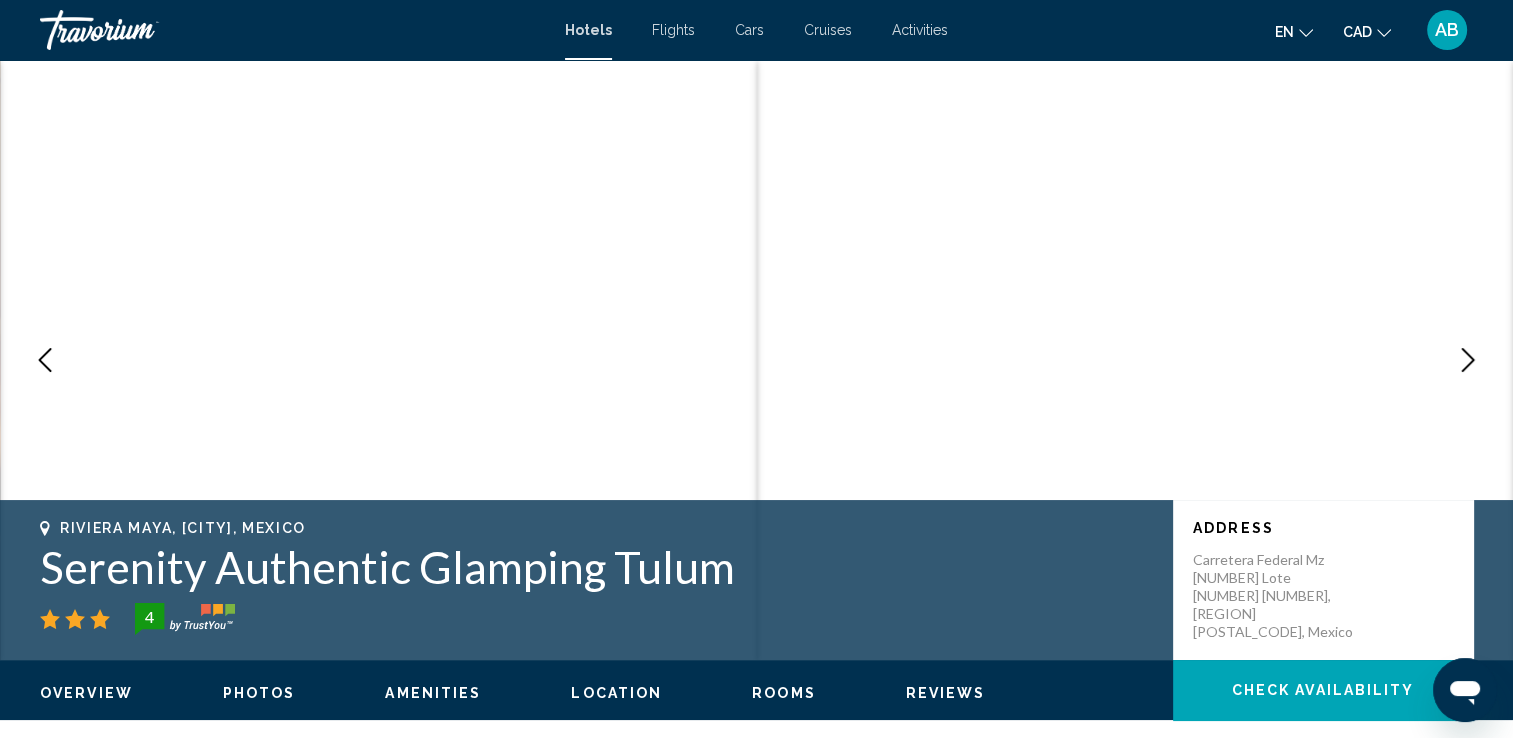 click at bounding box center (1468, 360) 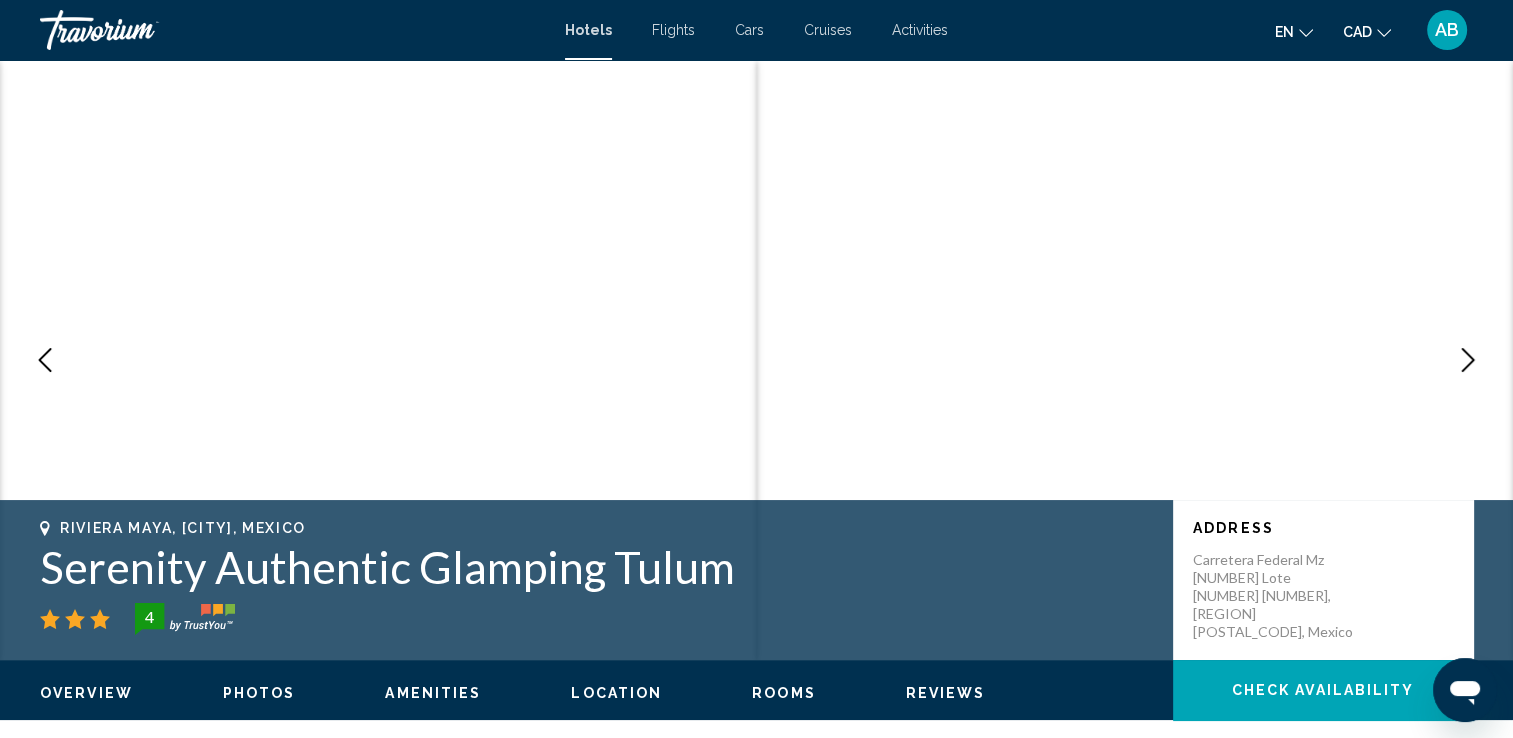 click at bounding box center [1468, 360] 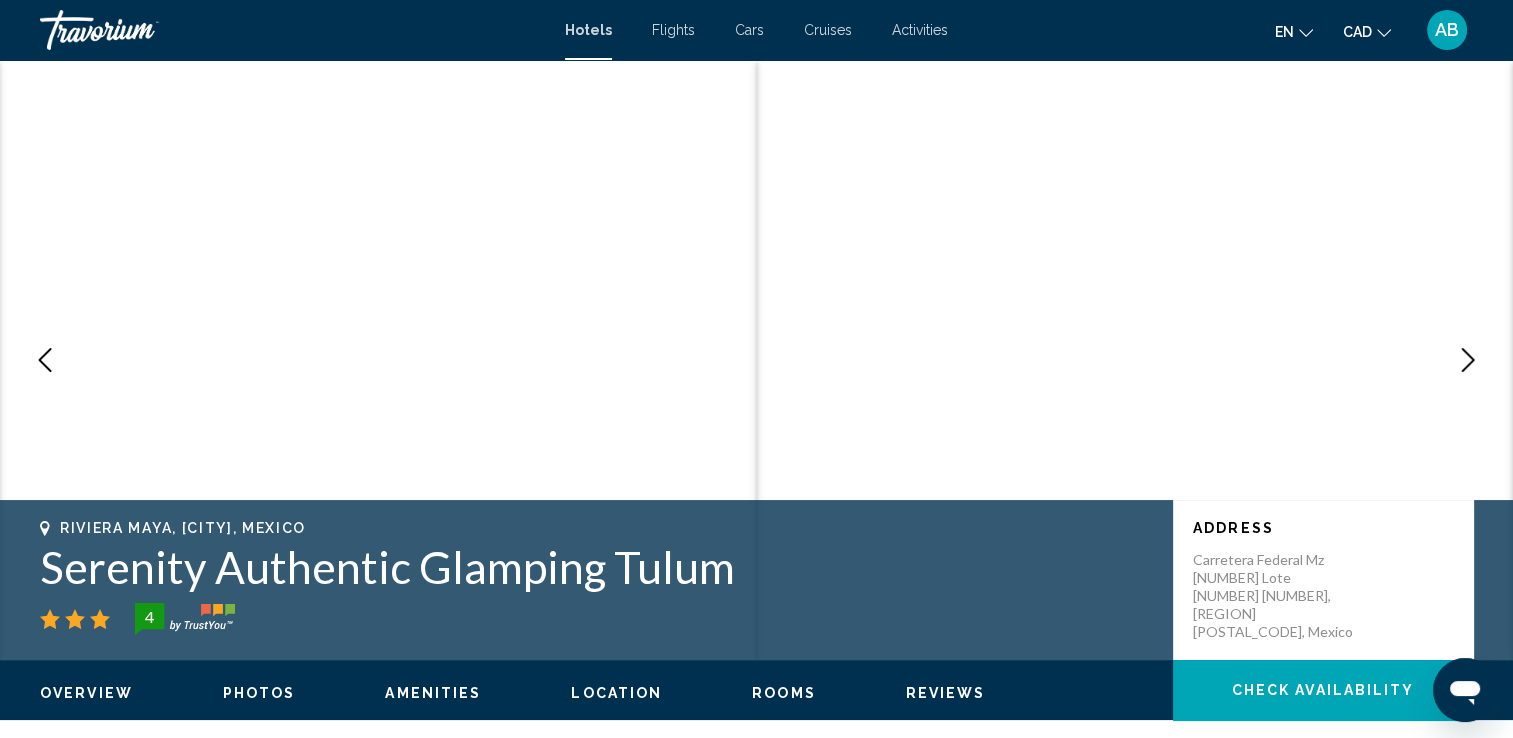click at bounding box center (1468, 360) 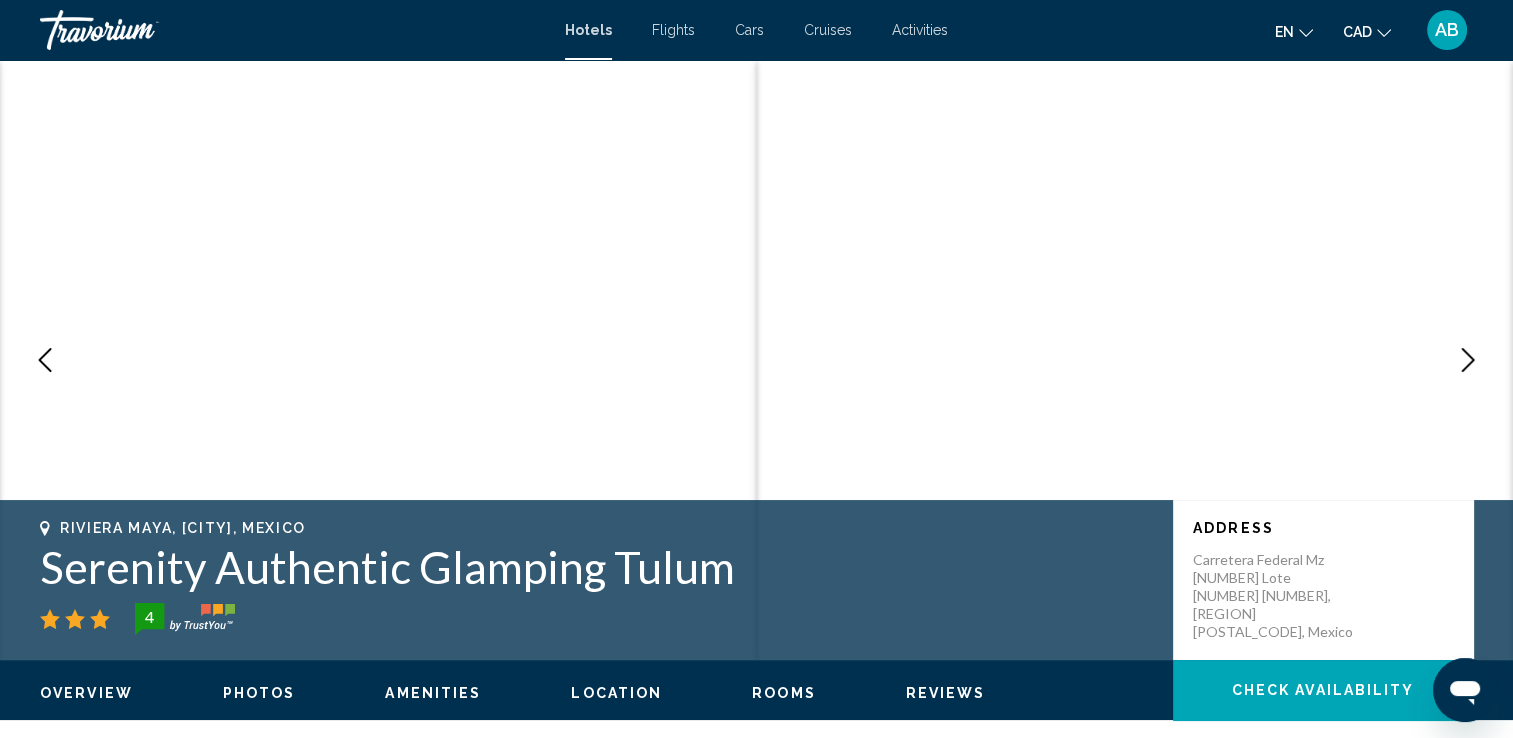 click at bounding box center [1468, 360] 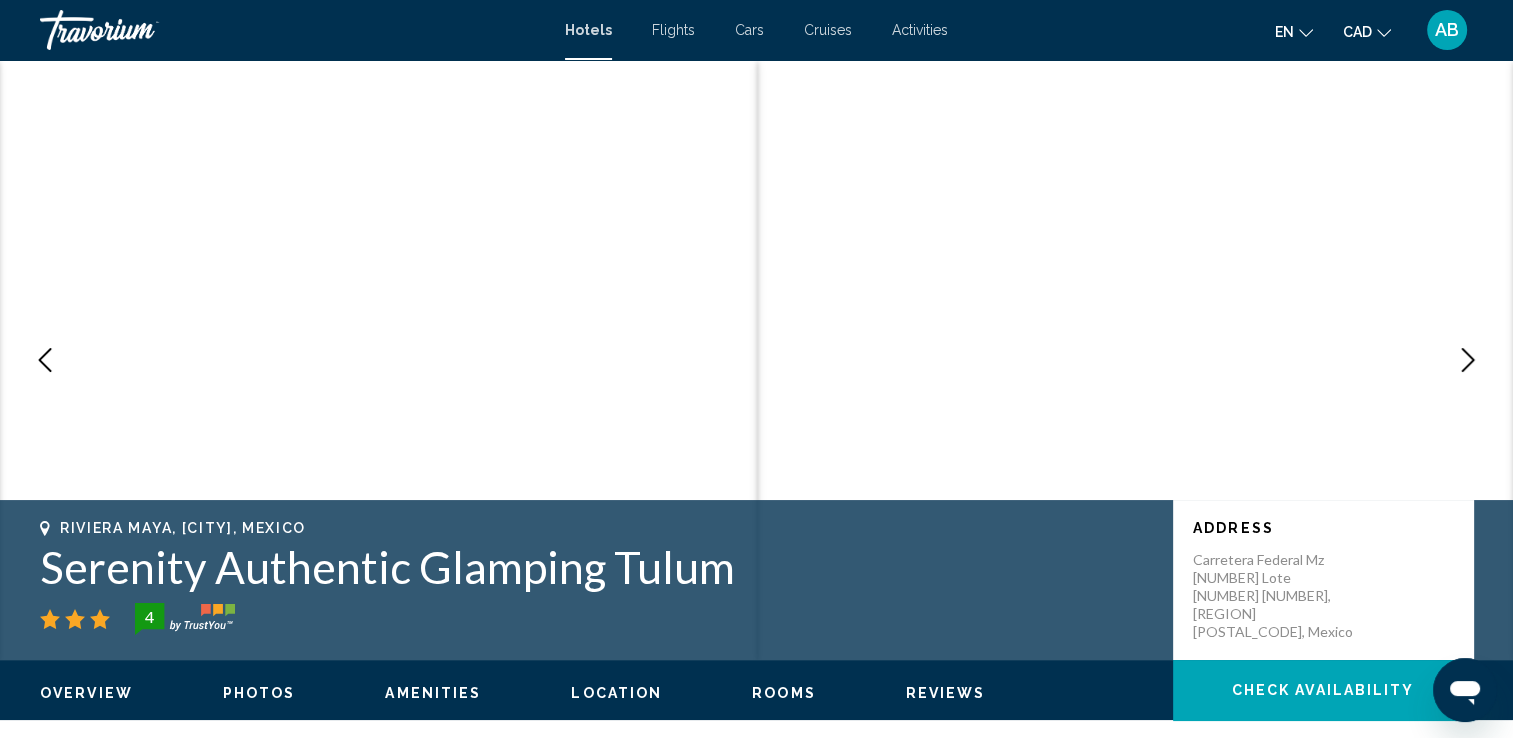 click at bounding box center [1468, 360] 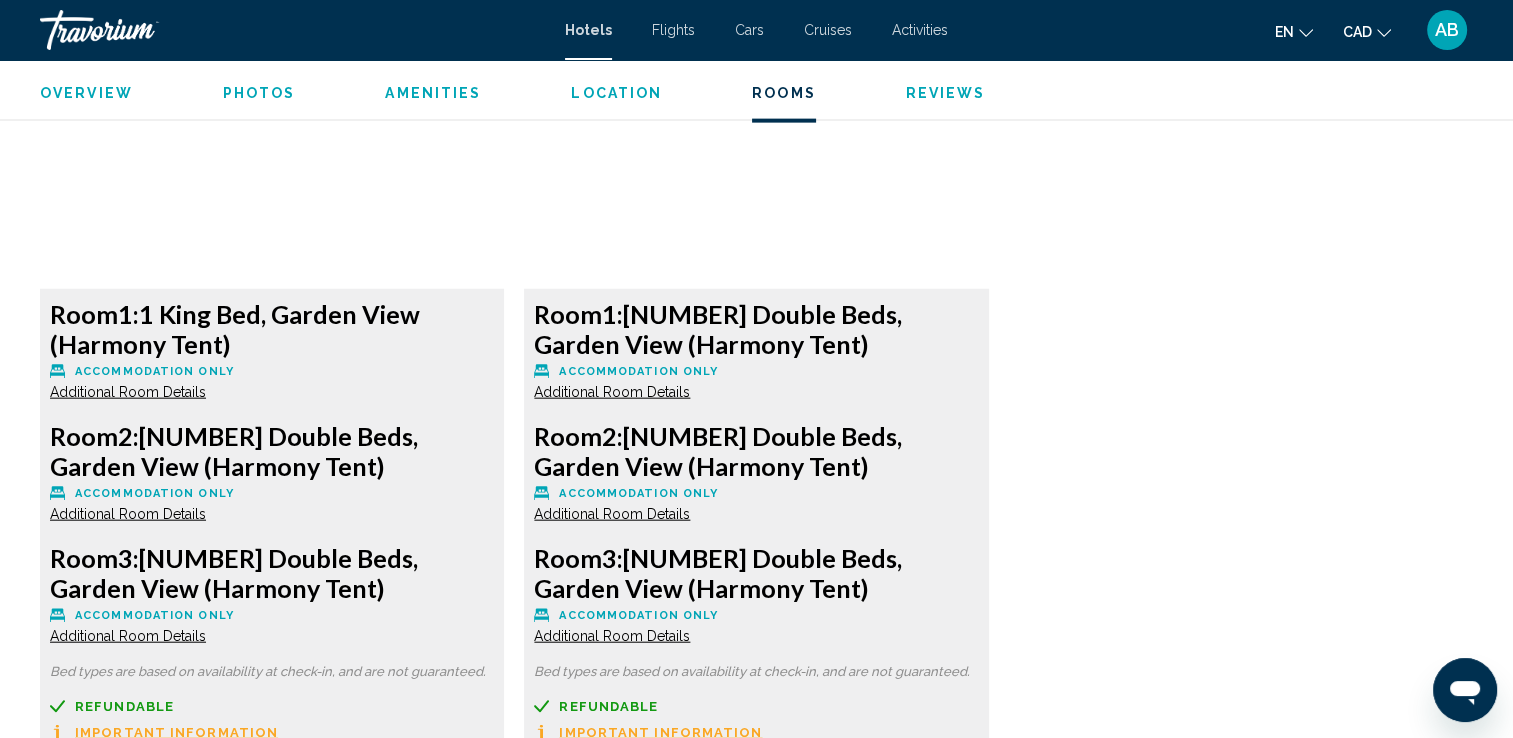 scroll, scrollTop: 4000, scrollLeft: 0, axis: vertical 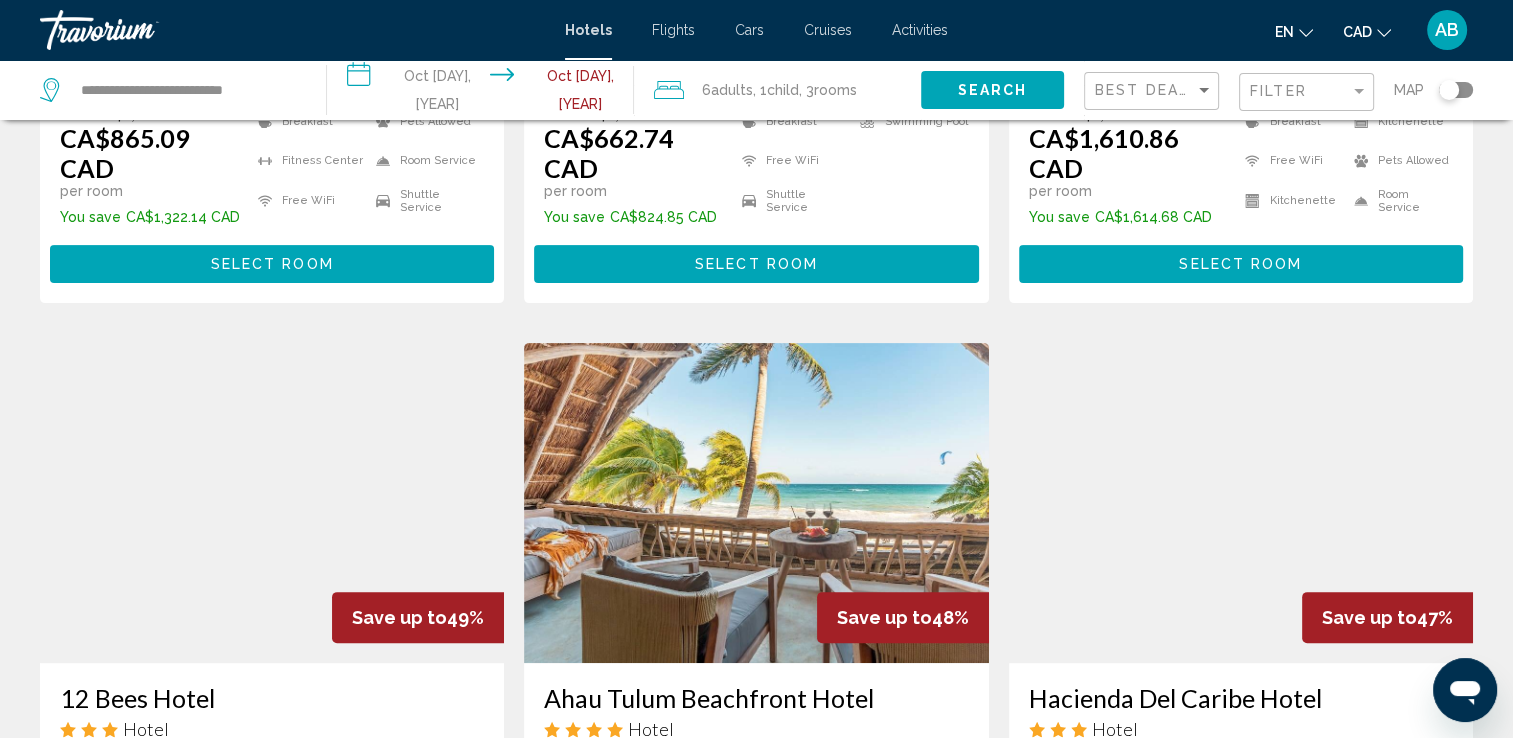 click on "6  Adult Adults , 1  Child Children , 3  Room rooms" at bounding box center [787, 90] 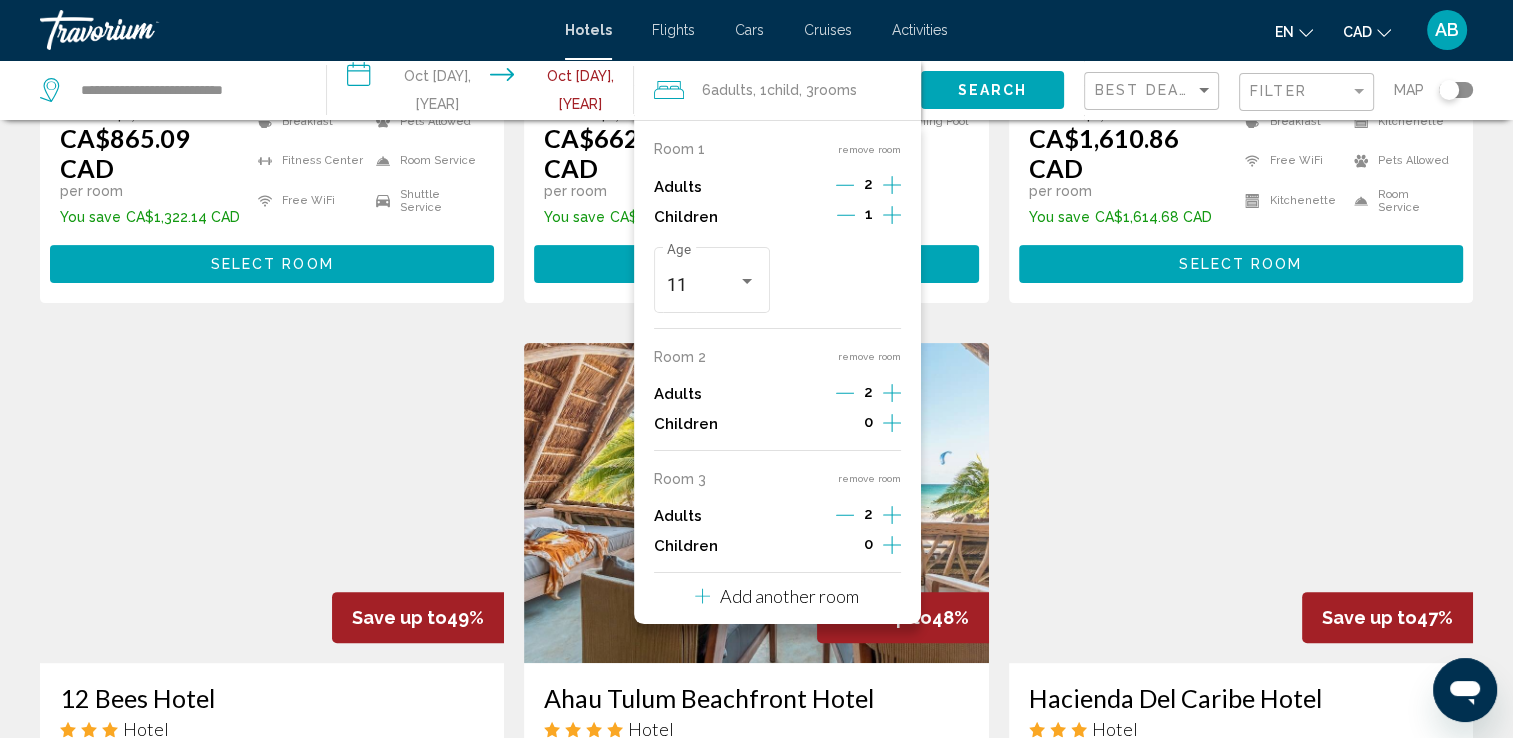 click at bounding box center (892, 185) 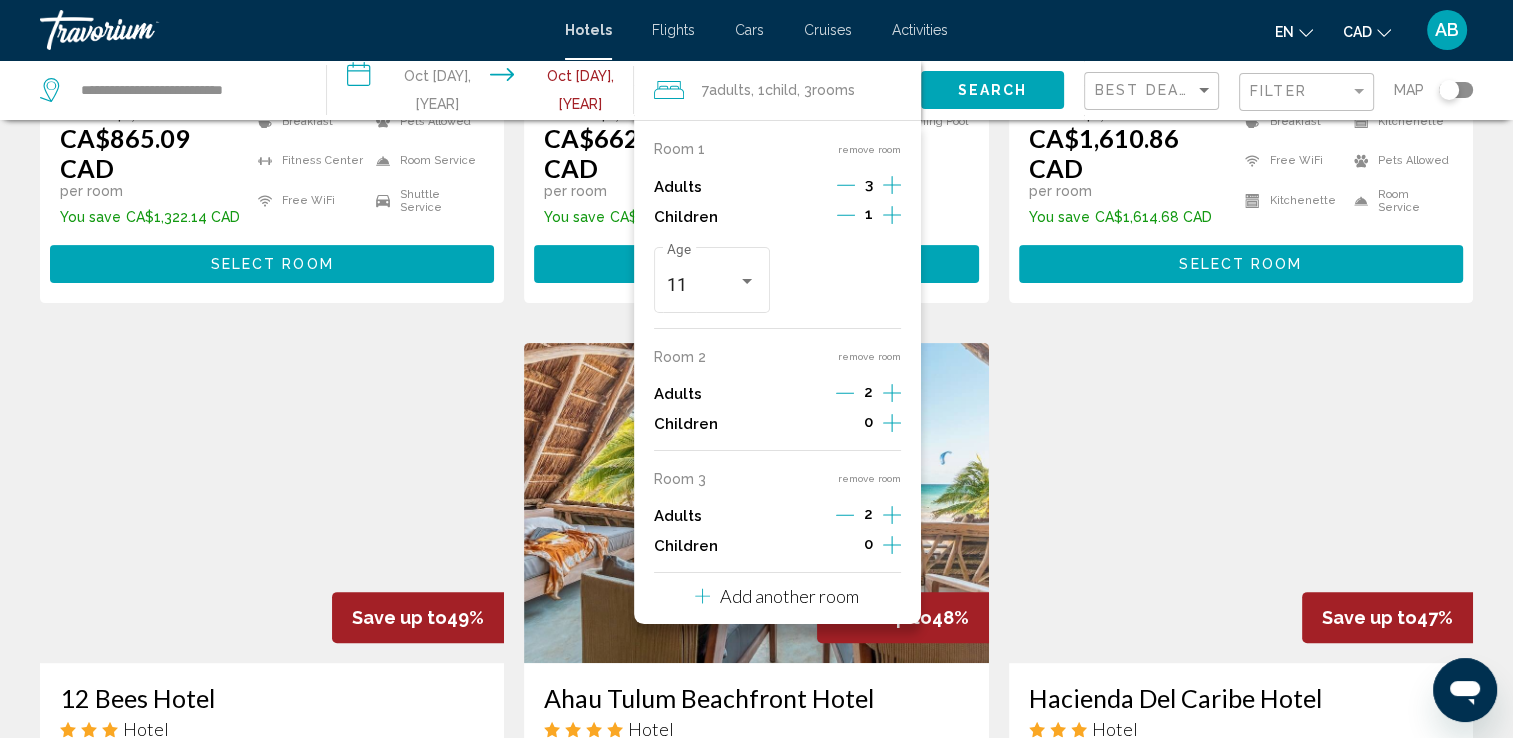click at bounding box center [892, 185] 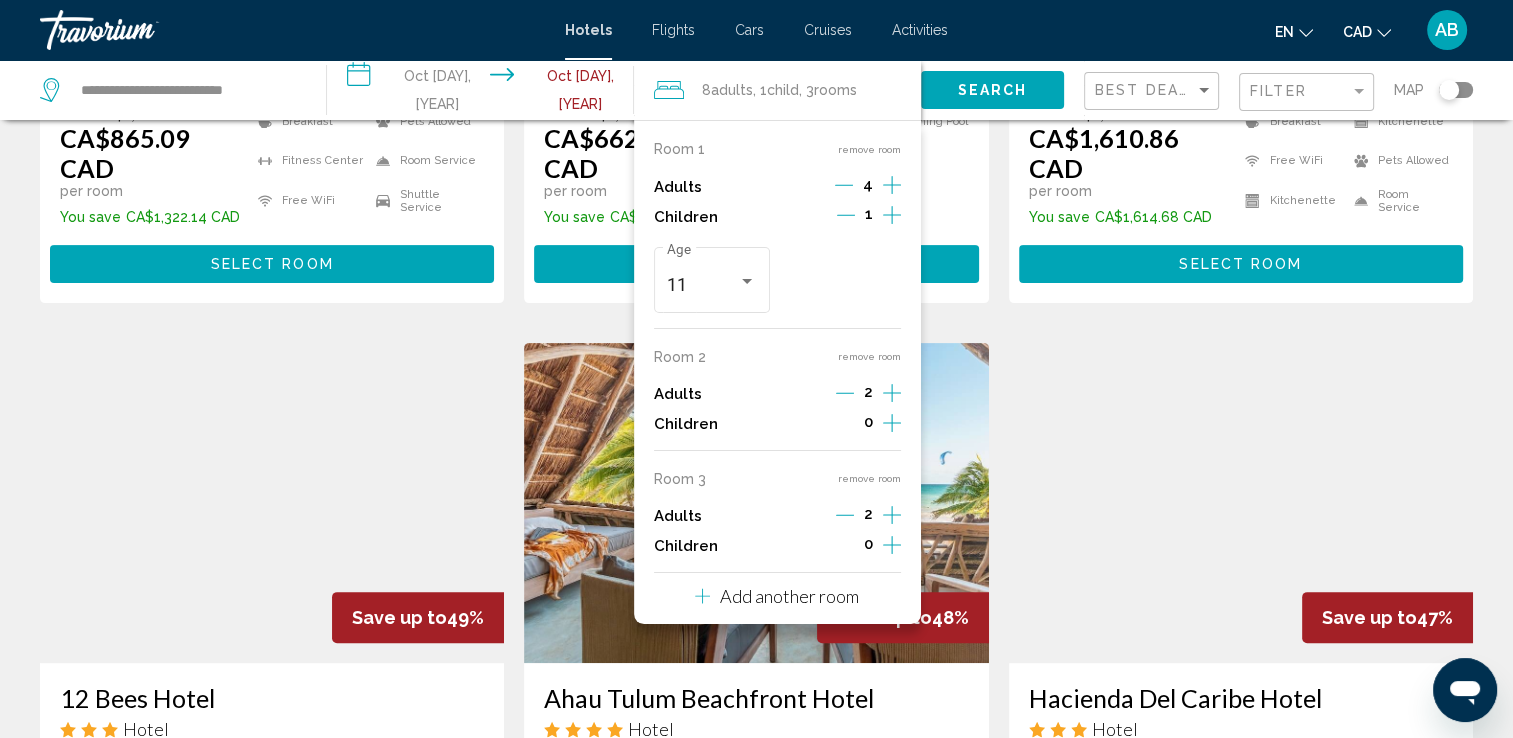 click at bounding box center [892, 185] 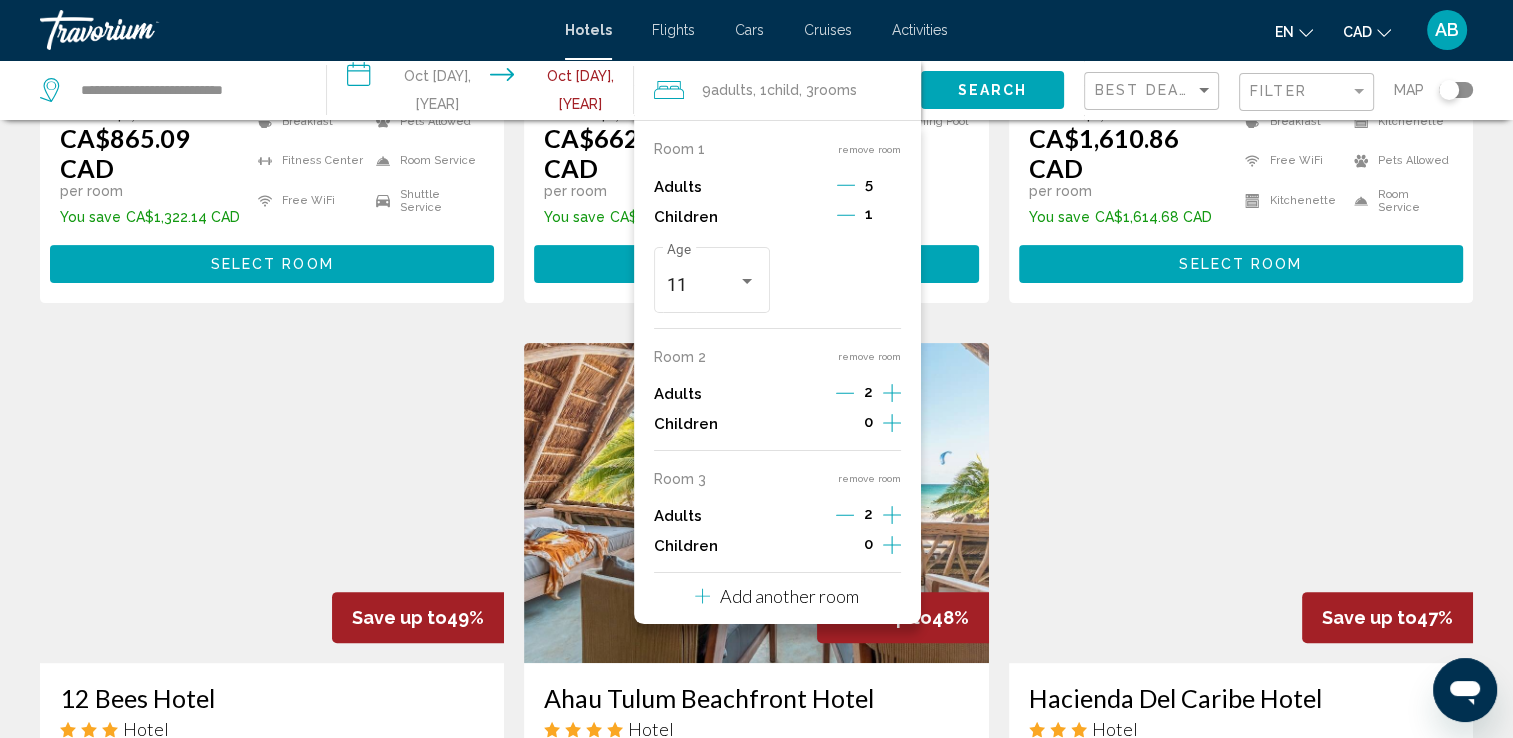 click on "remove room" at bounding box center [869, 149] 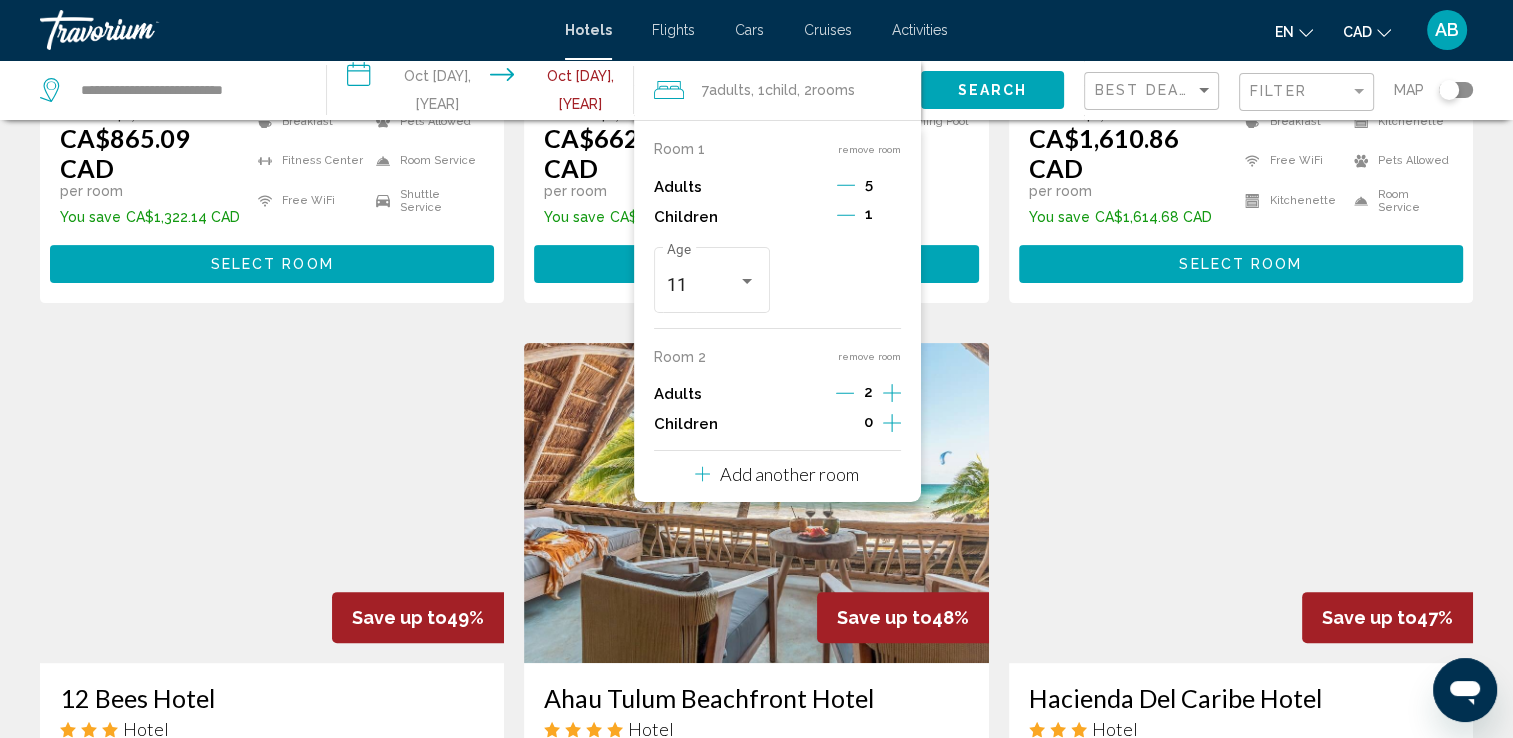 click on "remove room" at bounding box center (869, 149) 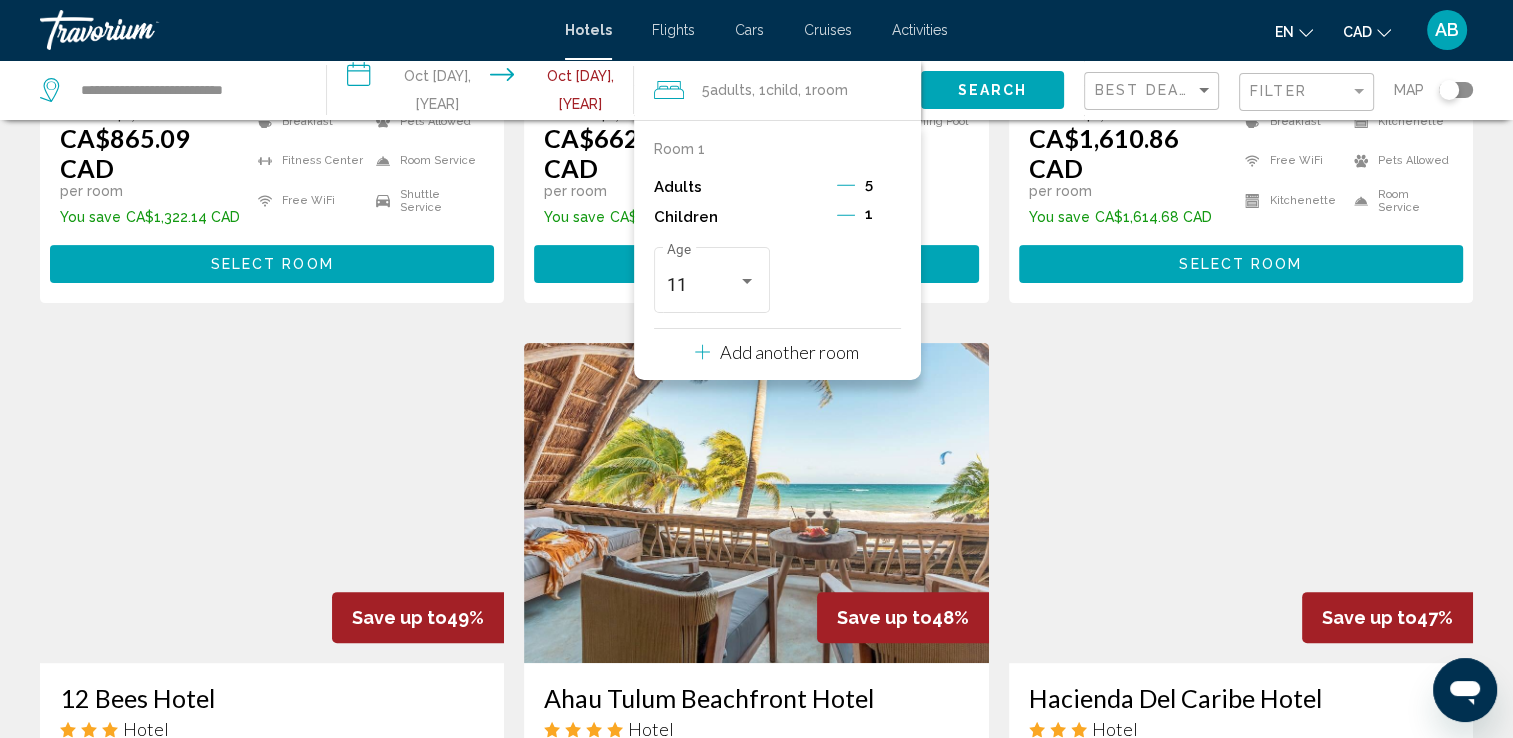 click at bounding box center (846, 185) 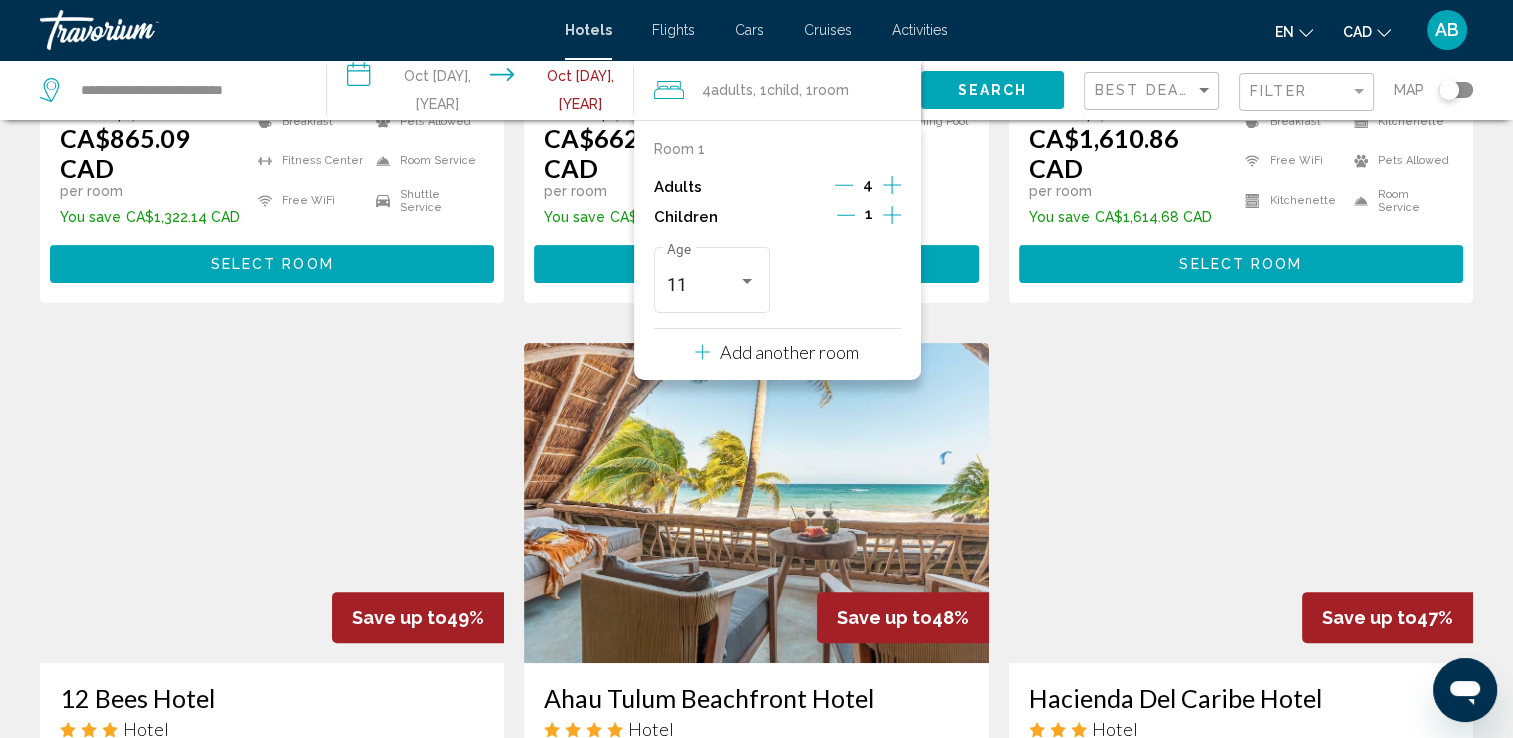 click on "Search" at bounding box center [992, 91] 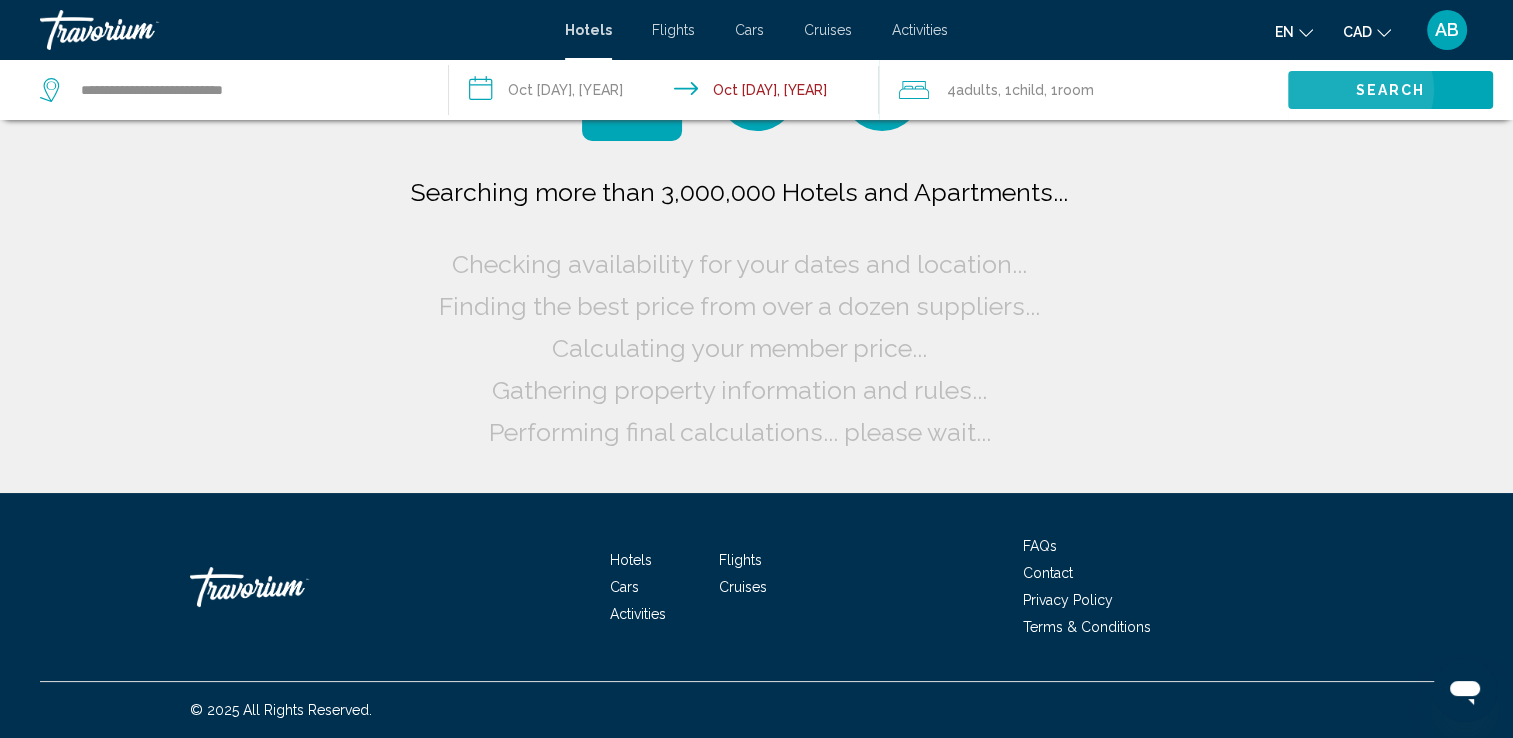 scroll, scrollTop: 0, scrollLeft: 0, axis: both 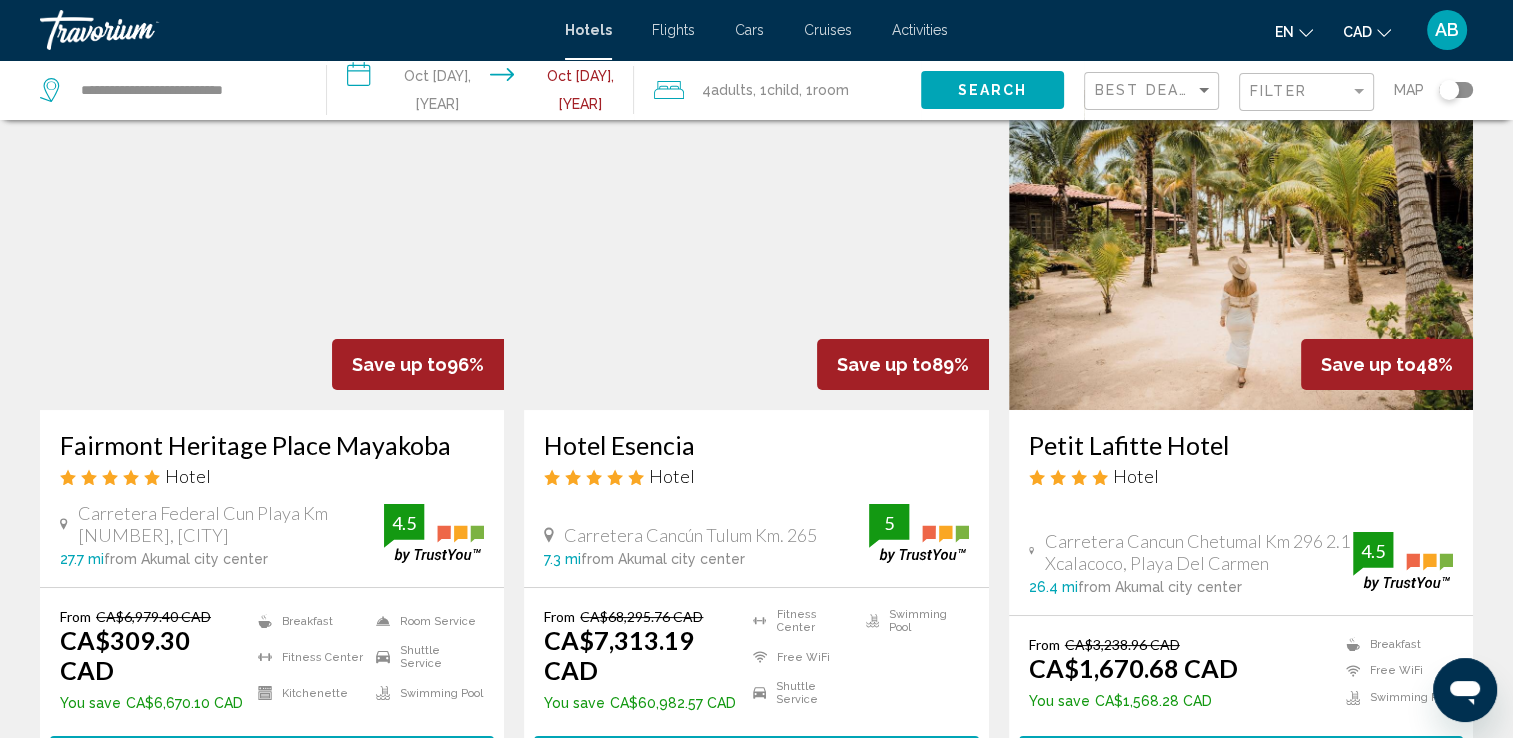click at bounding box center [272, 250] 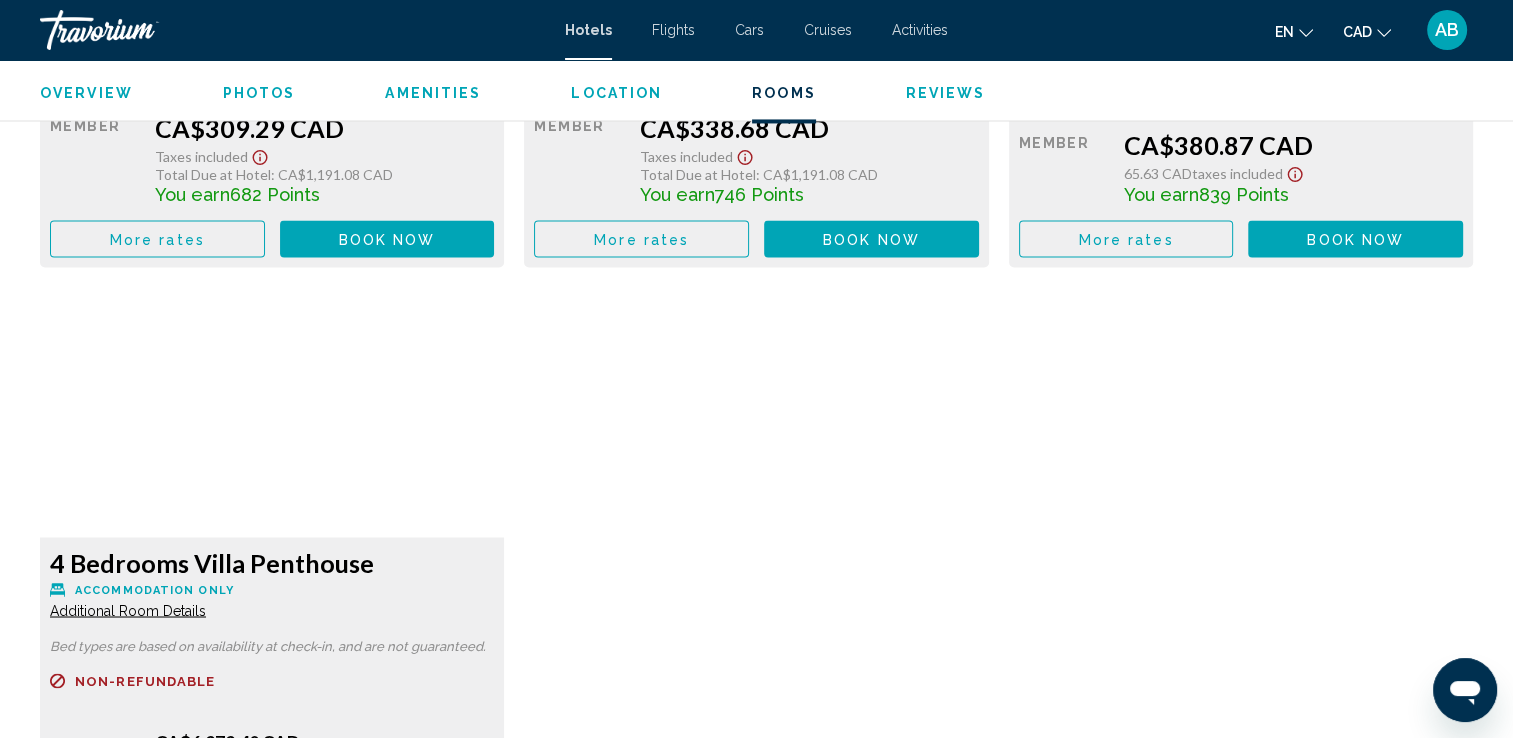 scroll, scrollTop: 3600, scrollLeft: 0, axis: vertical 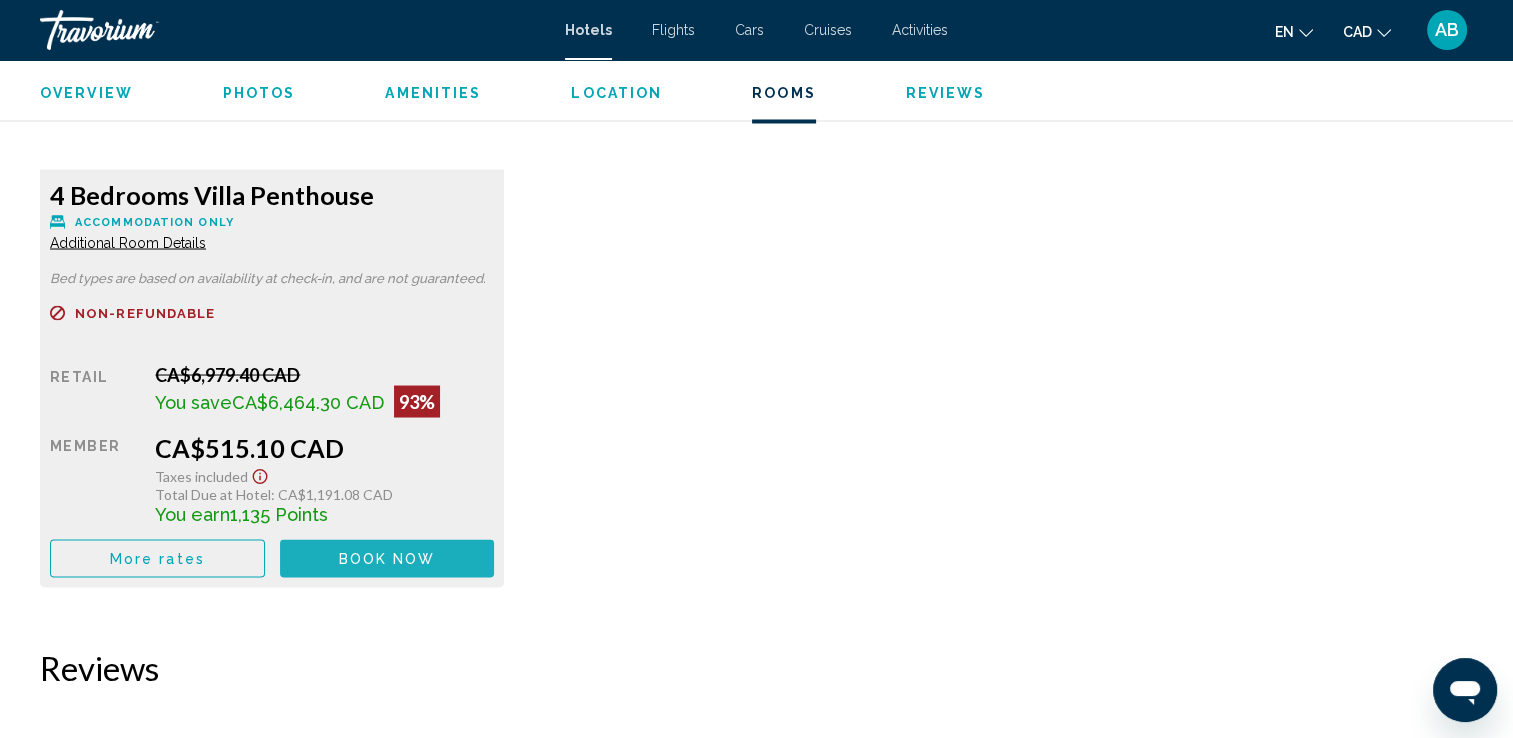 click on "Book now No longer available" at bounding box center [387, 557] 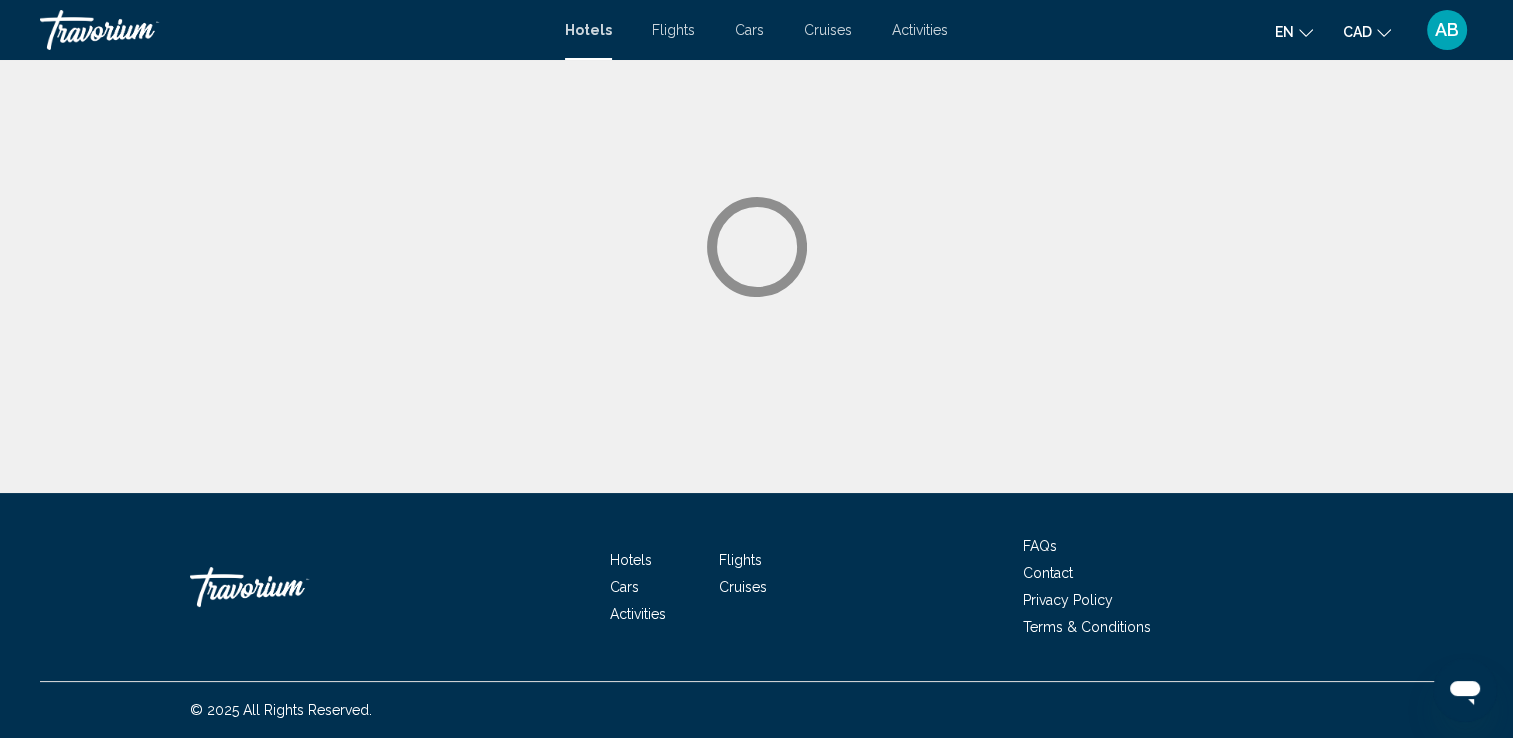 scroll, scrollTop: 0, scrollLeft: 0, axis: both 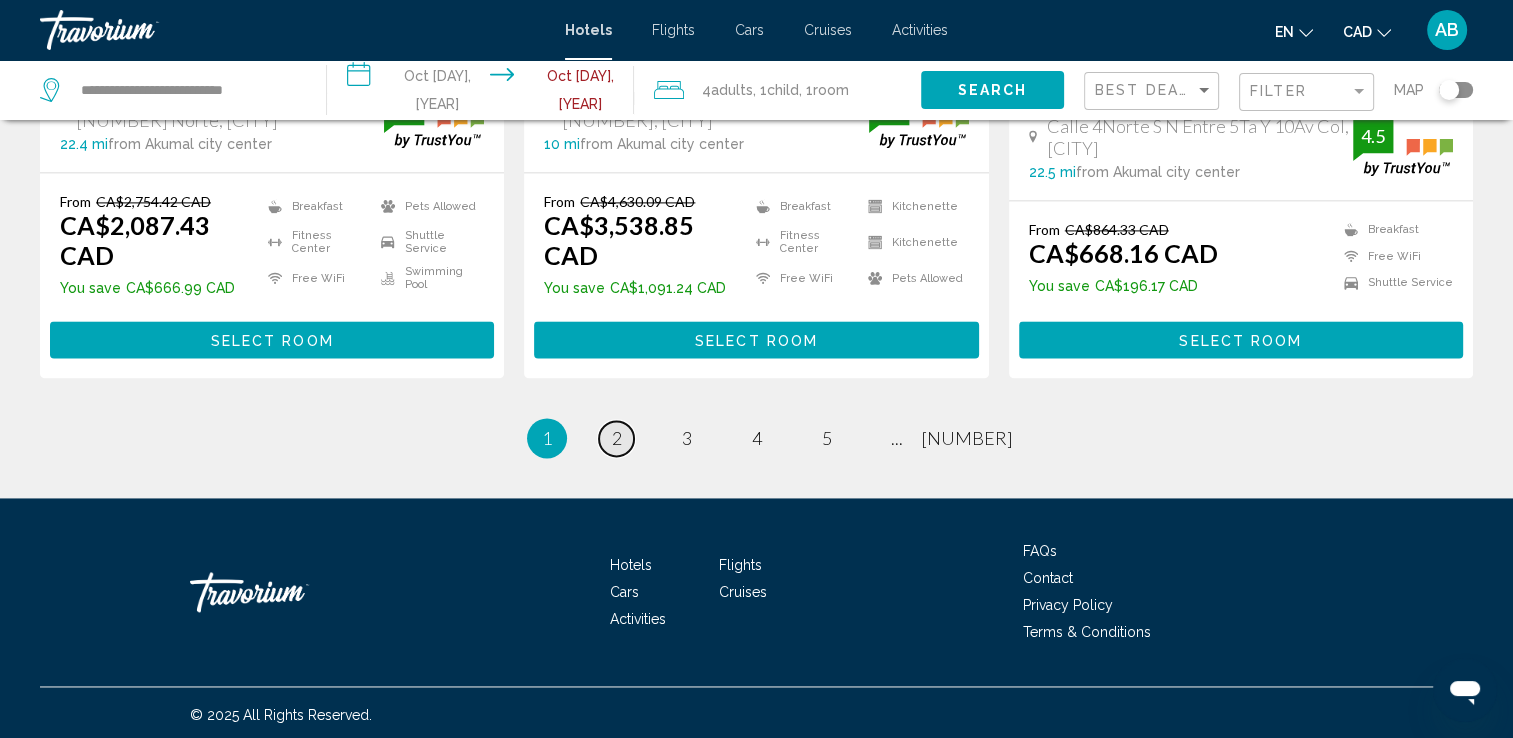 click on "2" at bounding box center (617, 438) 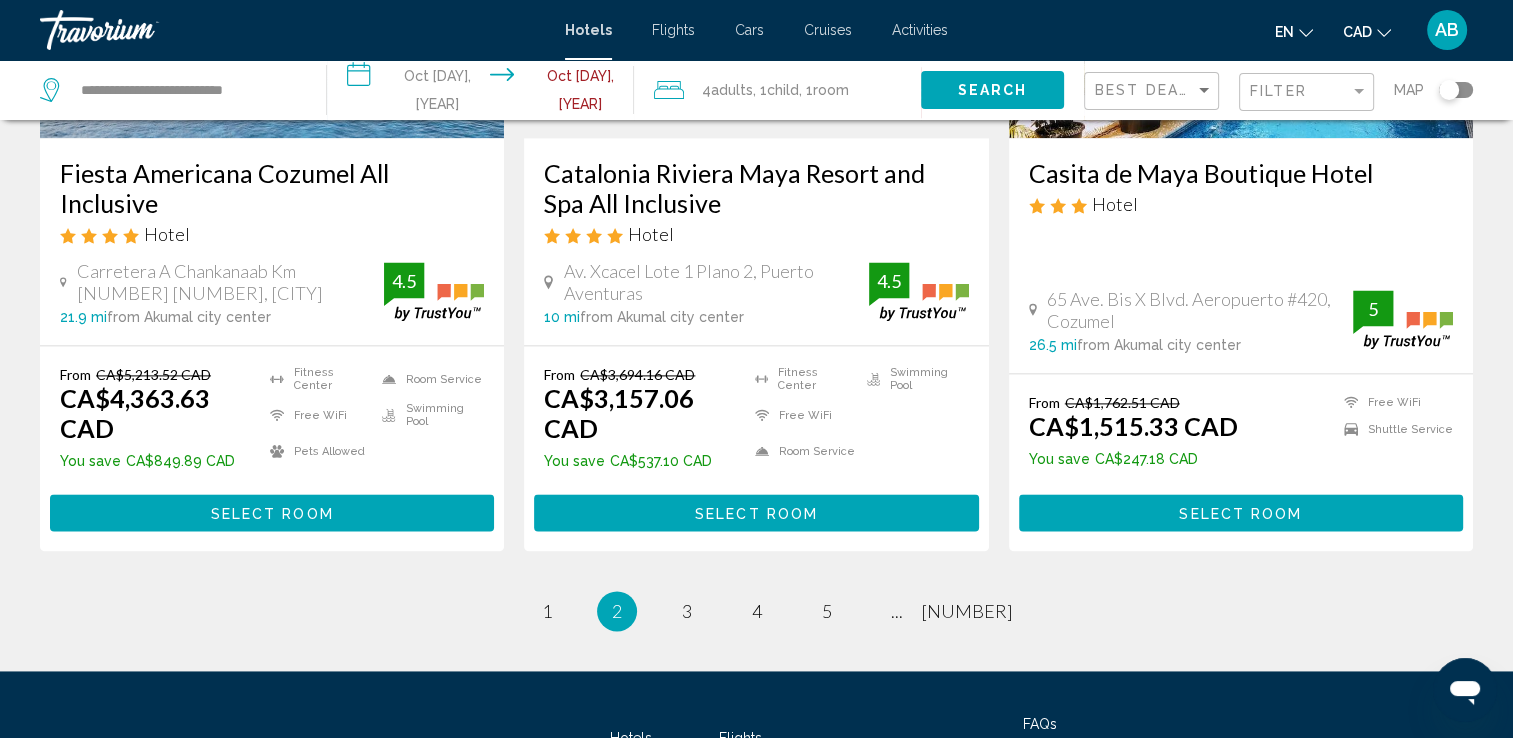 scroll, scrollTop: 2810, scrollLeft: 0, axis: vertical 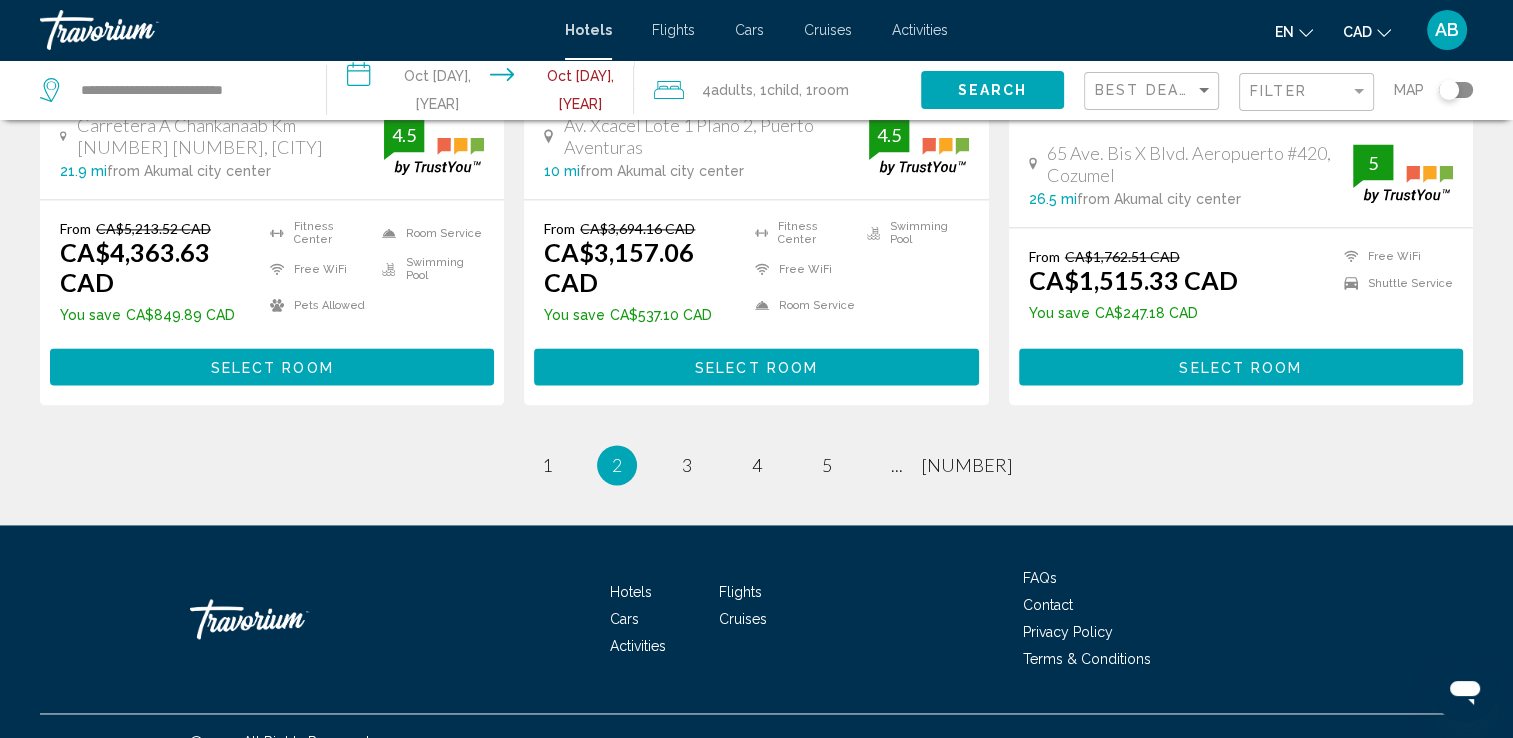 click on "**********" at bounding box center (484, 93) 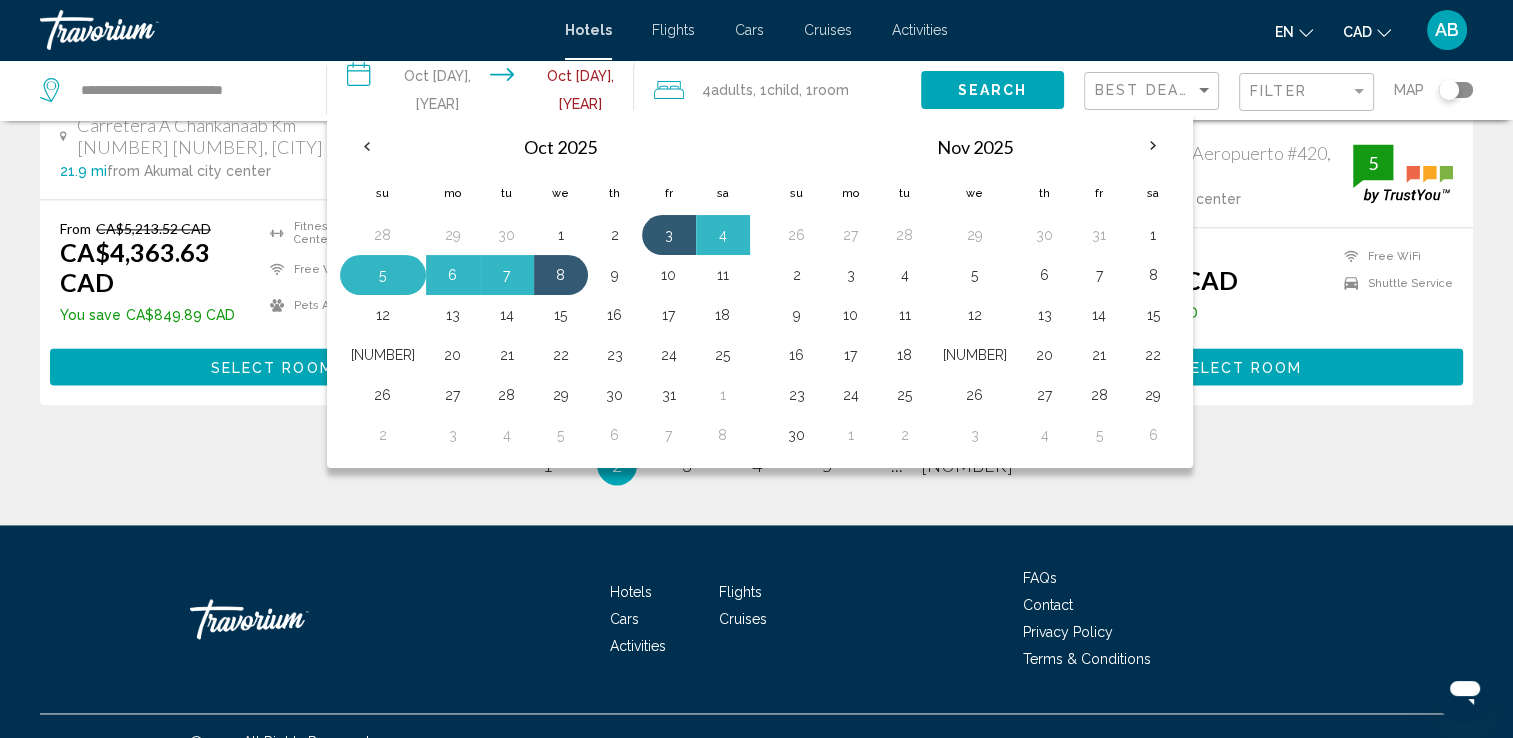 click on "5" at bounding box center (383, 275) 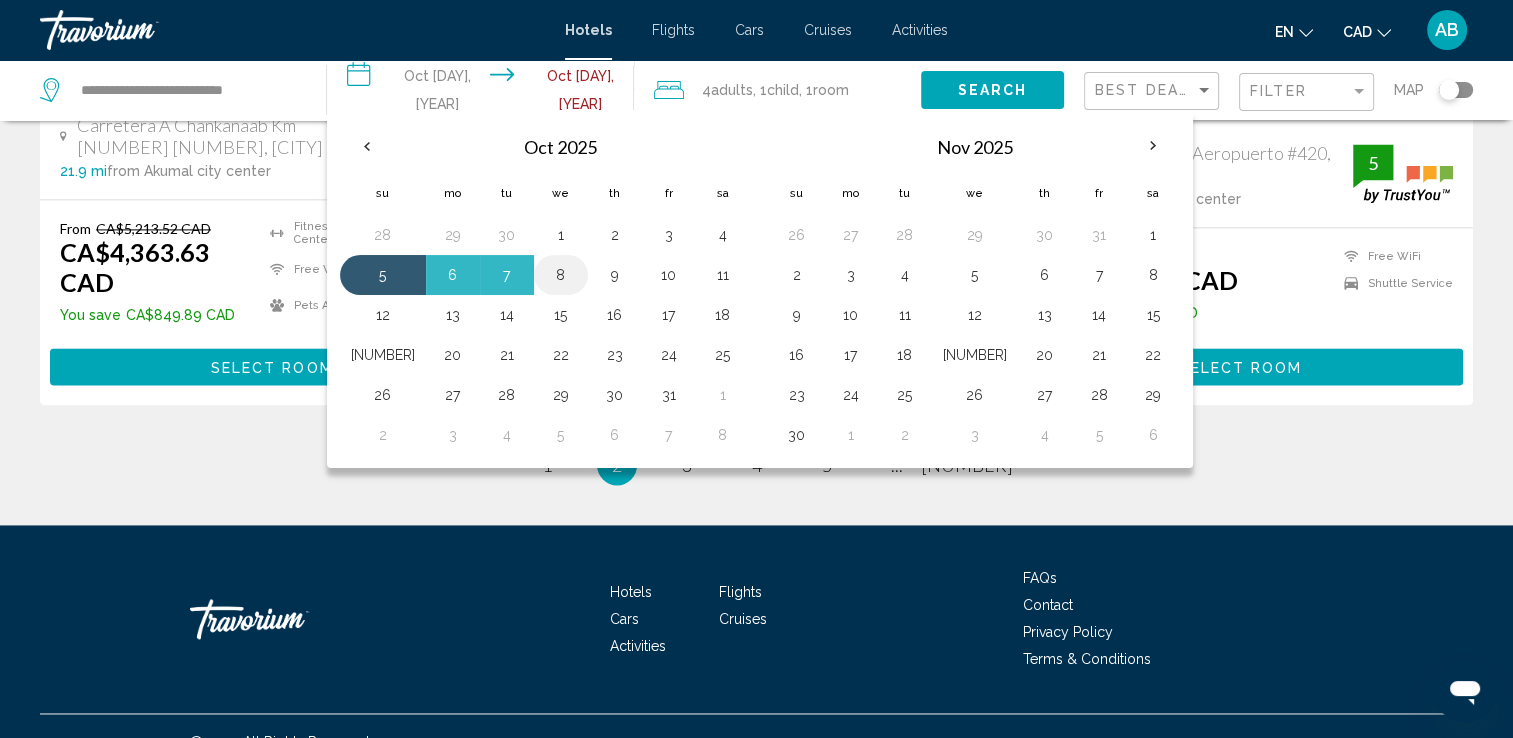 click on "8" at bounding box center [561, 275] 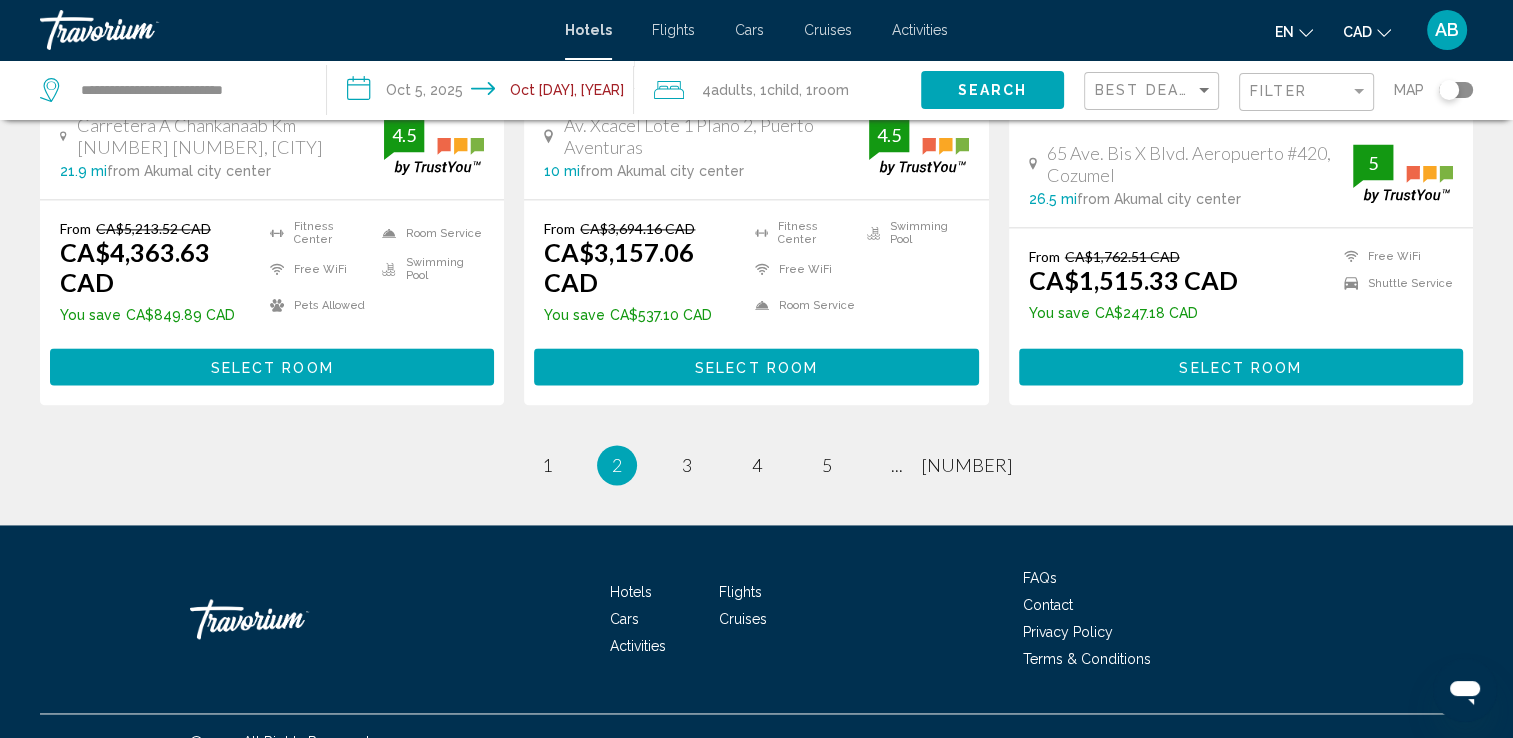 click on "4  Adult Adults , 1  Child Children , 1  Room rooms" at bounding box center (787, 90) 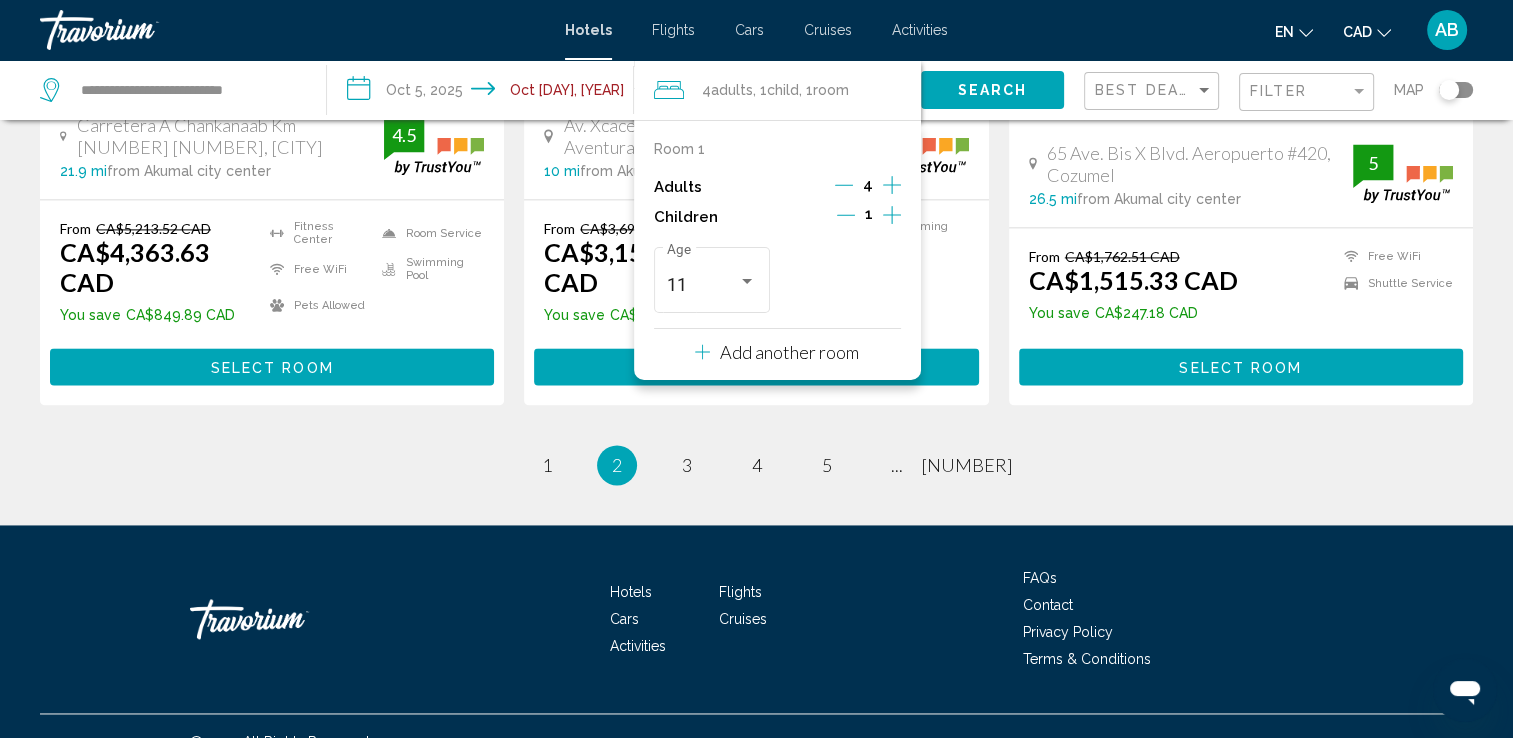 click at bounding box center [844, 185] 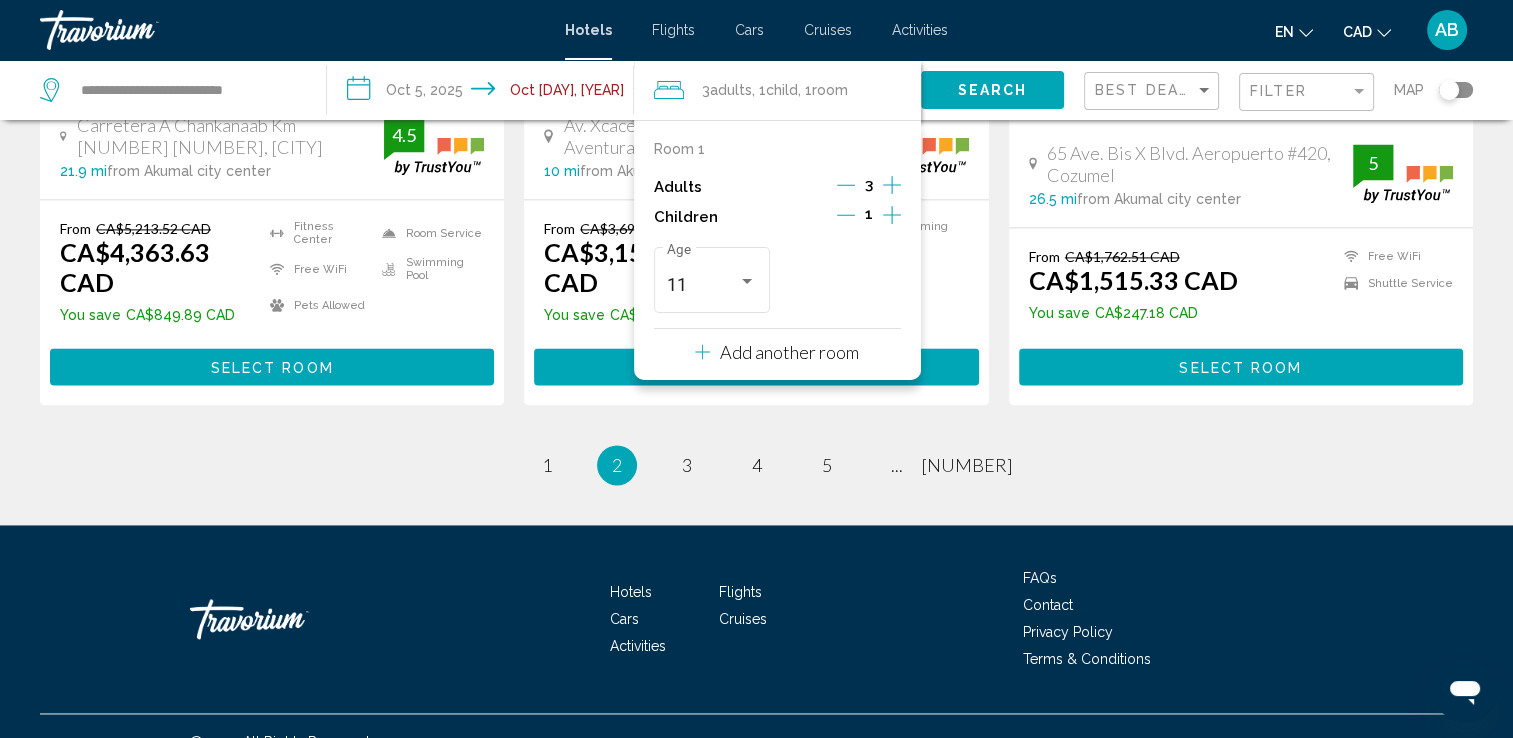 click at bounding box center (846, 185) 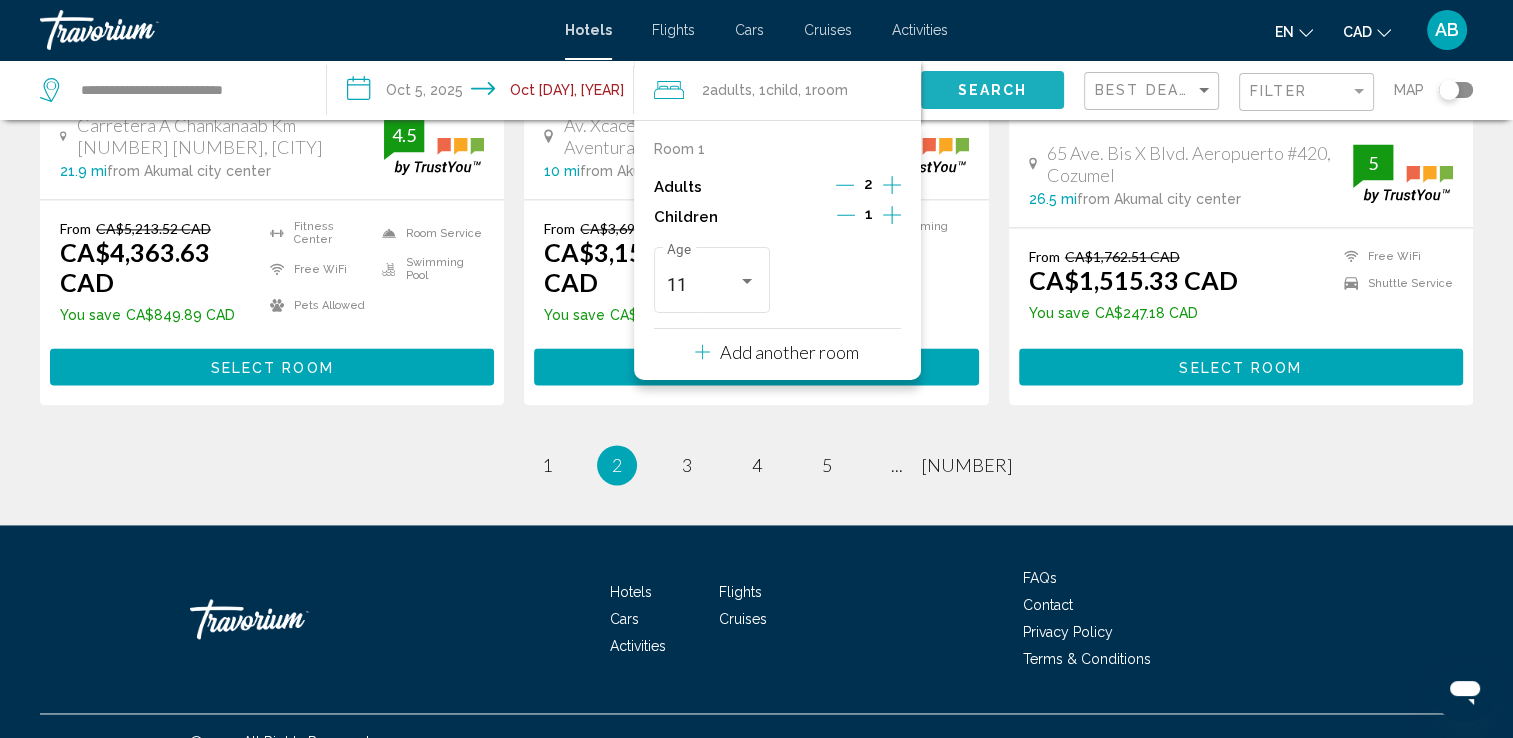 click on "Search" at bounding box center [992, 91] 